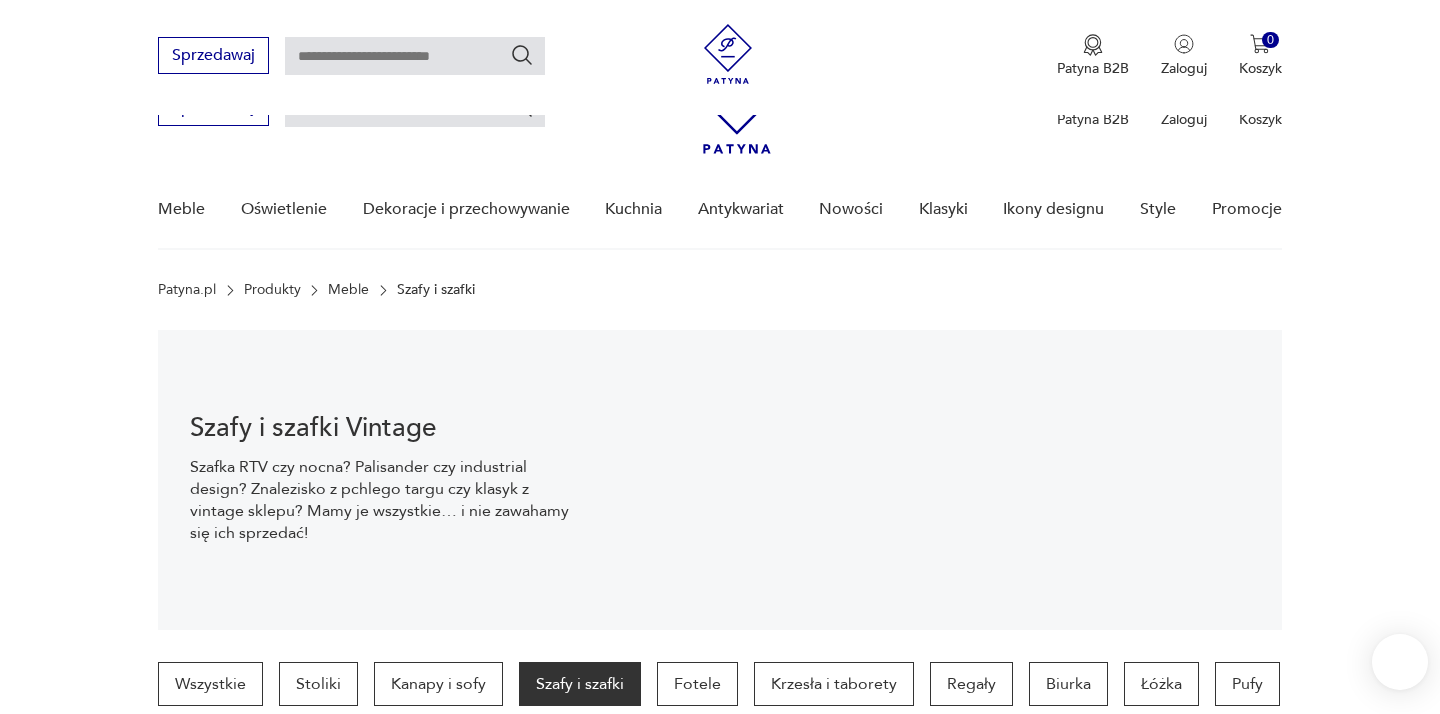 scroll, scrollTop: 786, scrollLeft: 0, axis: vertical 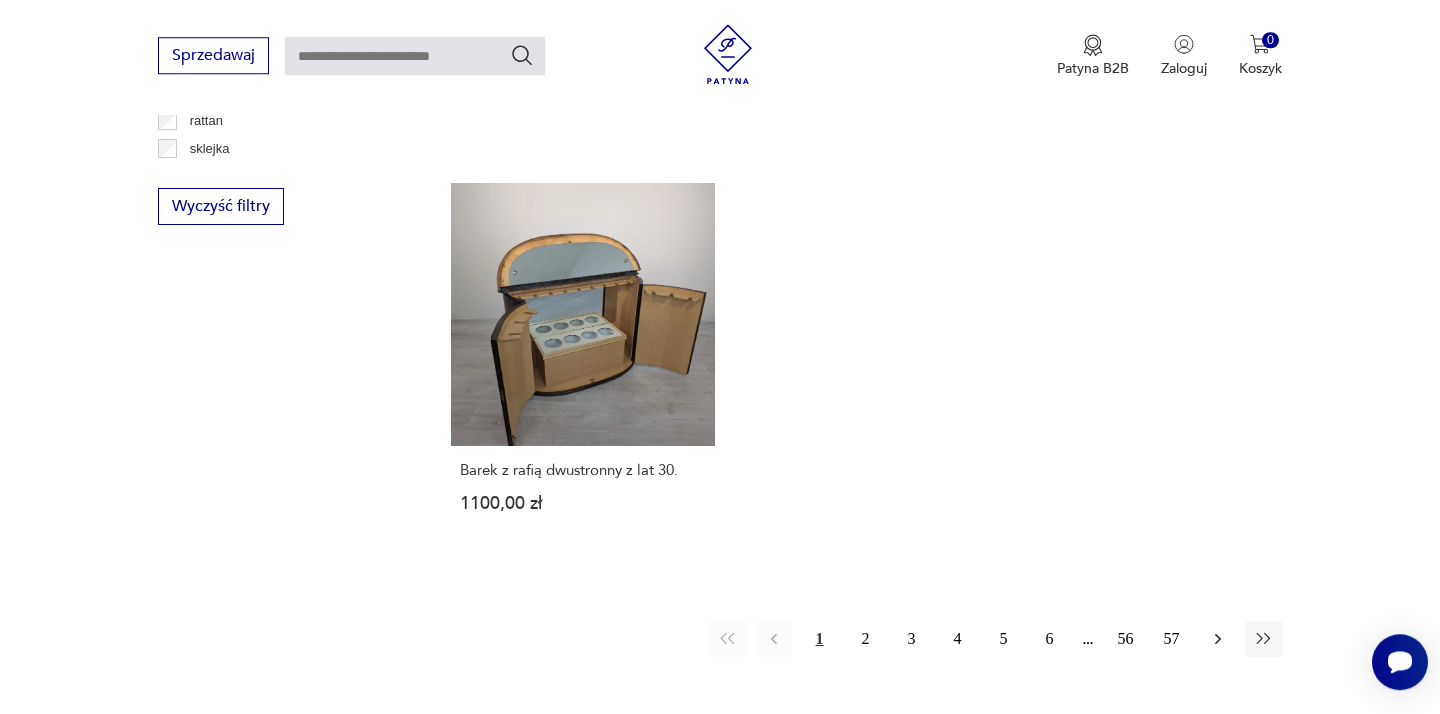 click 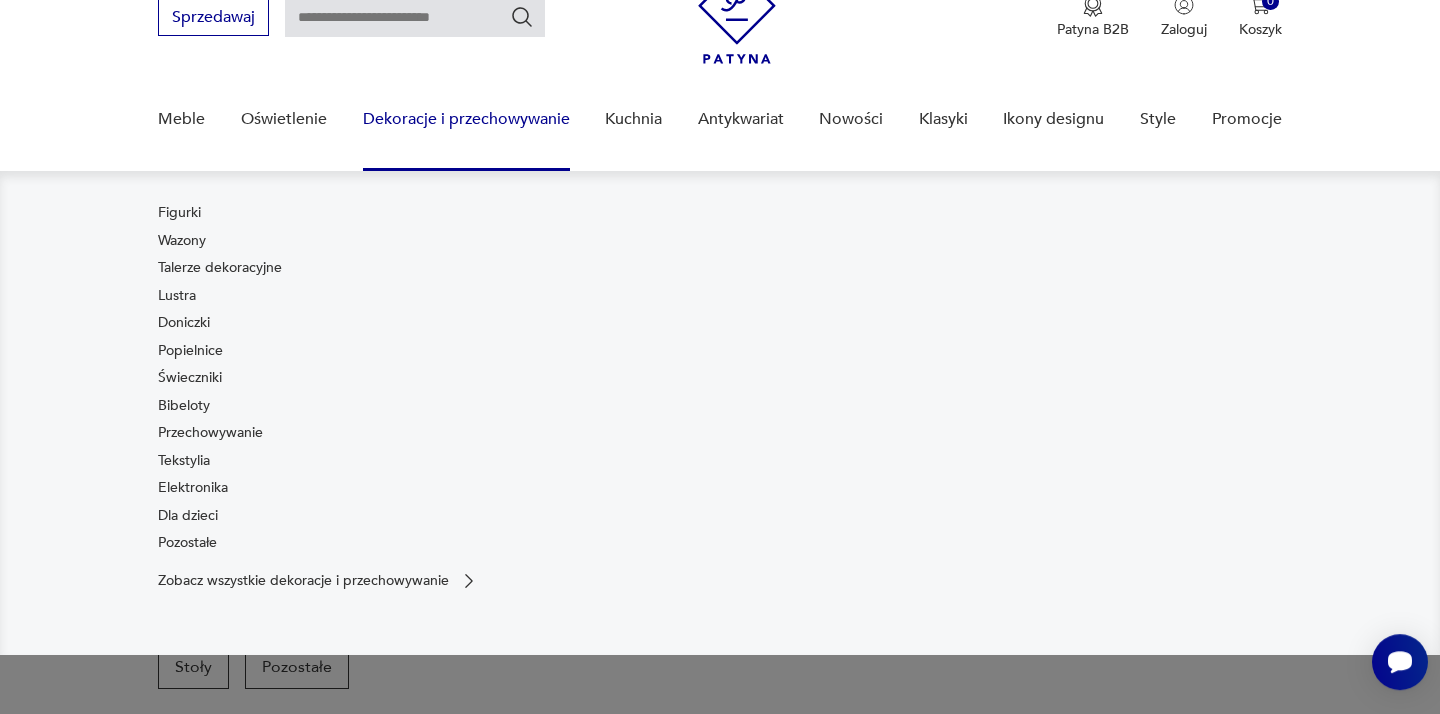 scroll, scrollTop: 108, scrollLeft: 0, axis: vertical 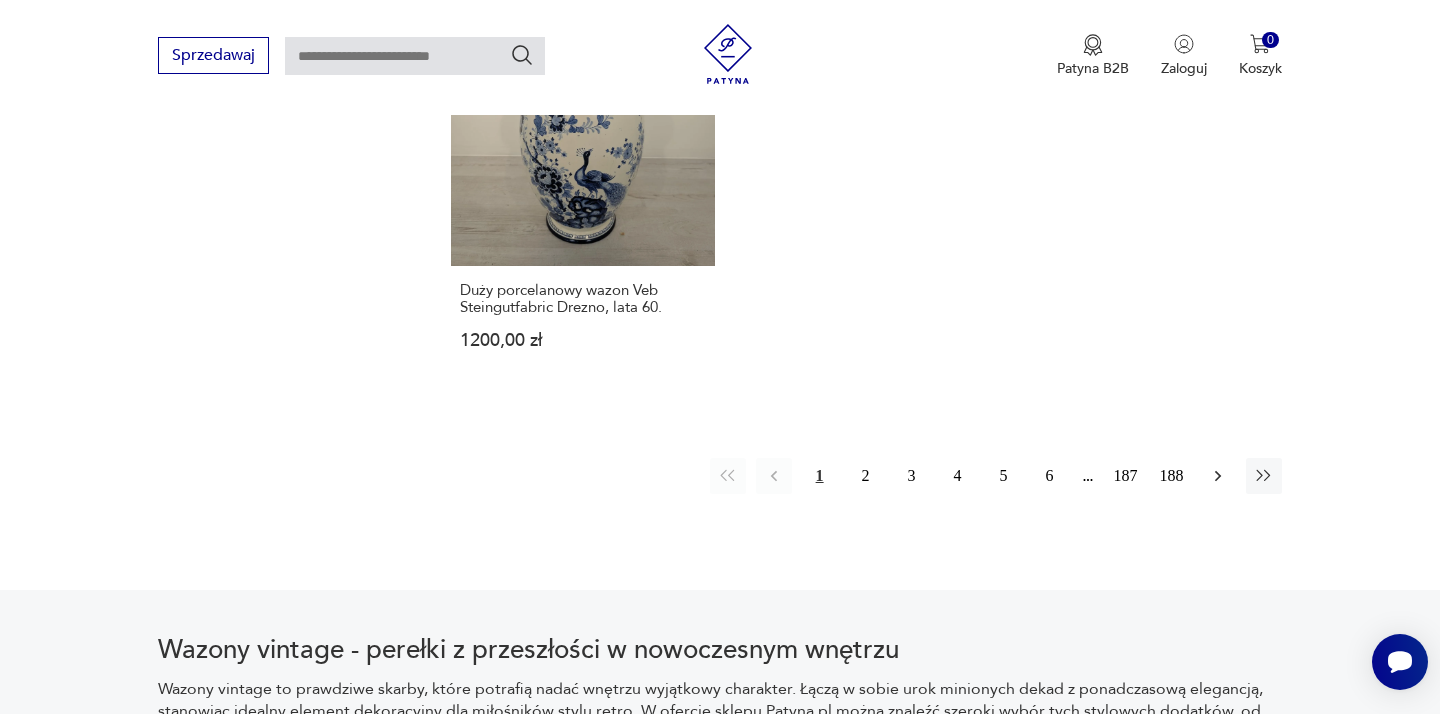 click 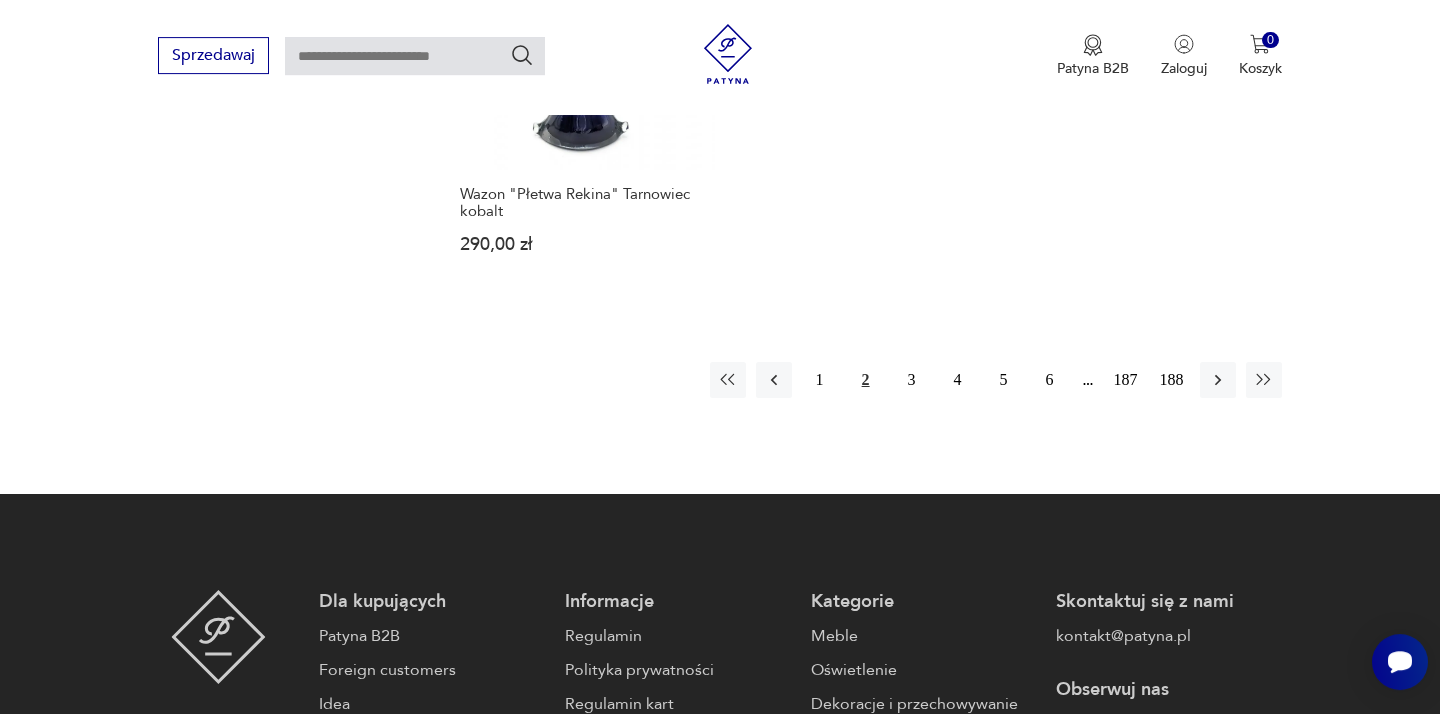 scroll, scrollTop: 3124, scrollLeft: 0, axis: vertical 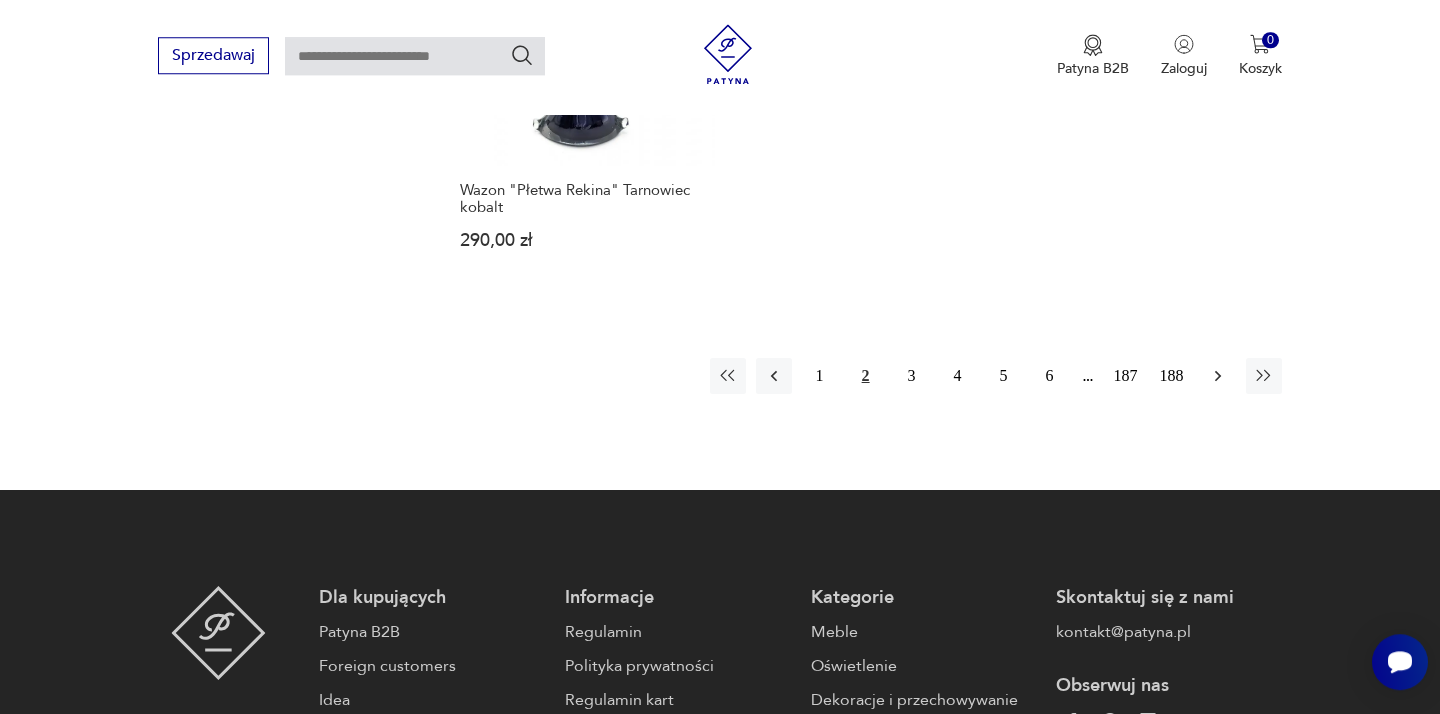 click 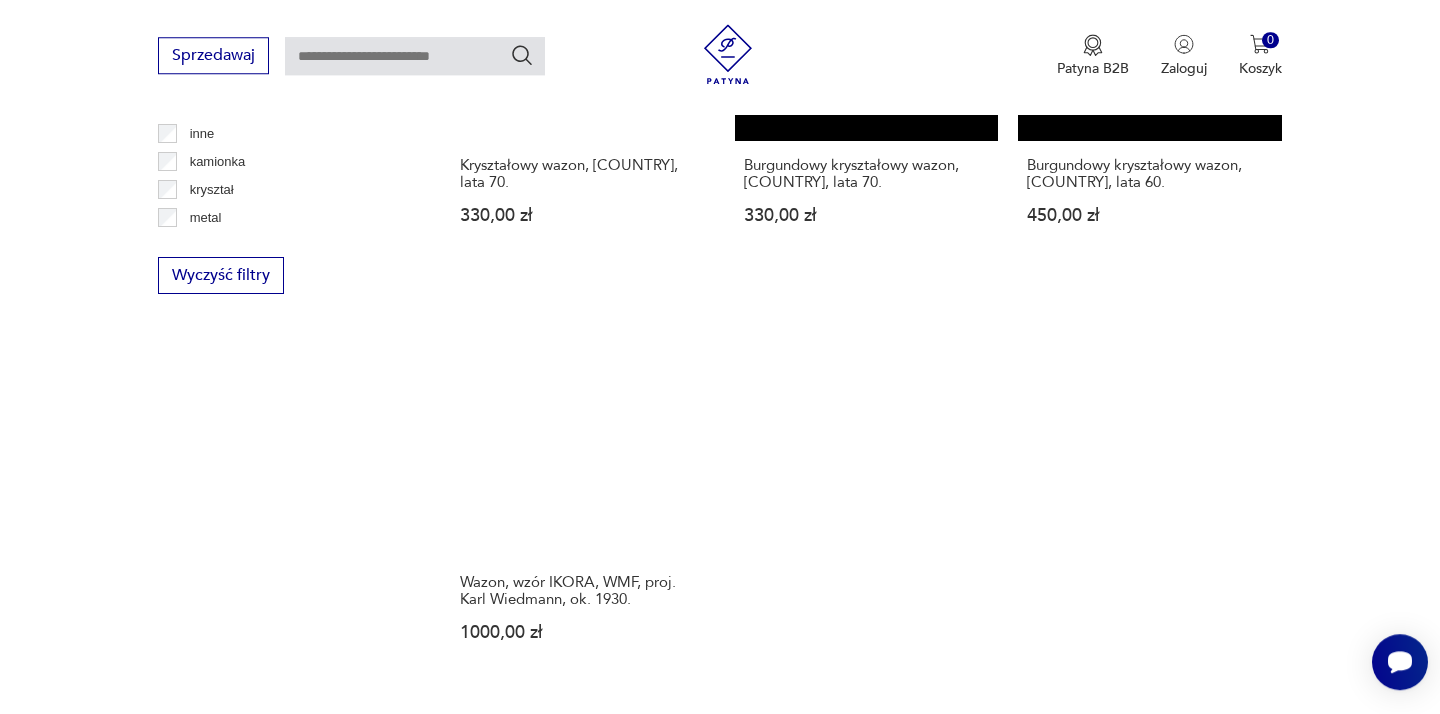 scroll, scrollTop: 3016, scrollLeft: 0, axis: vertical 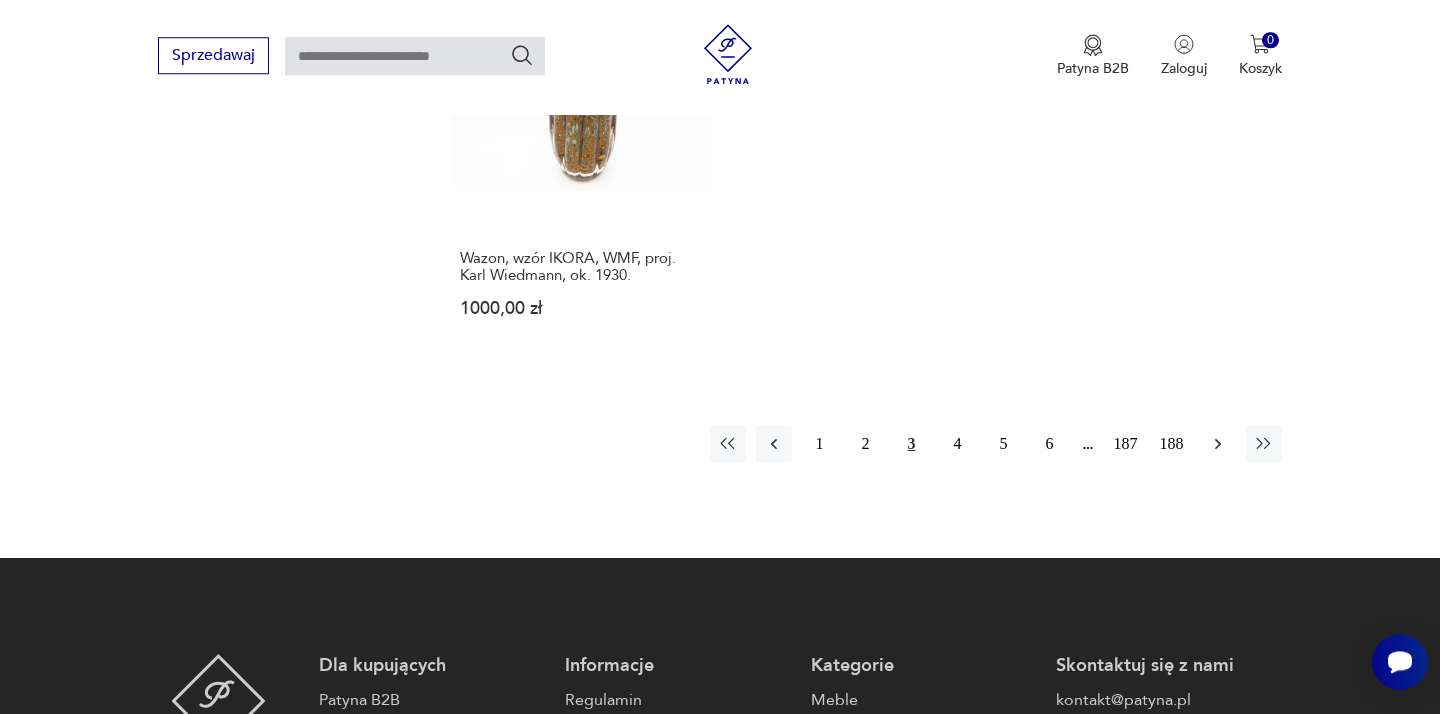 click 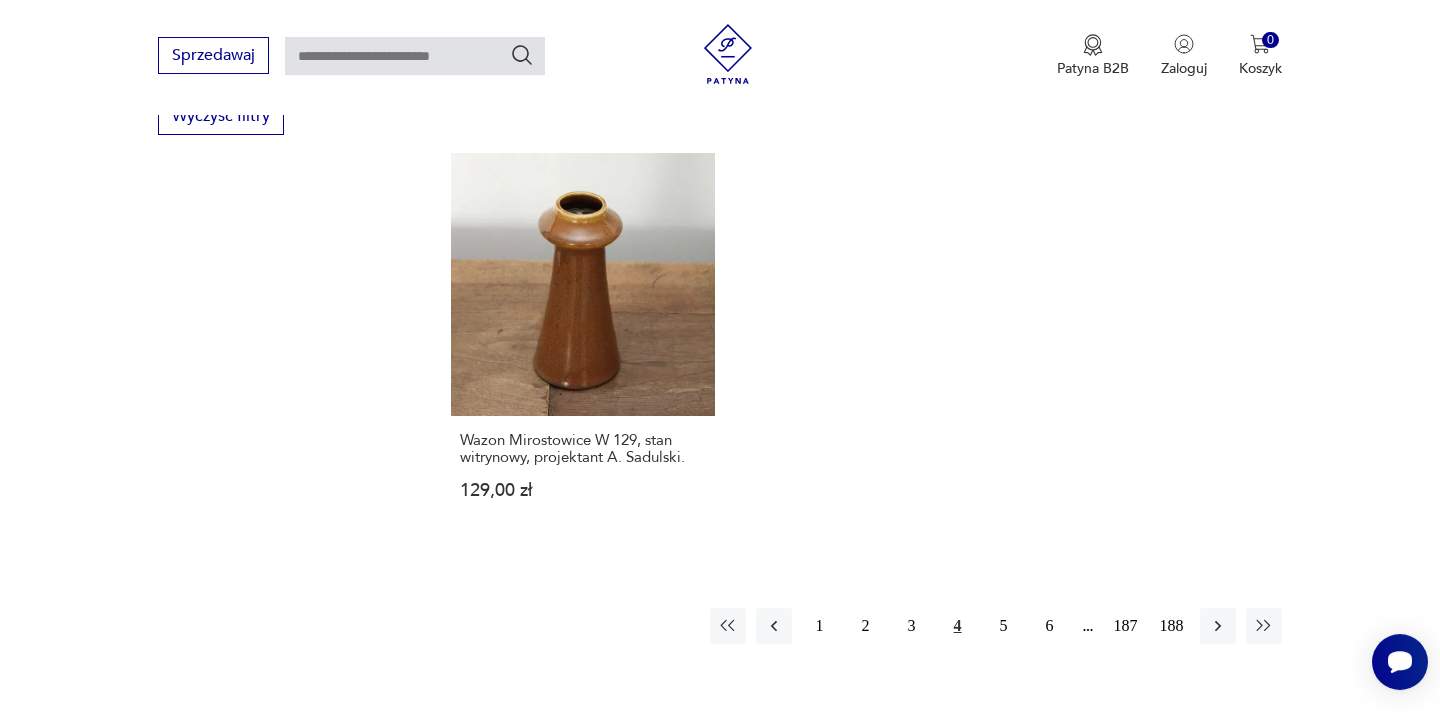 scroll, scrollTop: 3016, scrollLeft: 0, axis: vertical 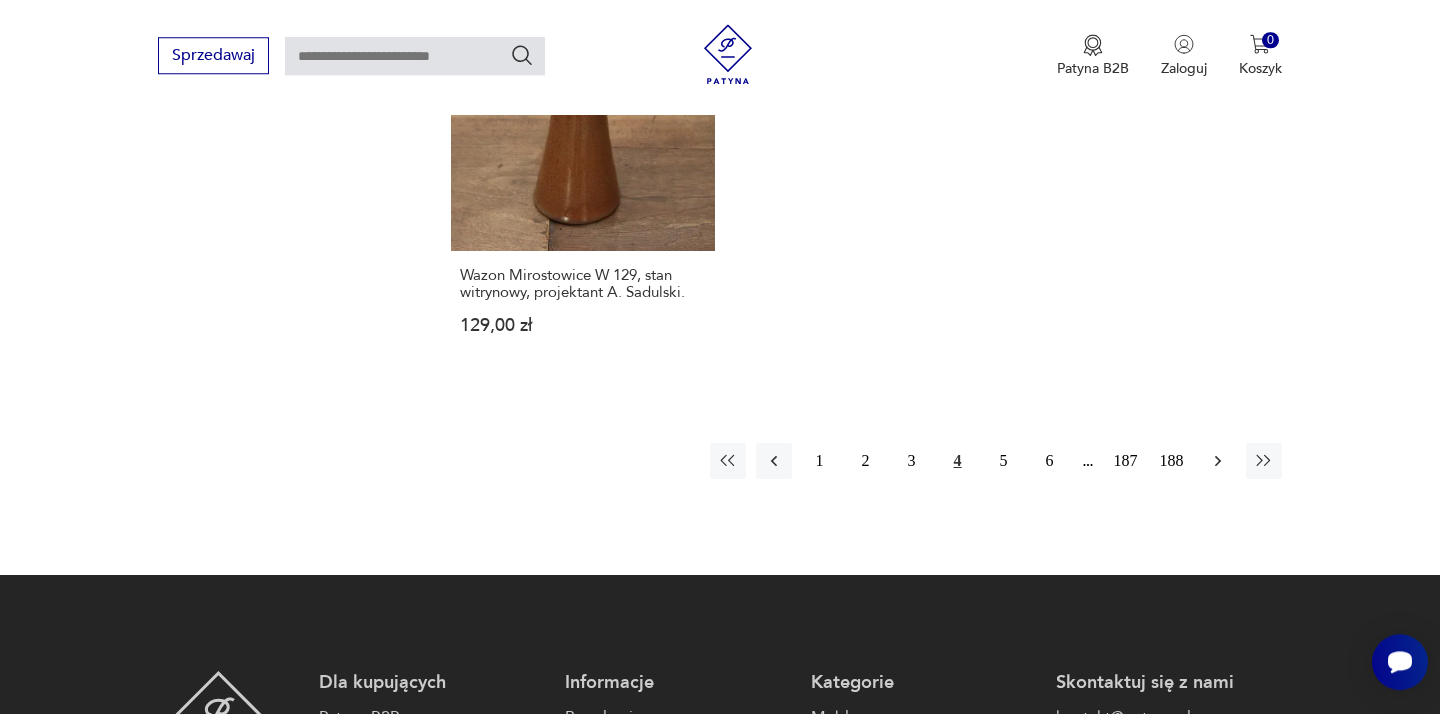click 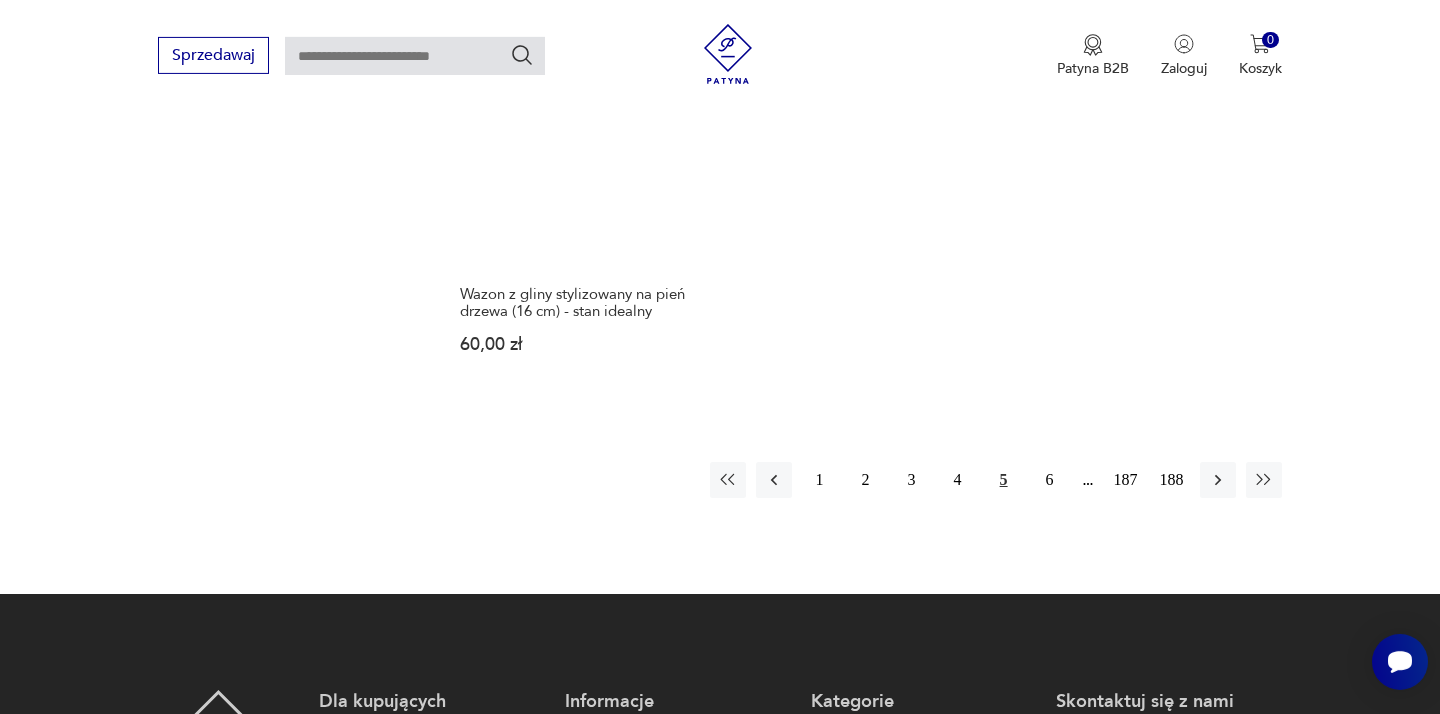 scroll, scrollTop: 3016, scrollLeft: 0, axis: vertical 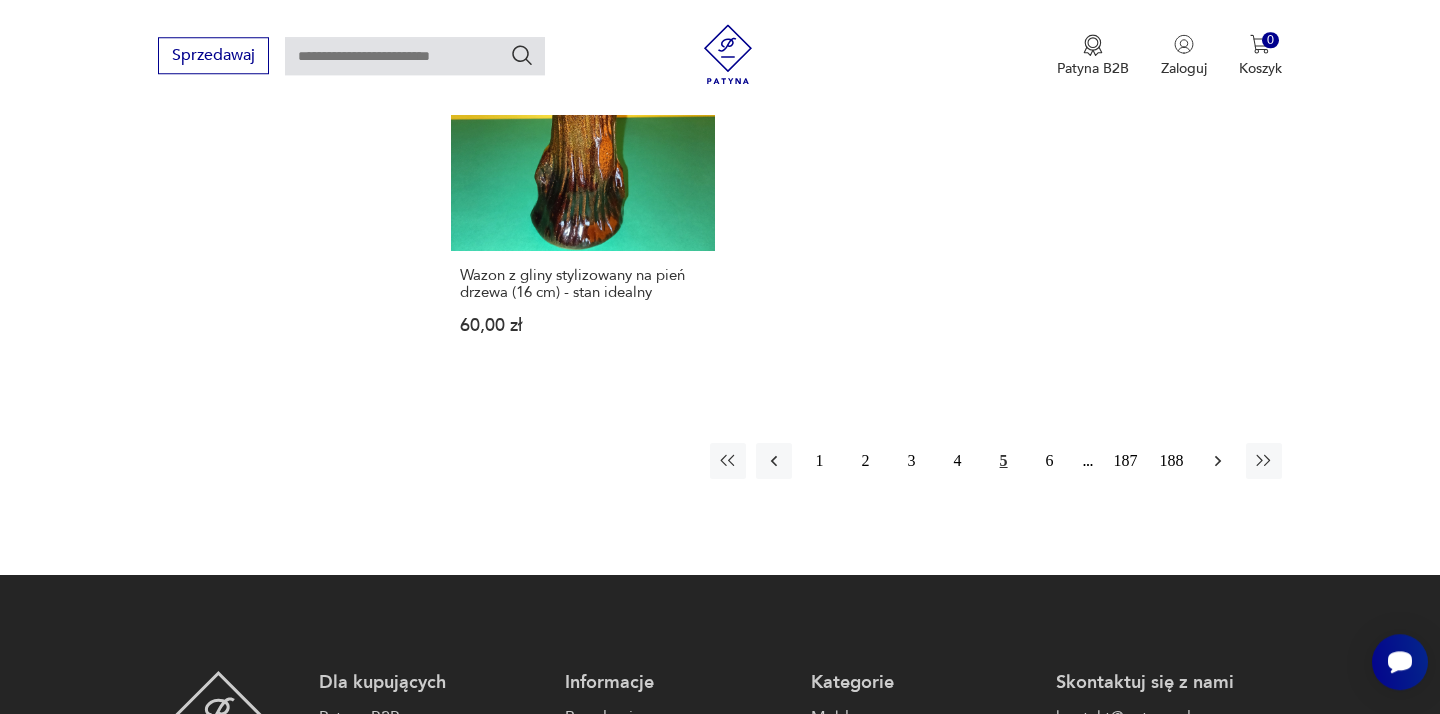 click 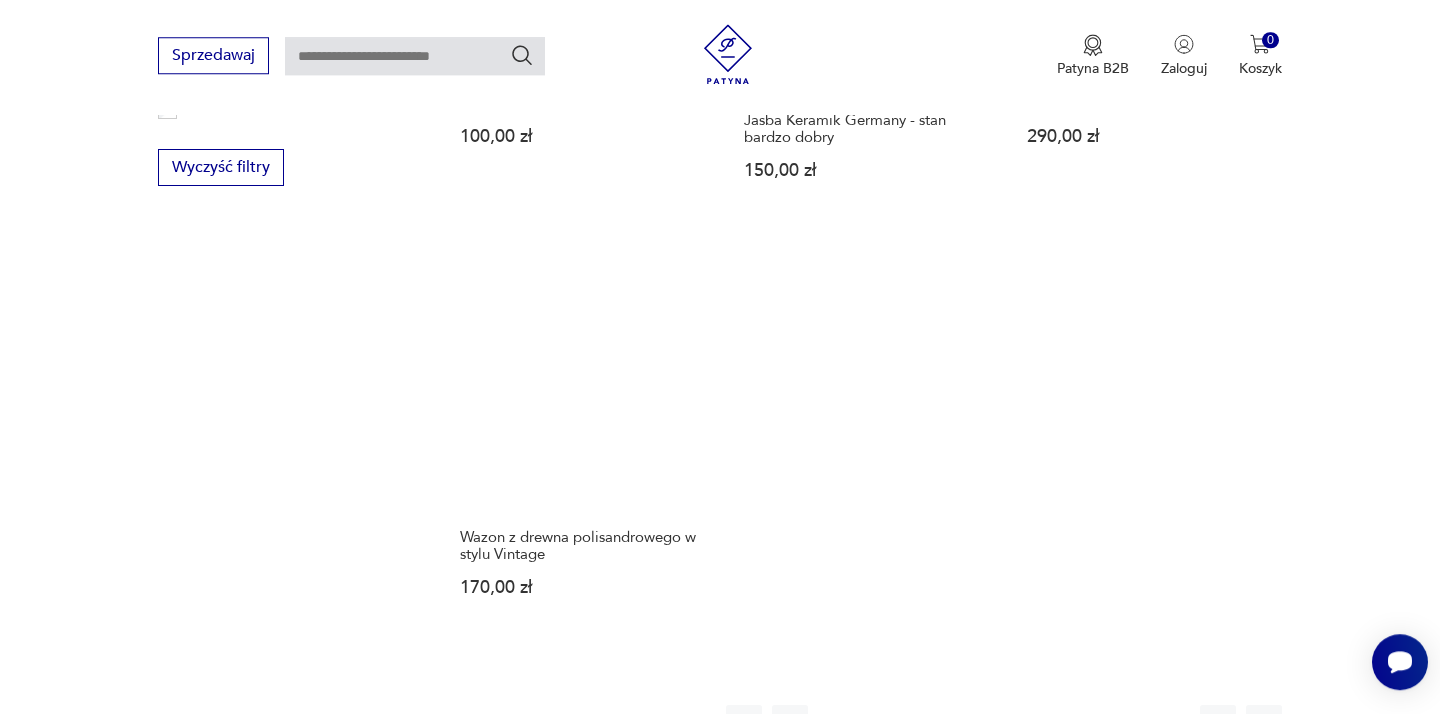 scroll, scrollTop: 3124, scrollLeft: 0, axis: vertical 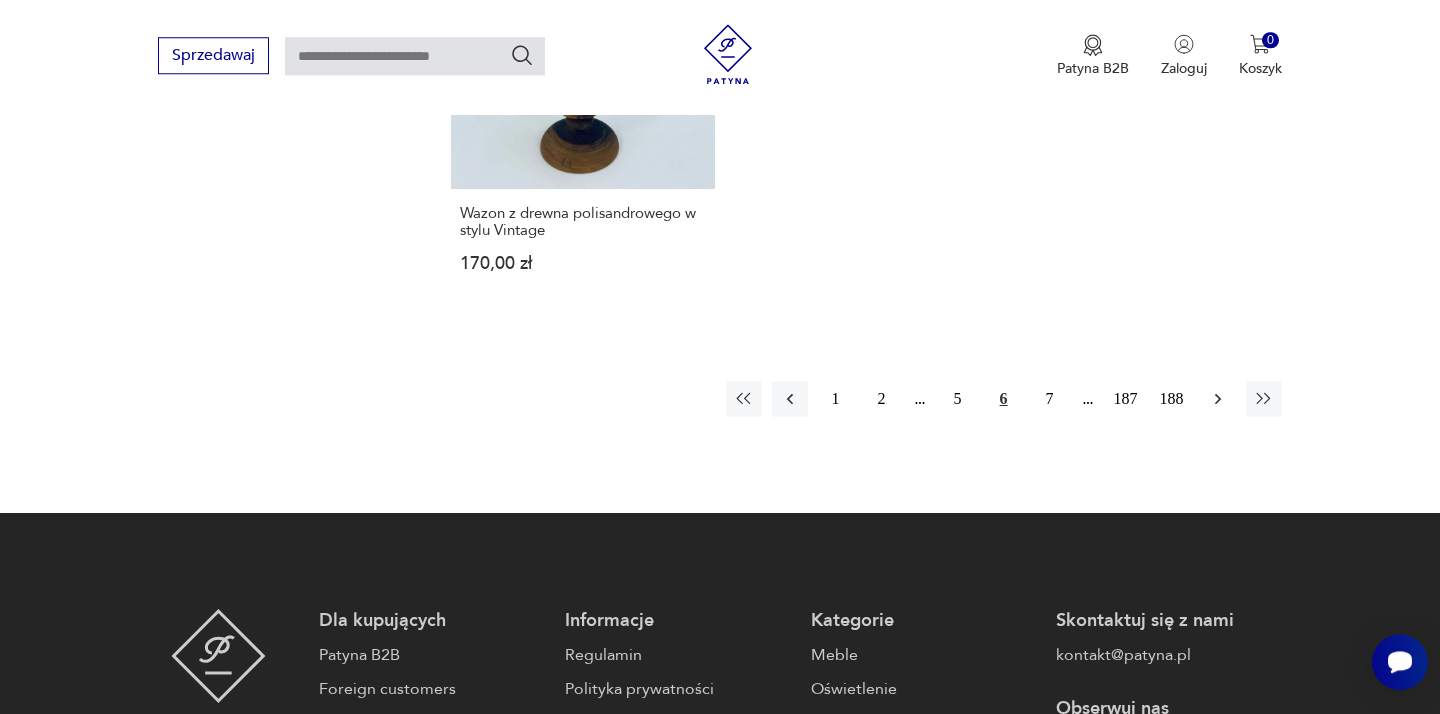 click 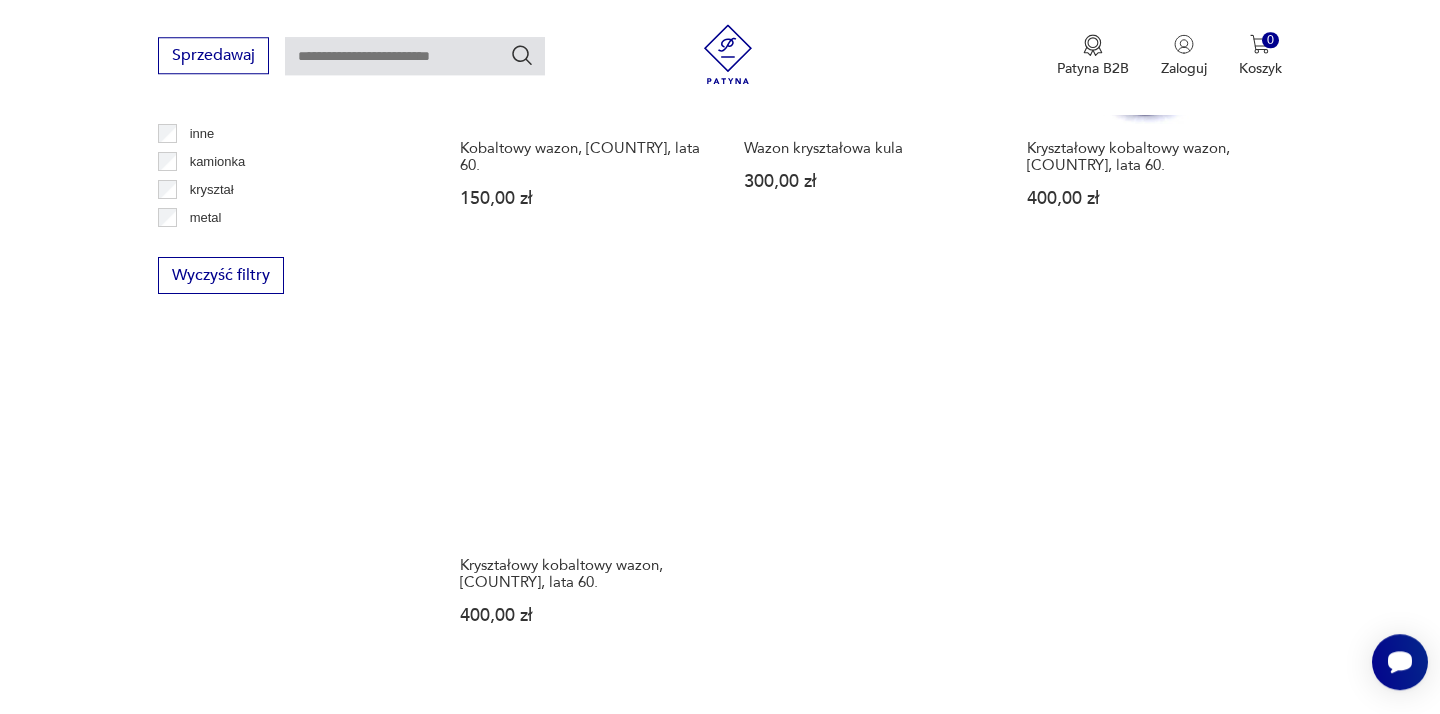 scroll, scrollTop: 3124, scrollLeft: 0, axis: vertical 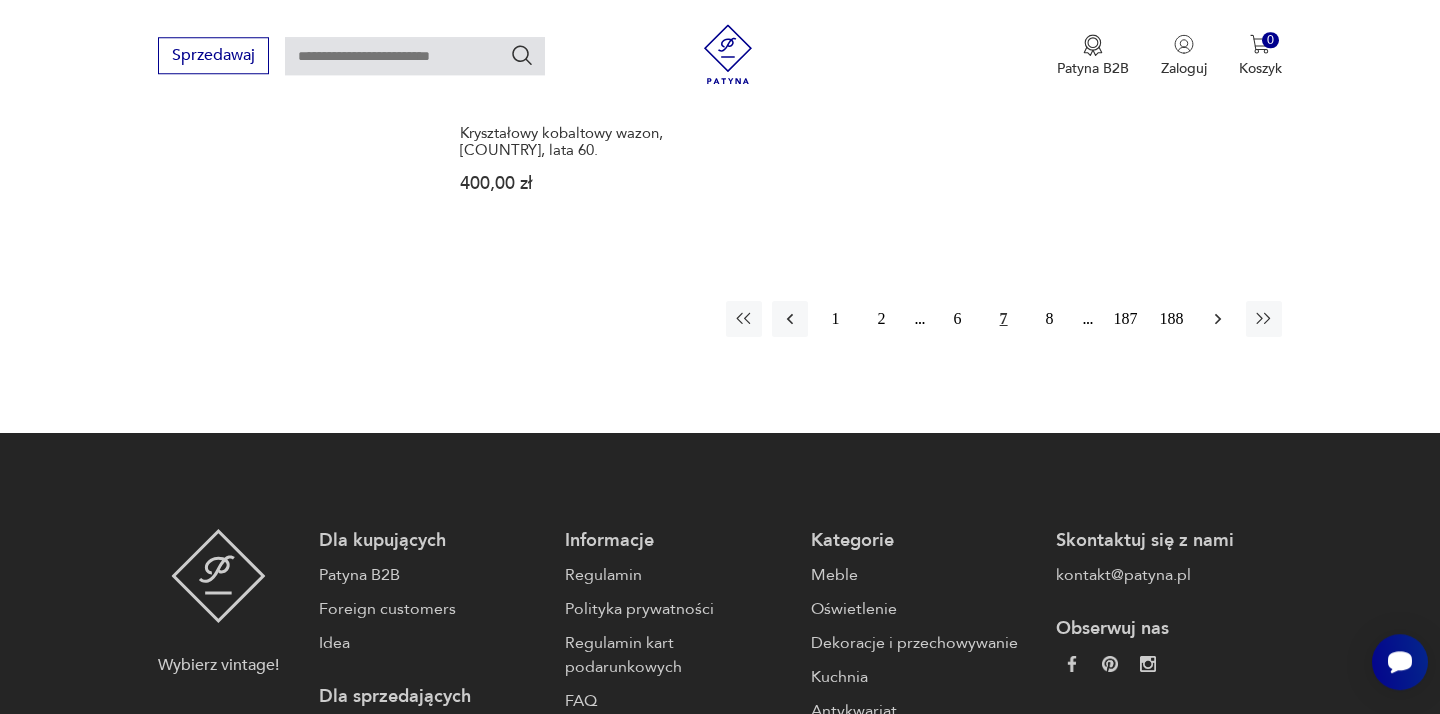 click 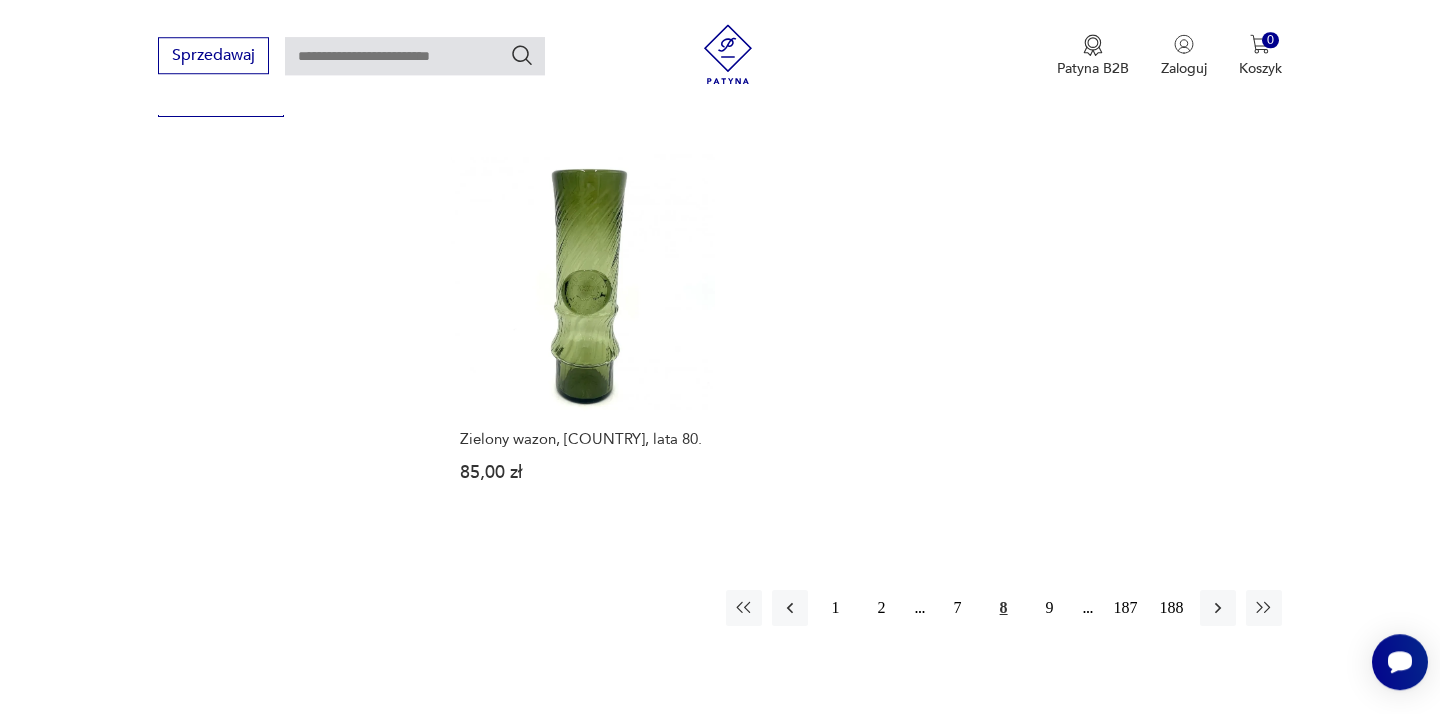 scroll, scrollTop: 3124, scrollLeft: 0, axis: vertical 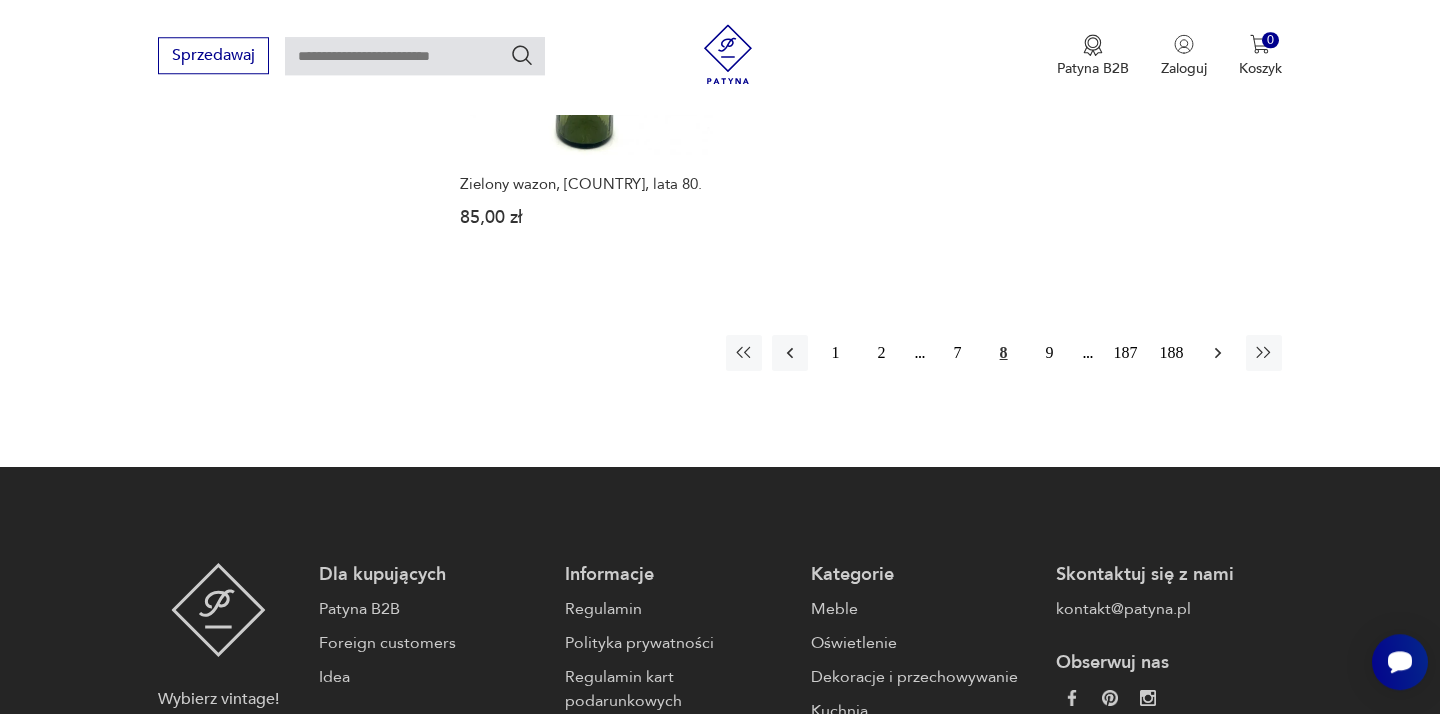 click 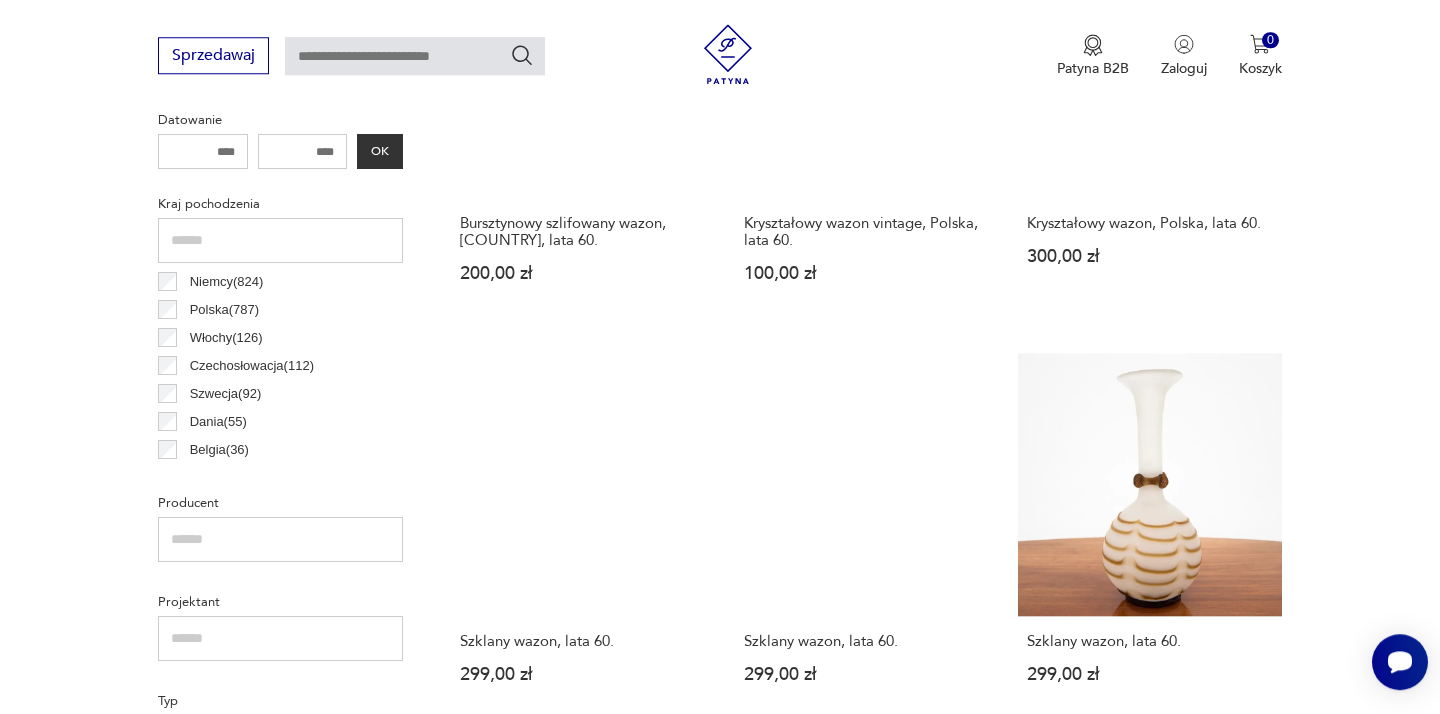 scroll, scrollTop: 1504, scrollLeft: 0, axis: vertical 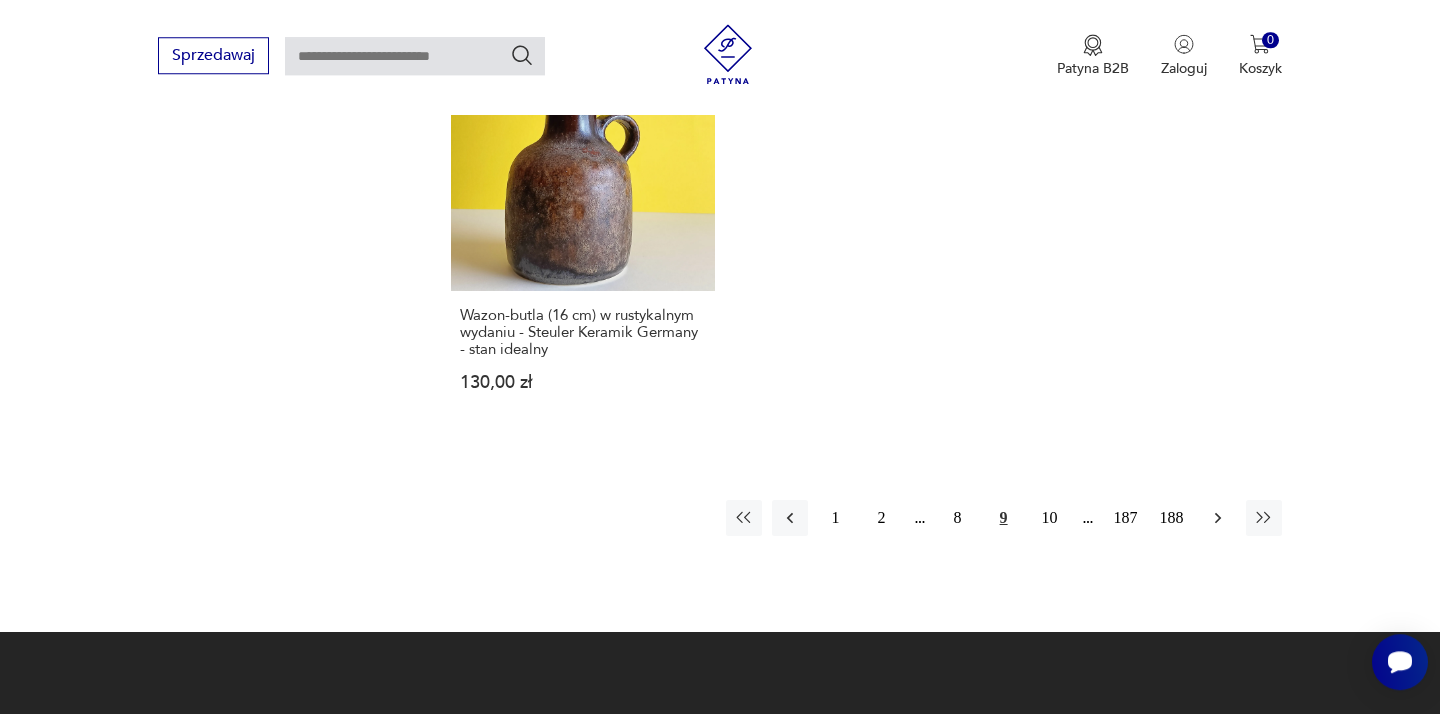 click 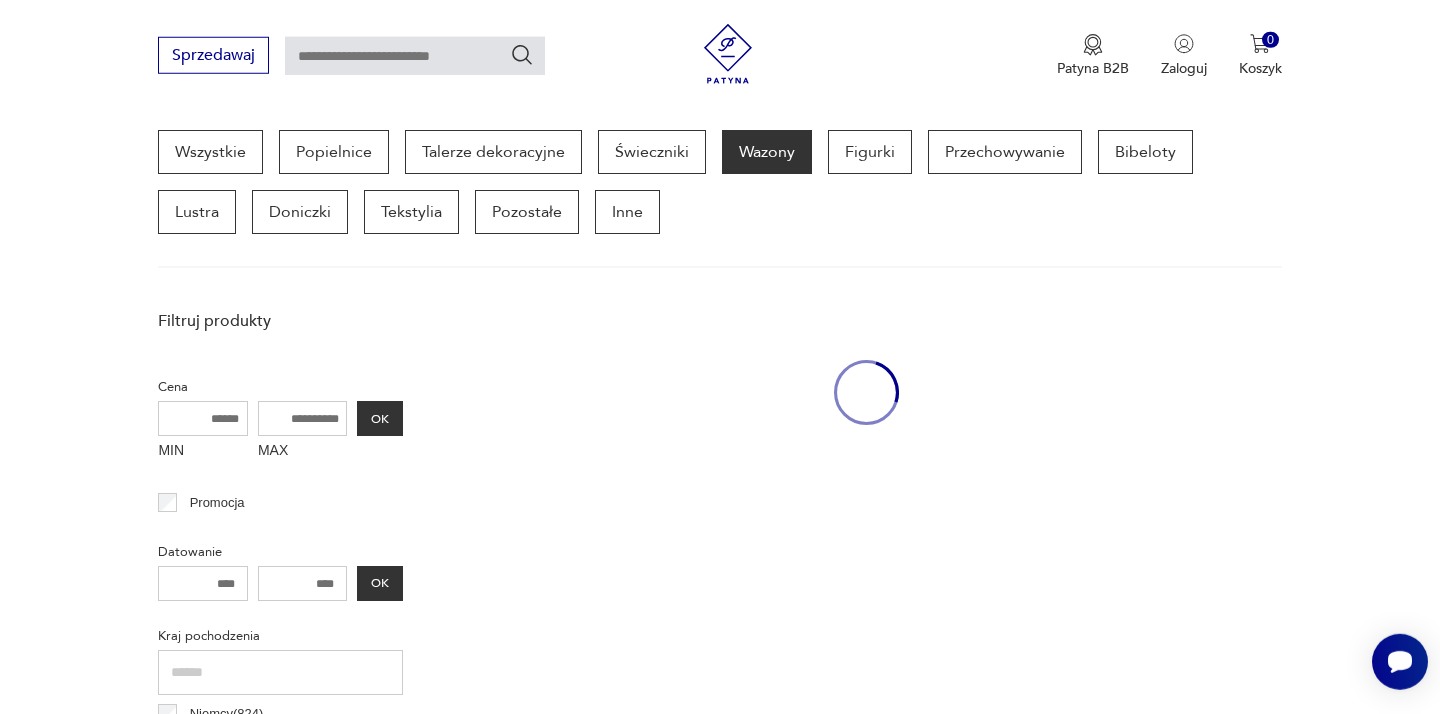 scroll, scrollTop: 531, scrollLeft: 0, axis: vertical 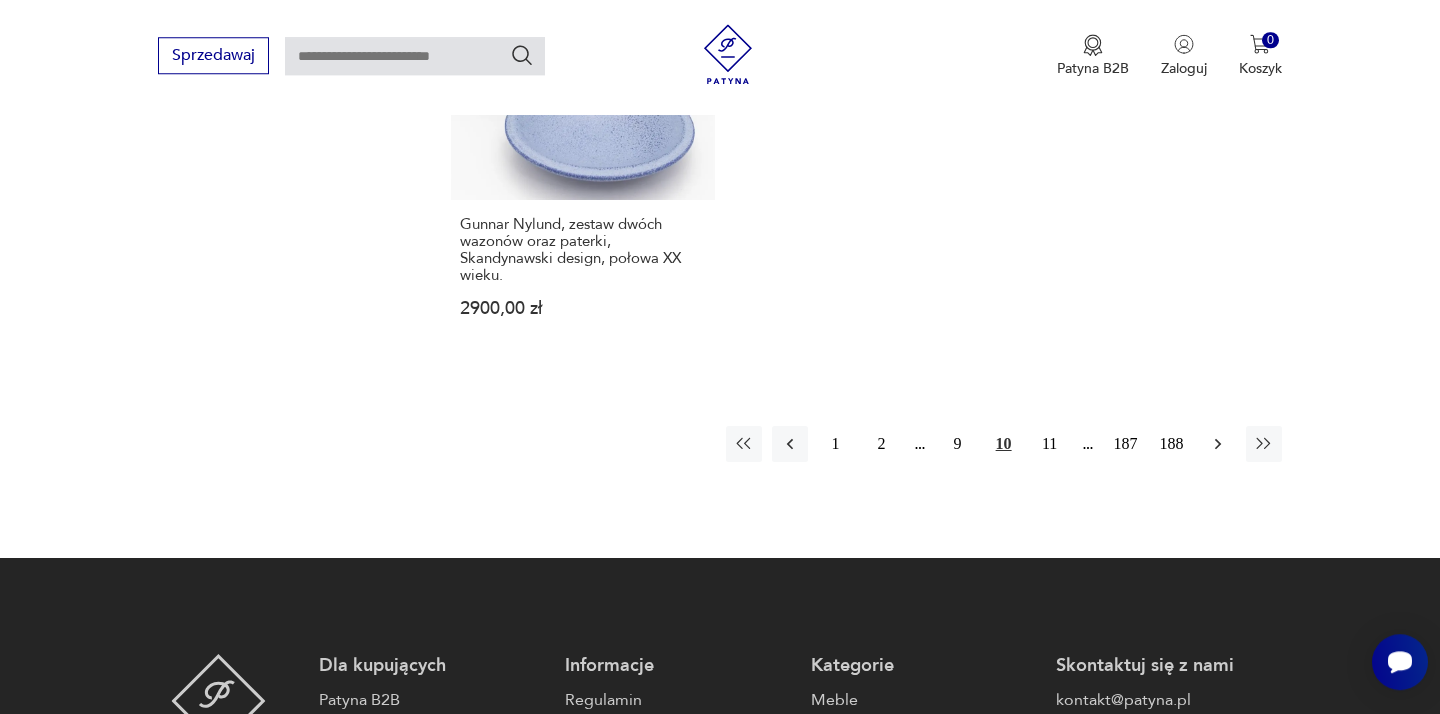 click 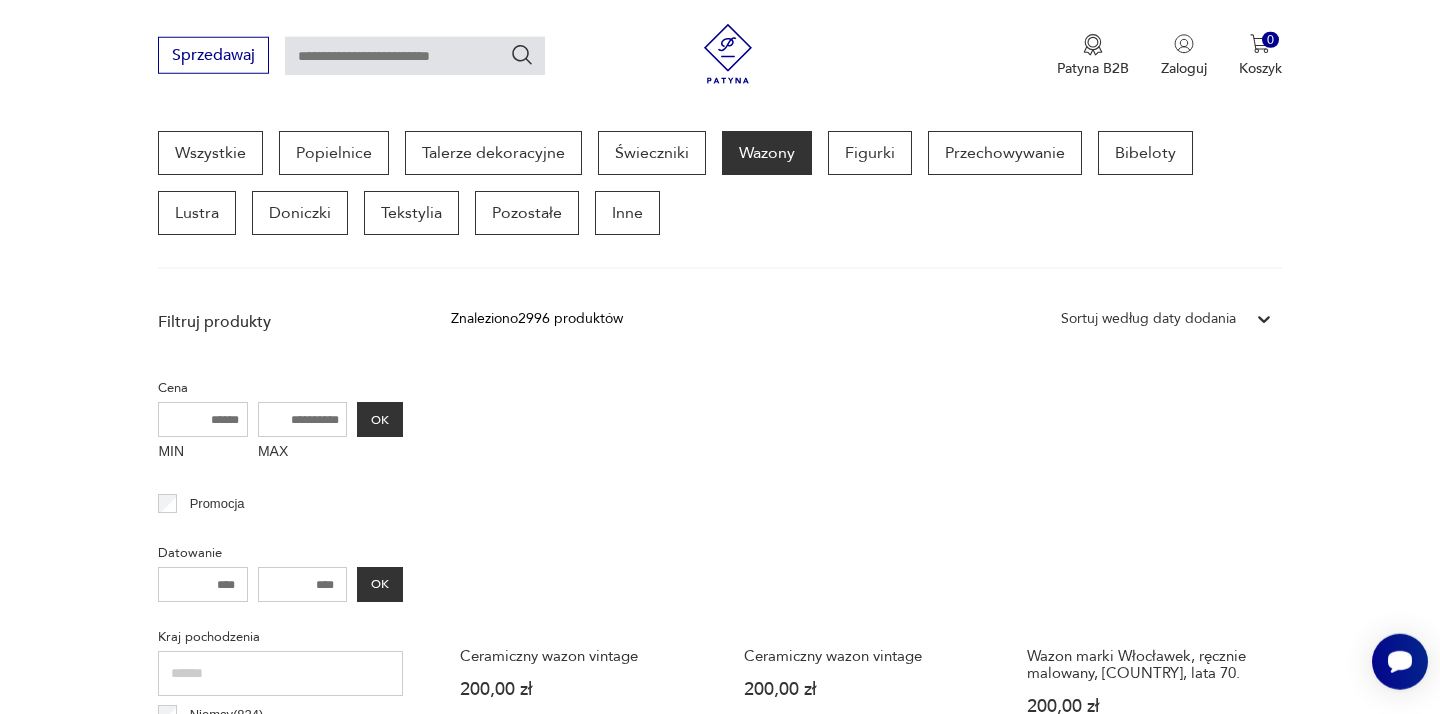 scroll, scrollTop: 532, scrollLeft: 0, axis: vertical 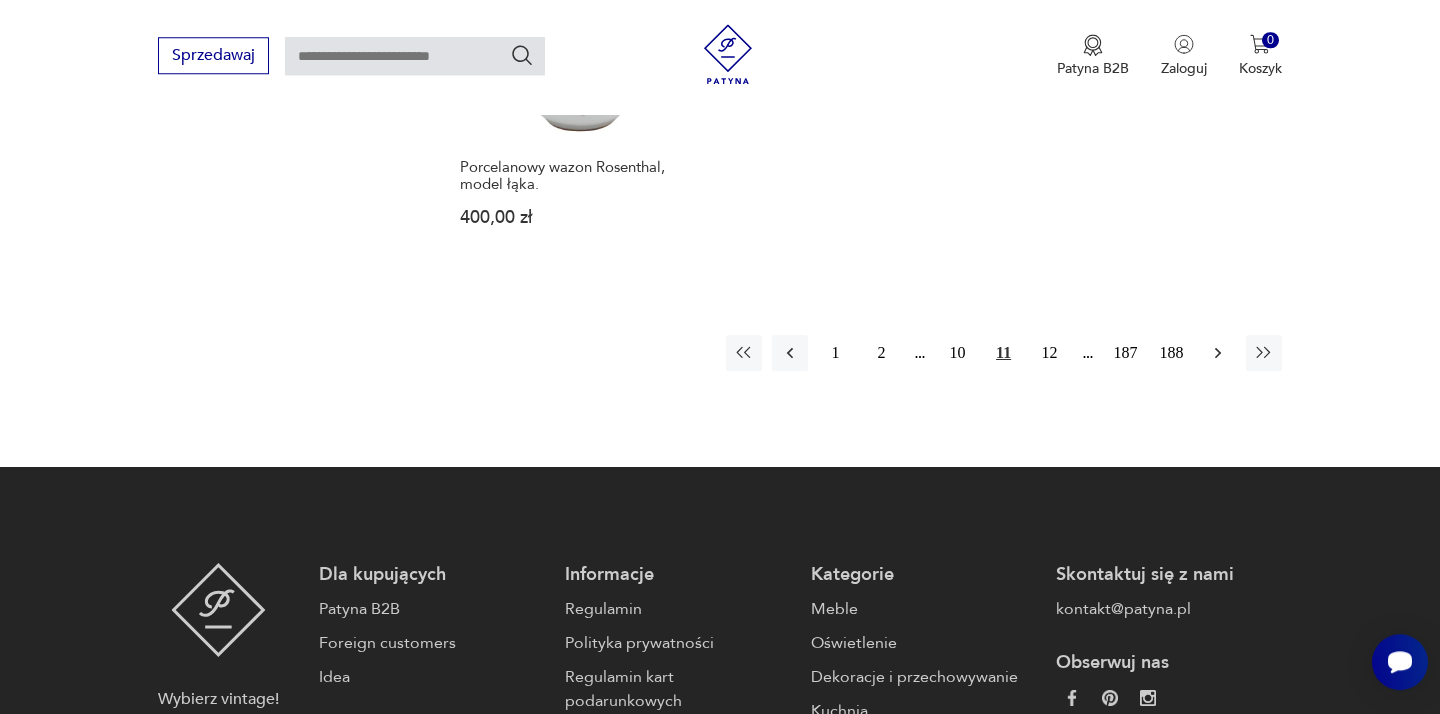 click 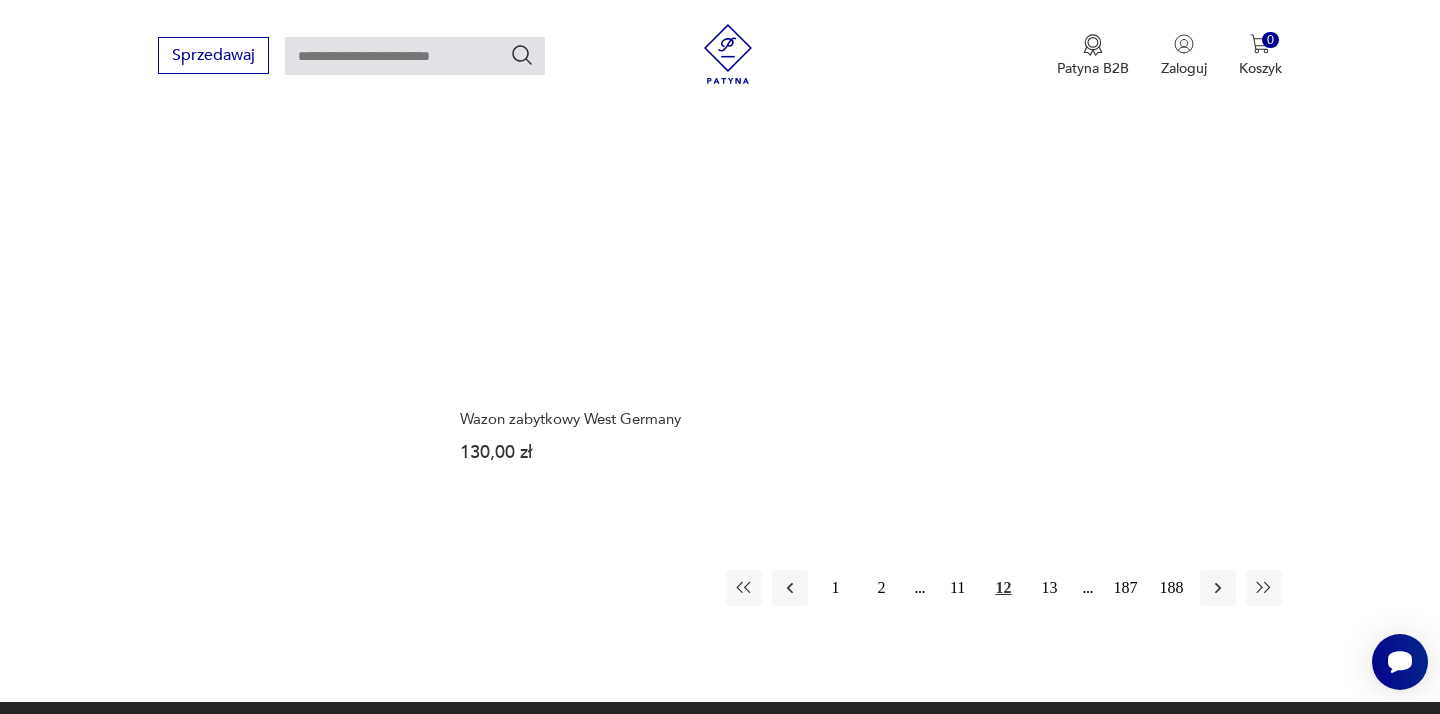 scroll, scrollTop: 2908, scrollLeft: 0, axis: vertical 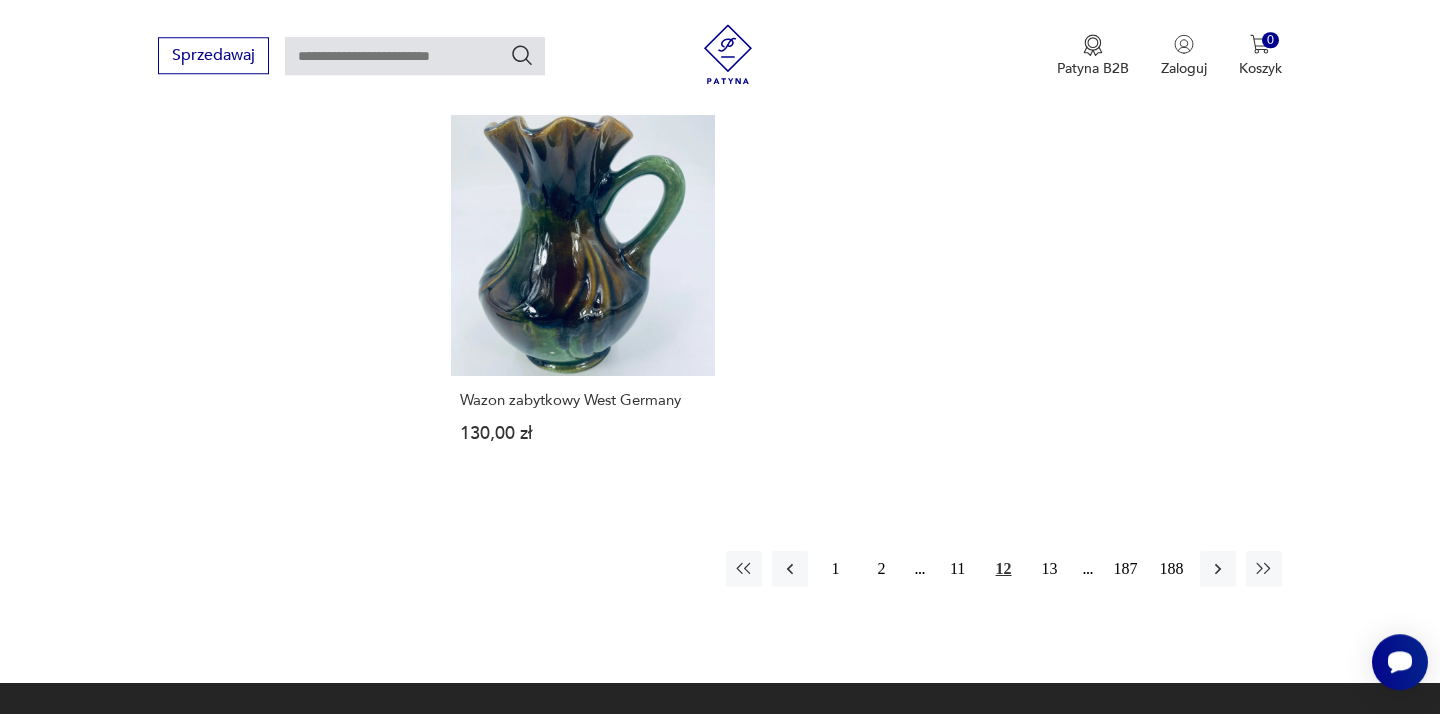 drag, startPoint x: 1213, startPoint y: 585, endPoint x: 1173, endPoint y: 541, distance: 59.464275 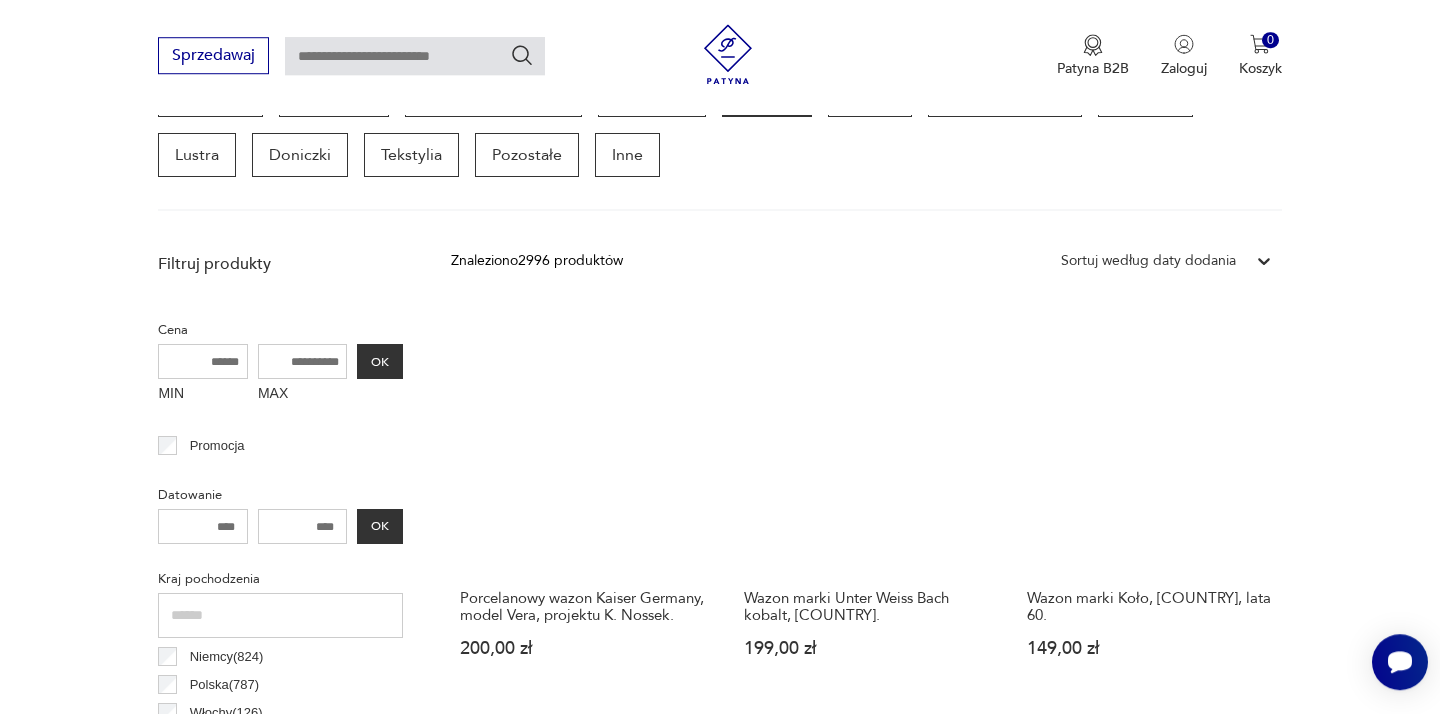 scroll, scrollTop: 564, scrollLeft: 0, axis: vertical 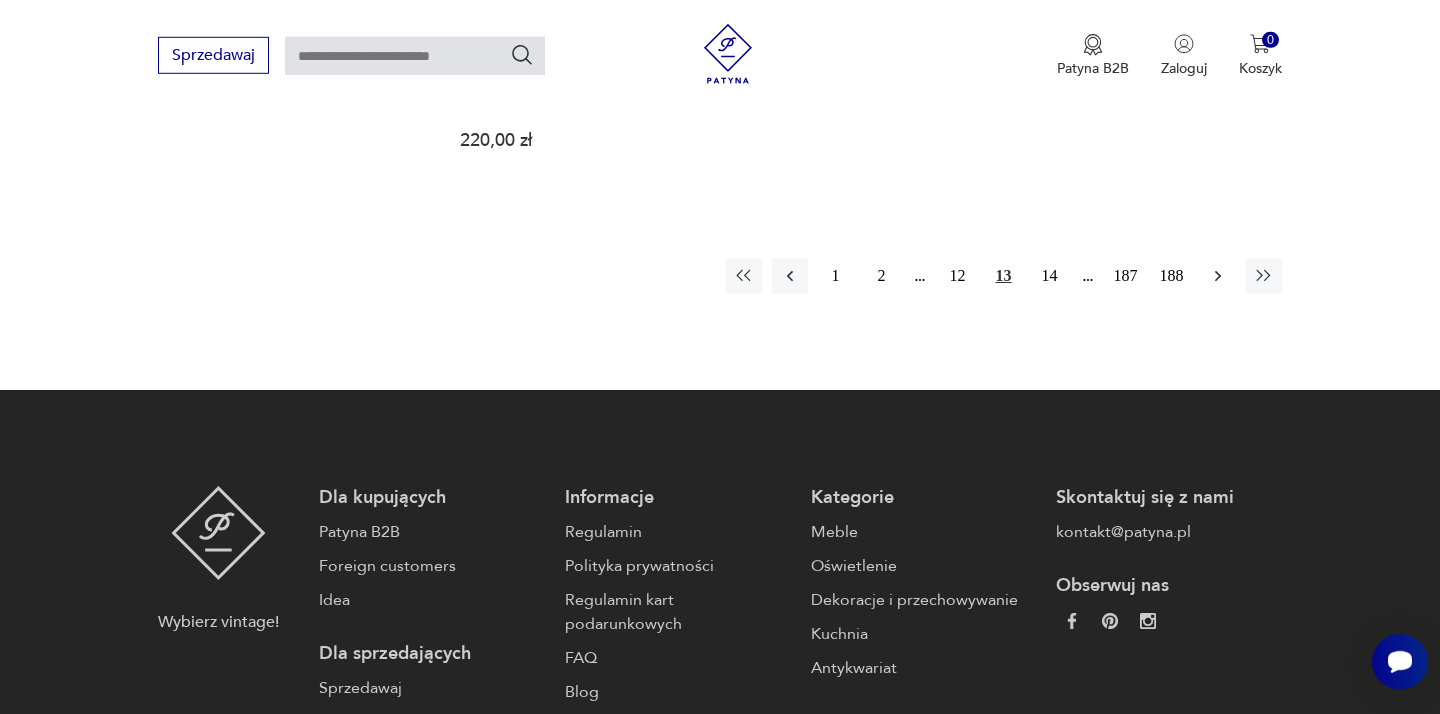 click 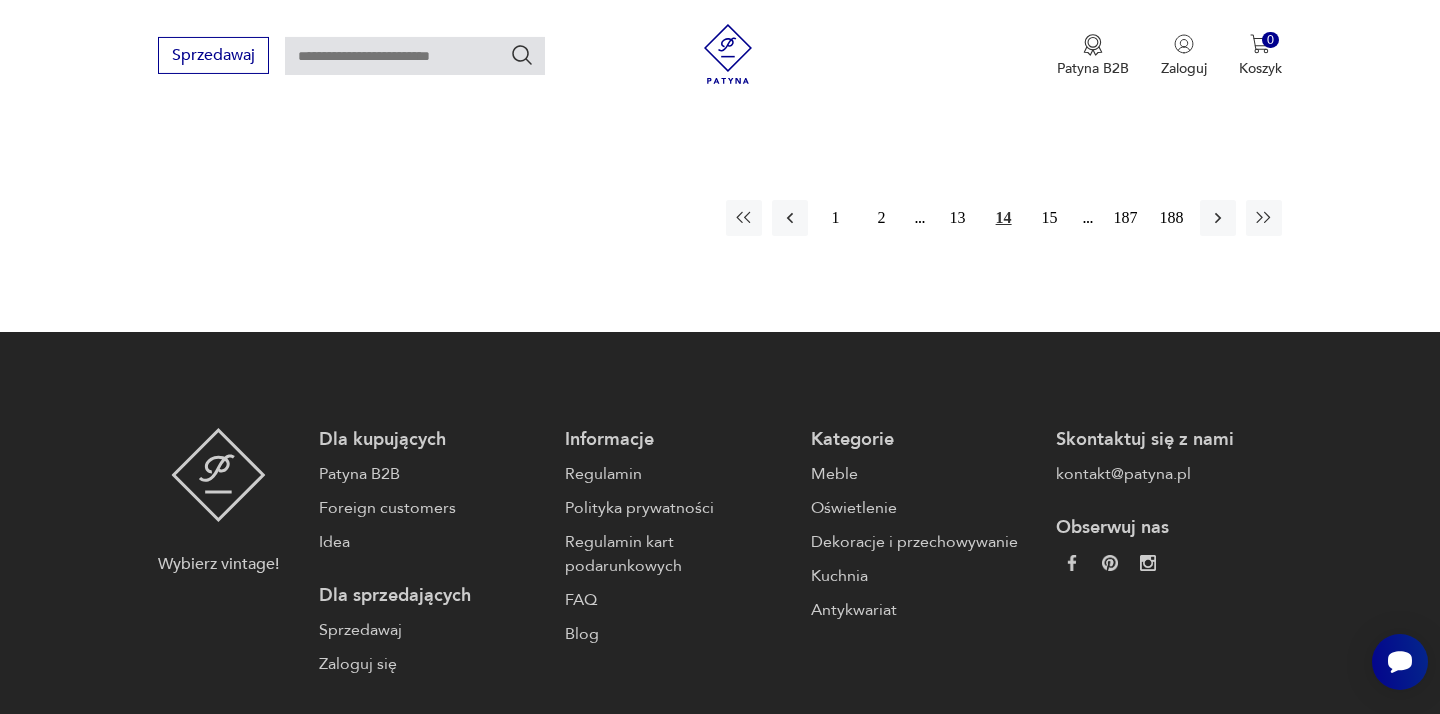 scroll, scrollTop: 3340, scrollLeft: 0, axis: vertical 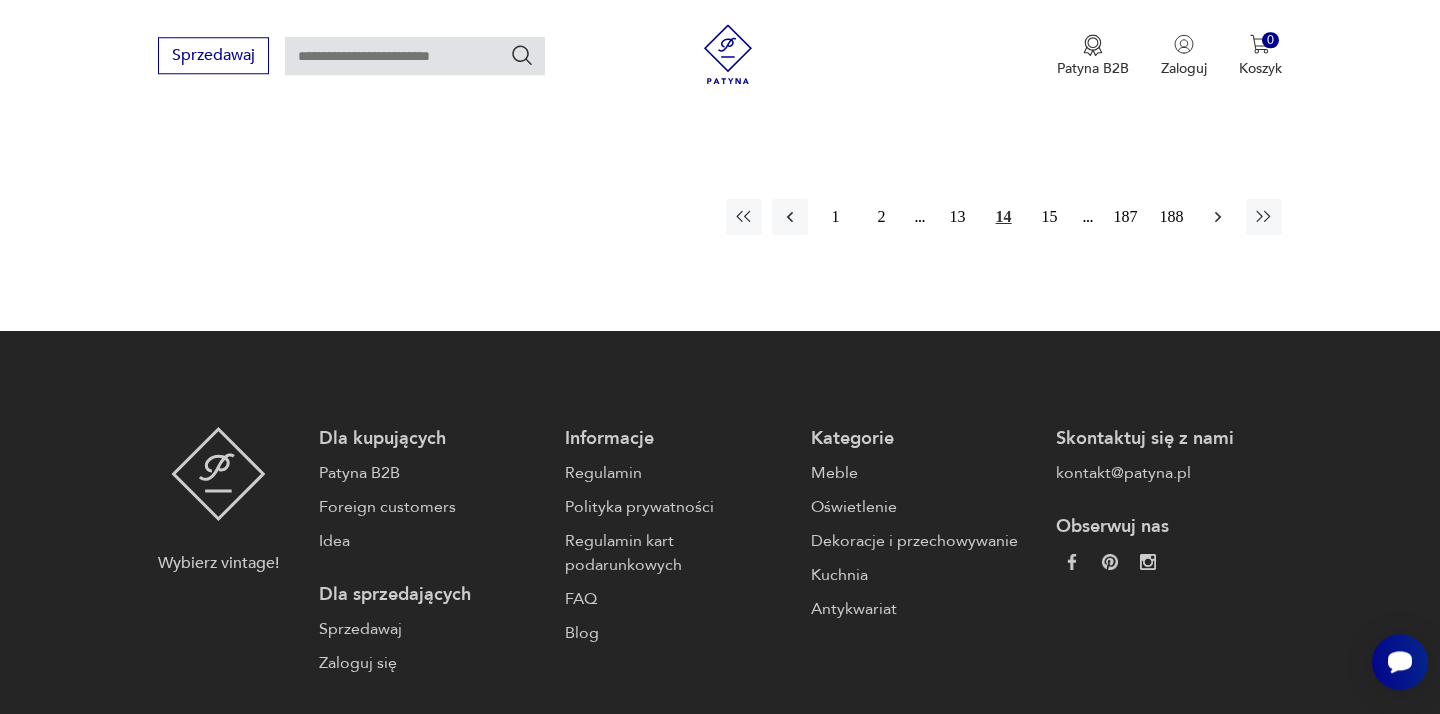 click at bounding box center [1218, 217] 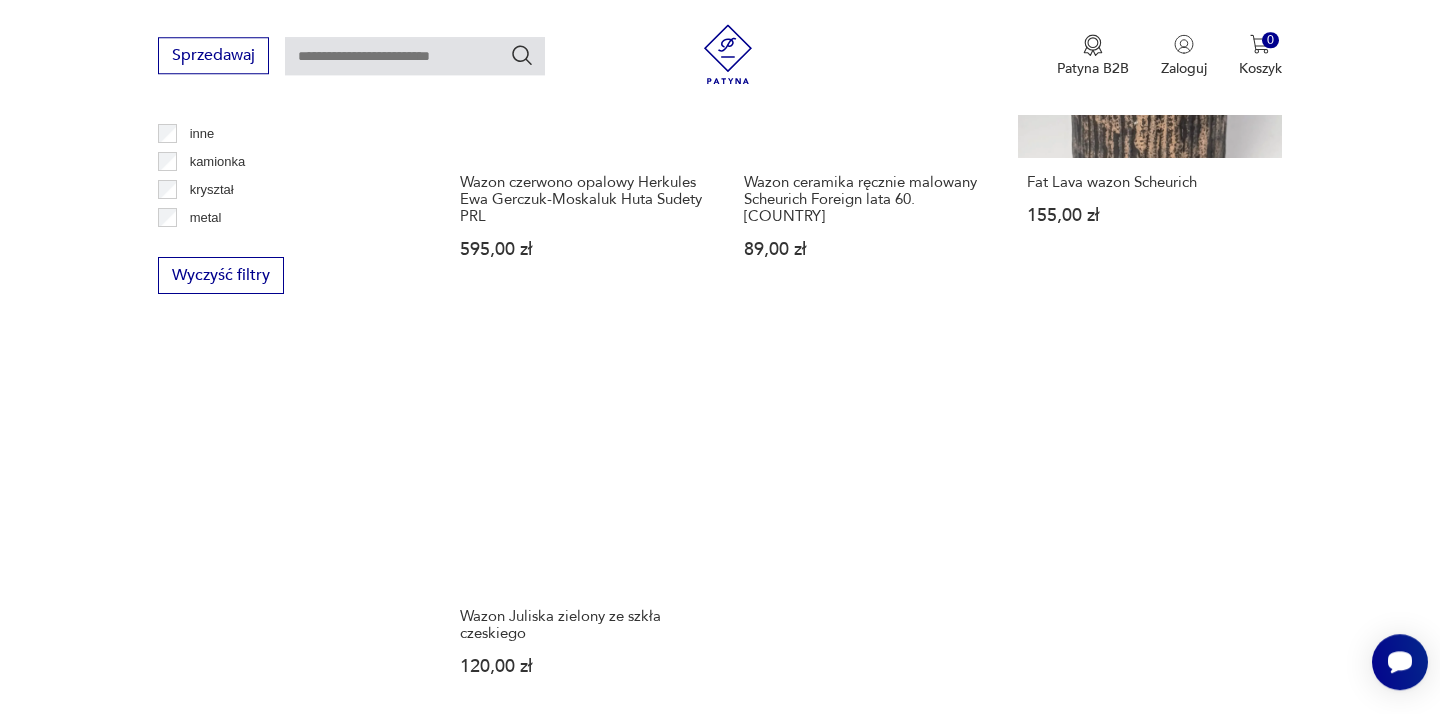 scroll, scrollTop: 3124, scrollLeft: 0, axis: vertical 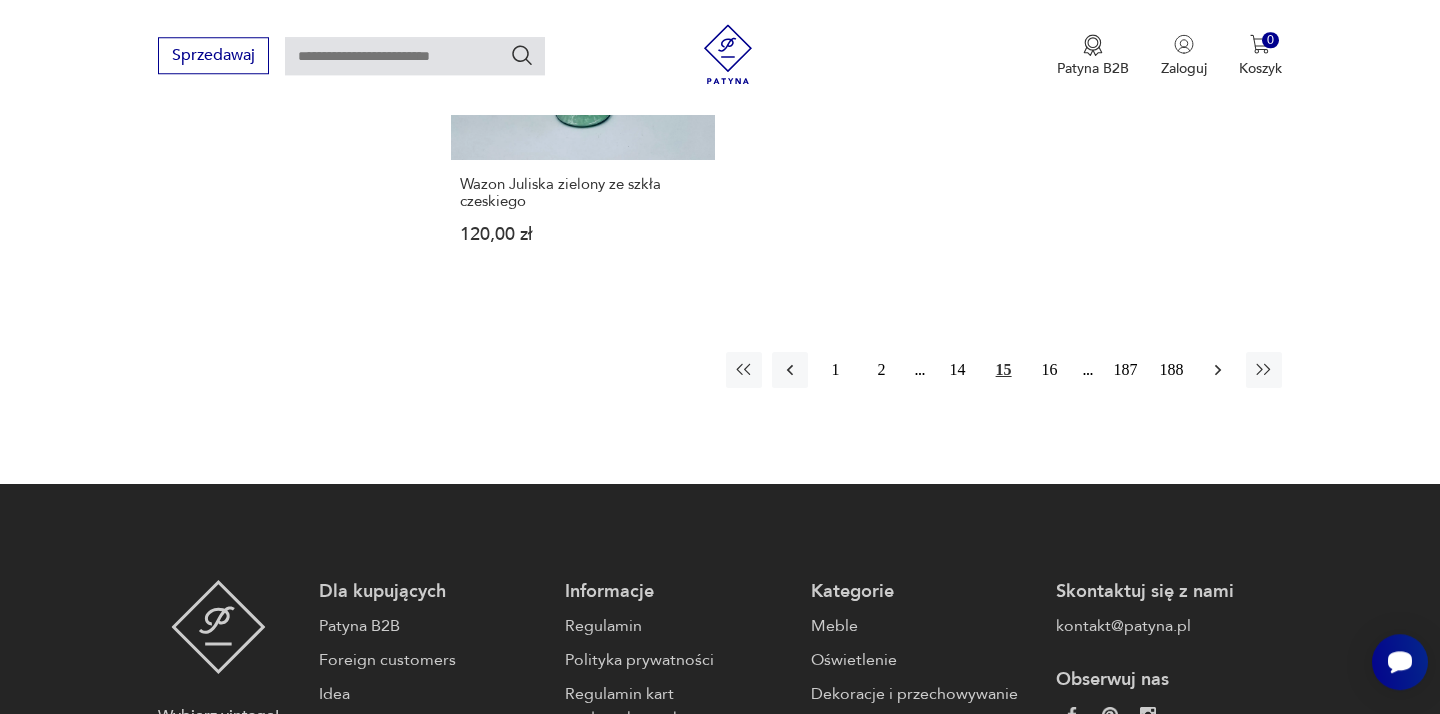 click 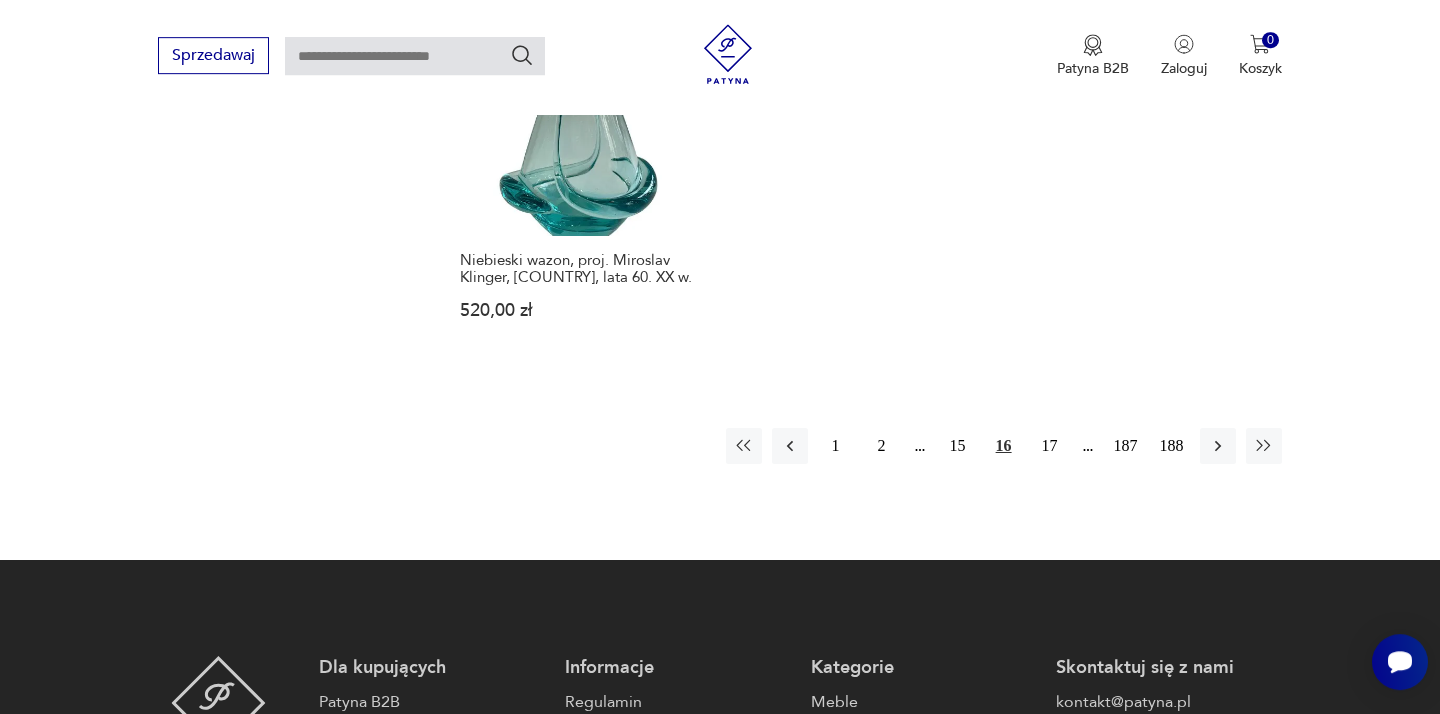 scroll, scrollTop: 3124, scrollLeft: 0, axis: vertical 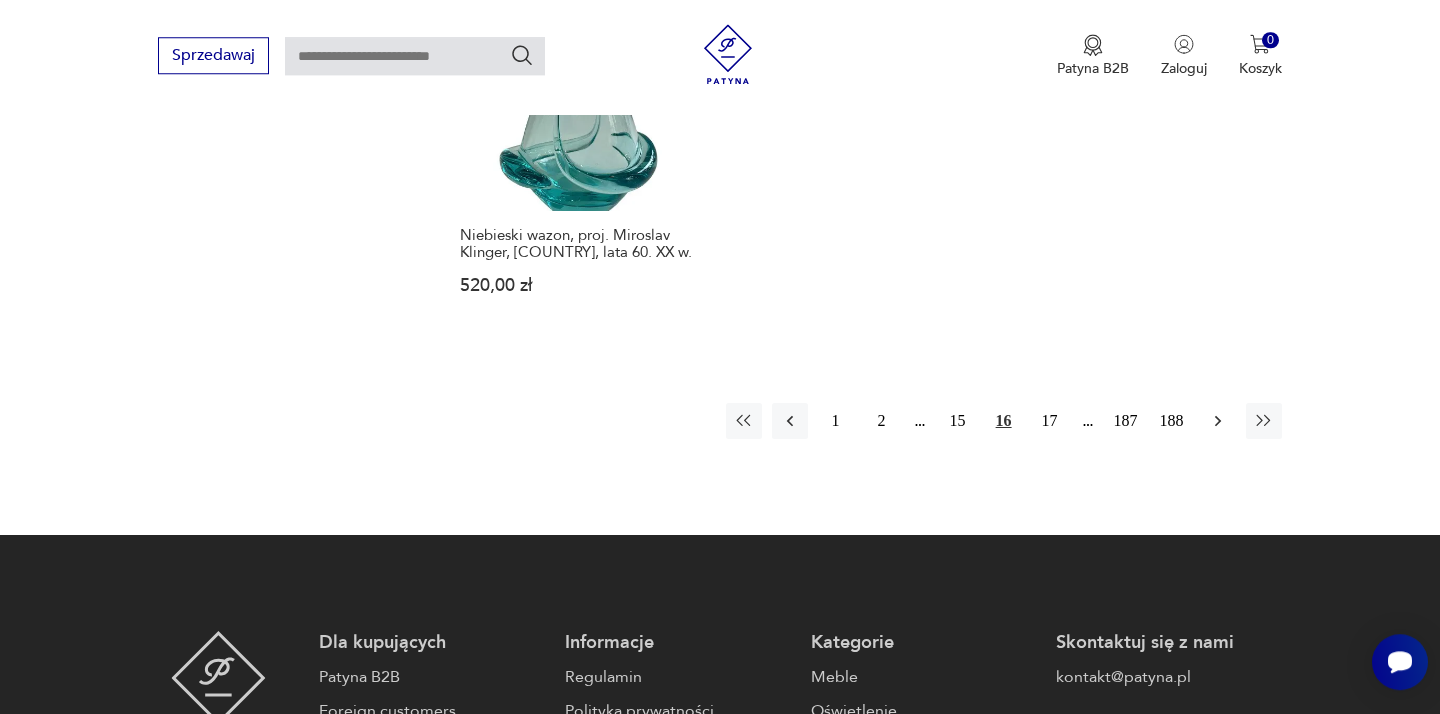 click 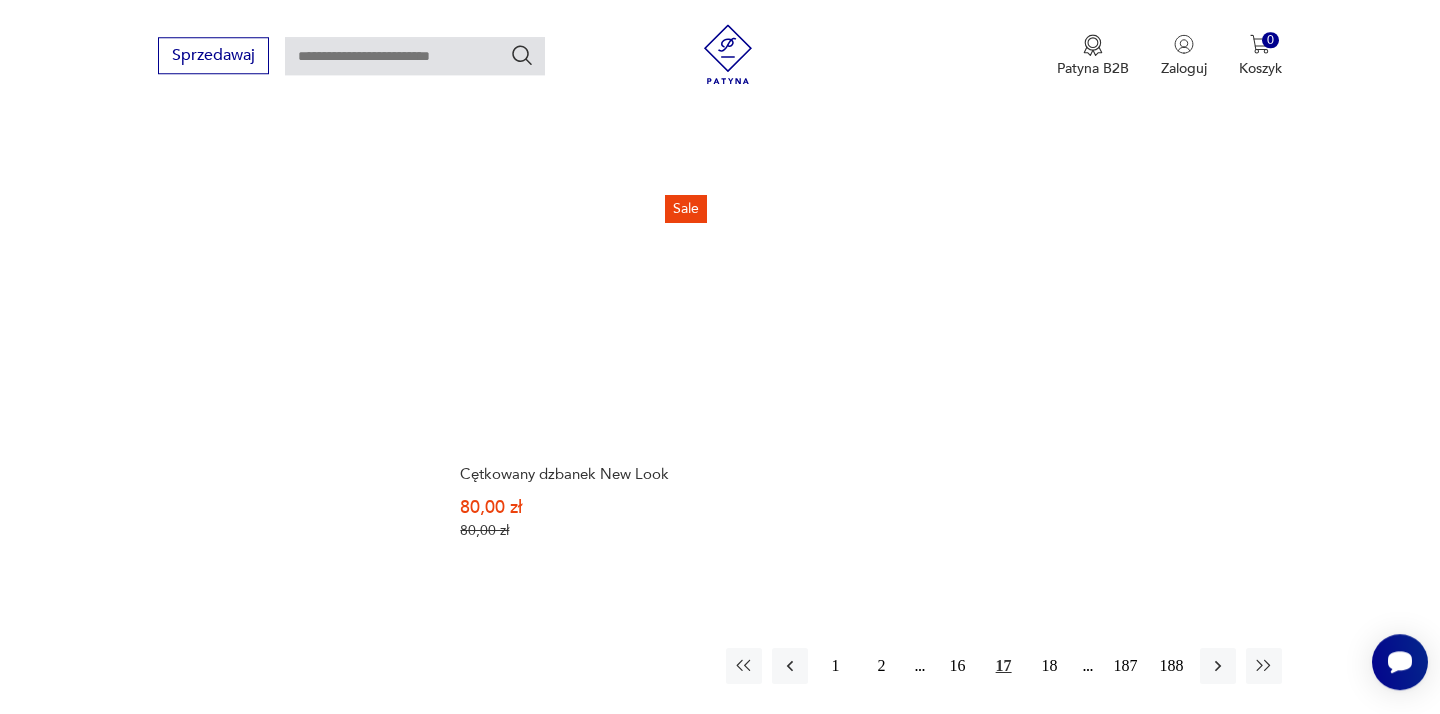 scroll, scrollTop: 3232, scrollLeft: 0, axis: vertical 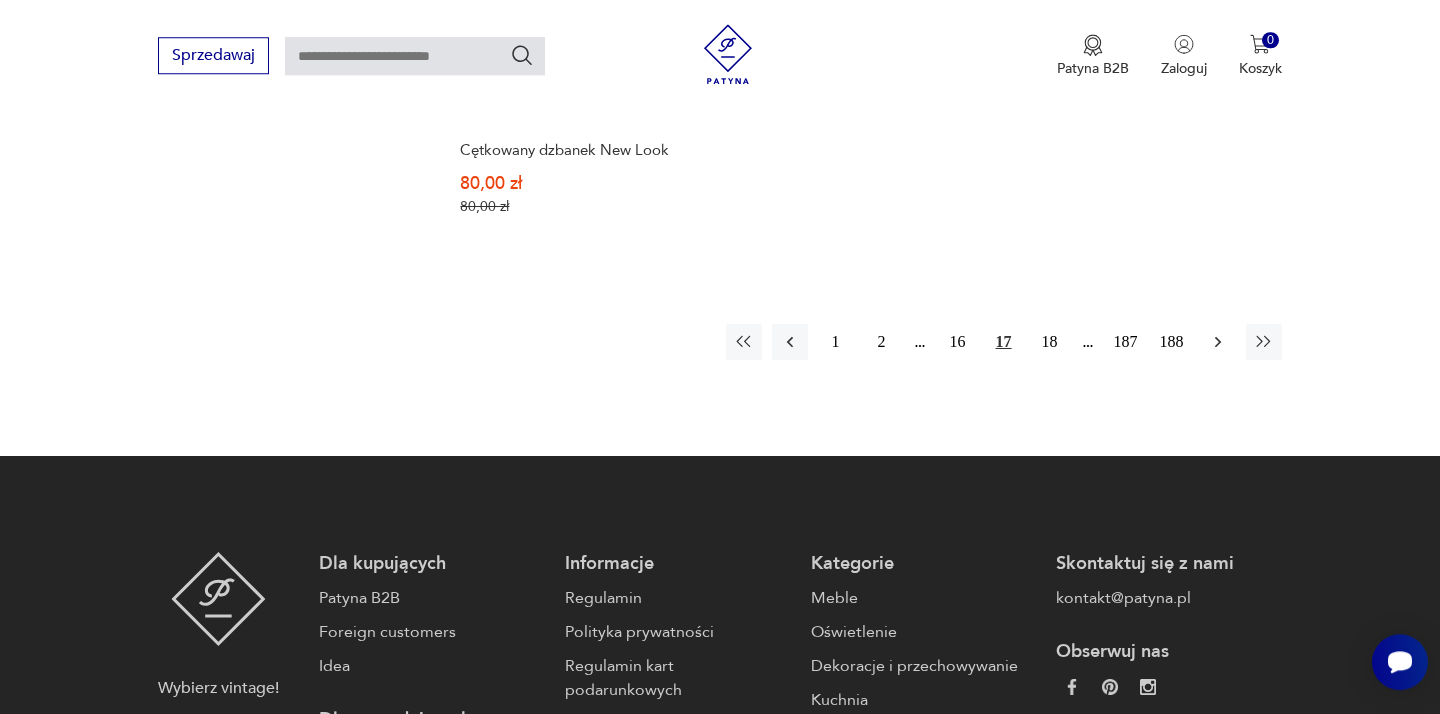 click 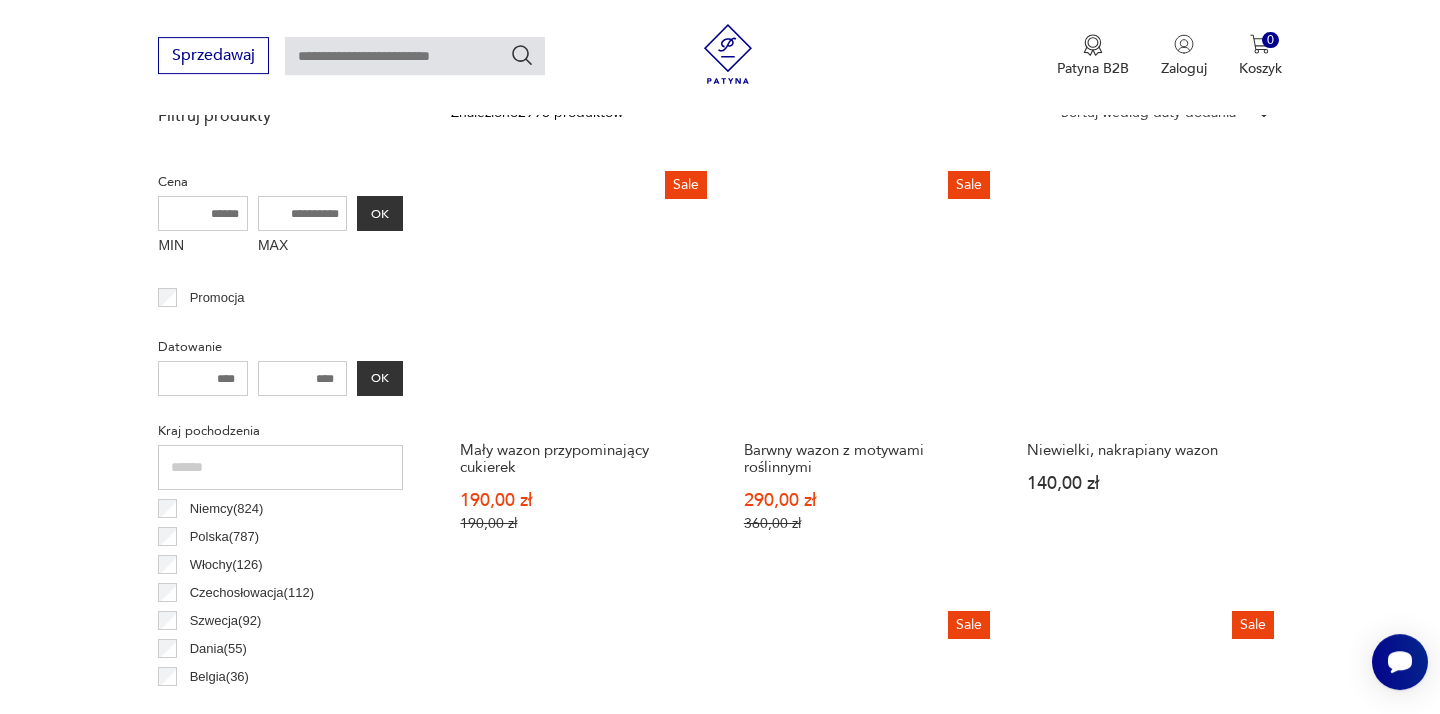 scroll, scrollTop: 748, scrollLeft: 0, axis: vertical 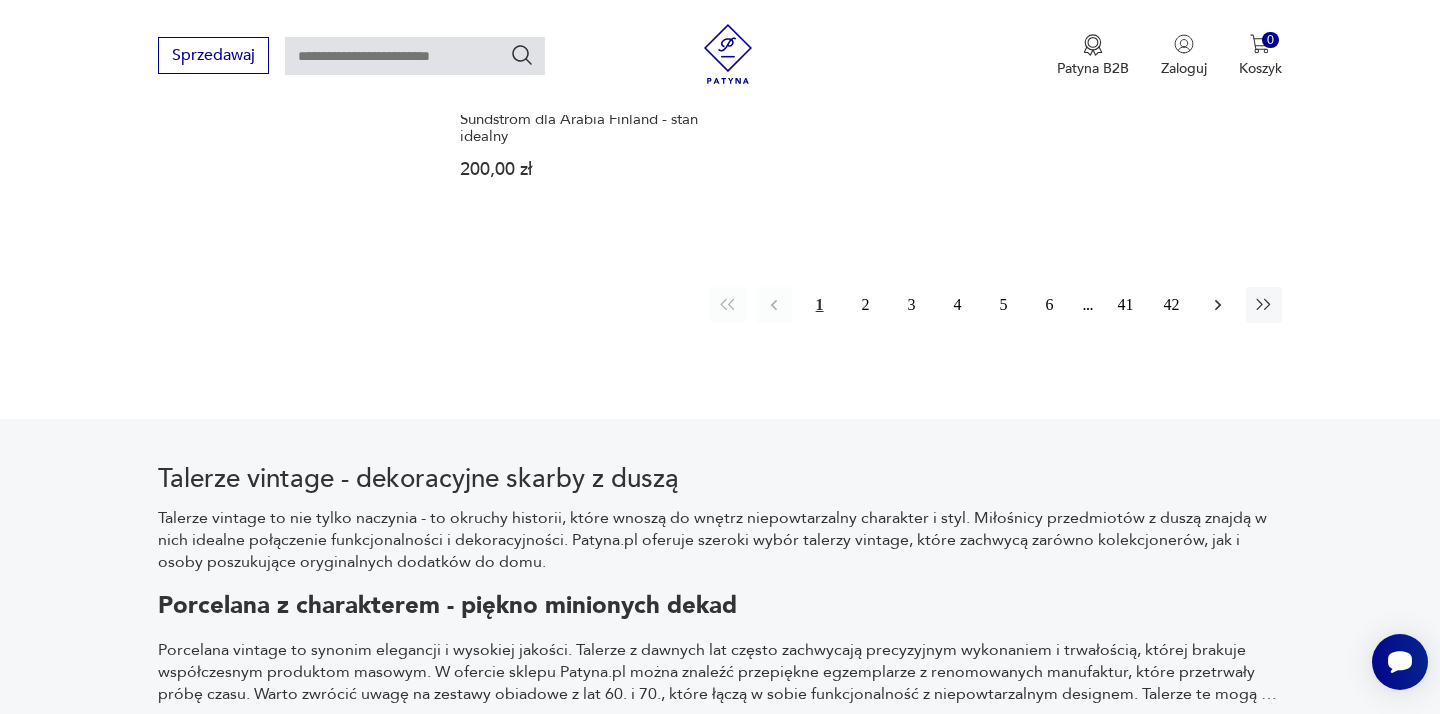 click 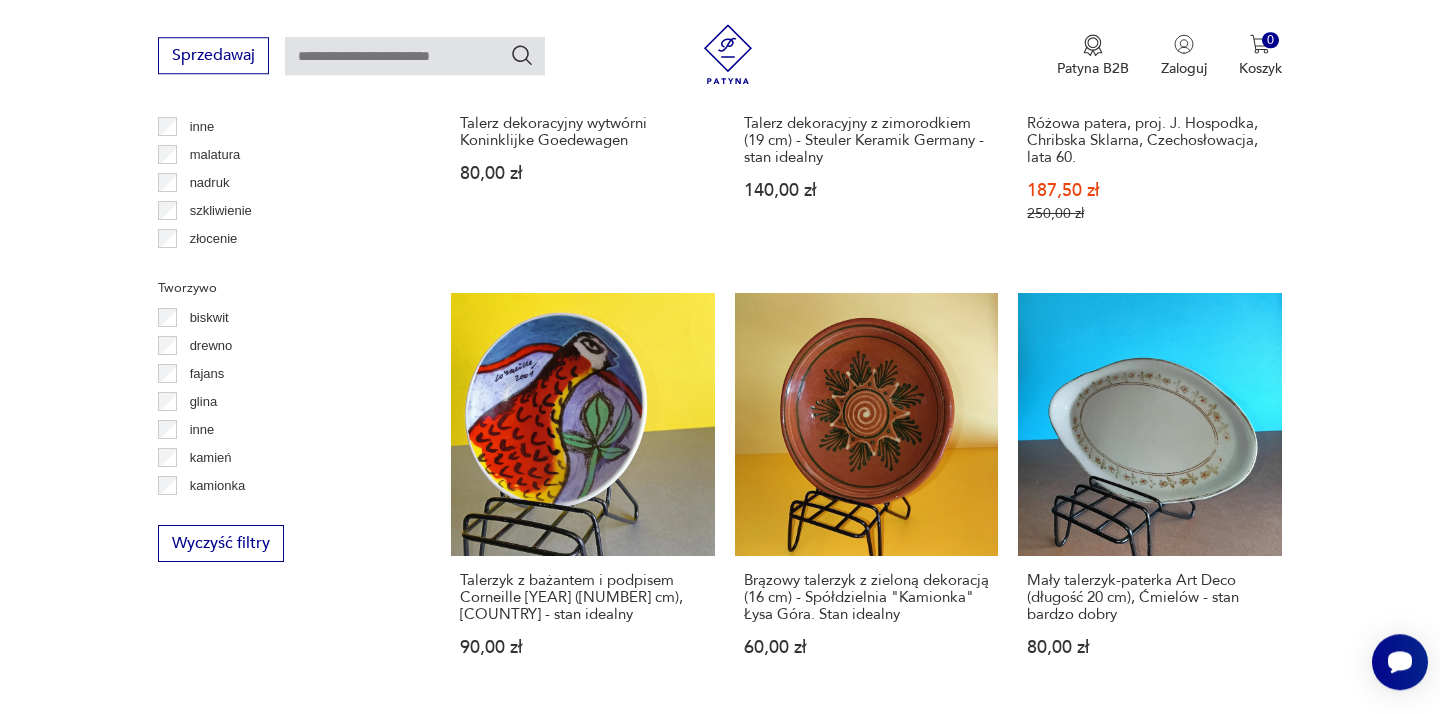 scroll, scrollTop: 2800, scrollLeft: 0, axis: vertical 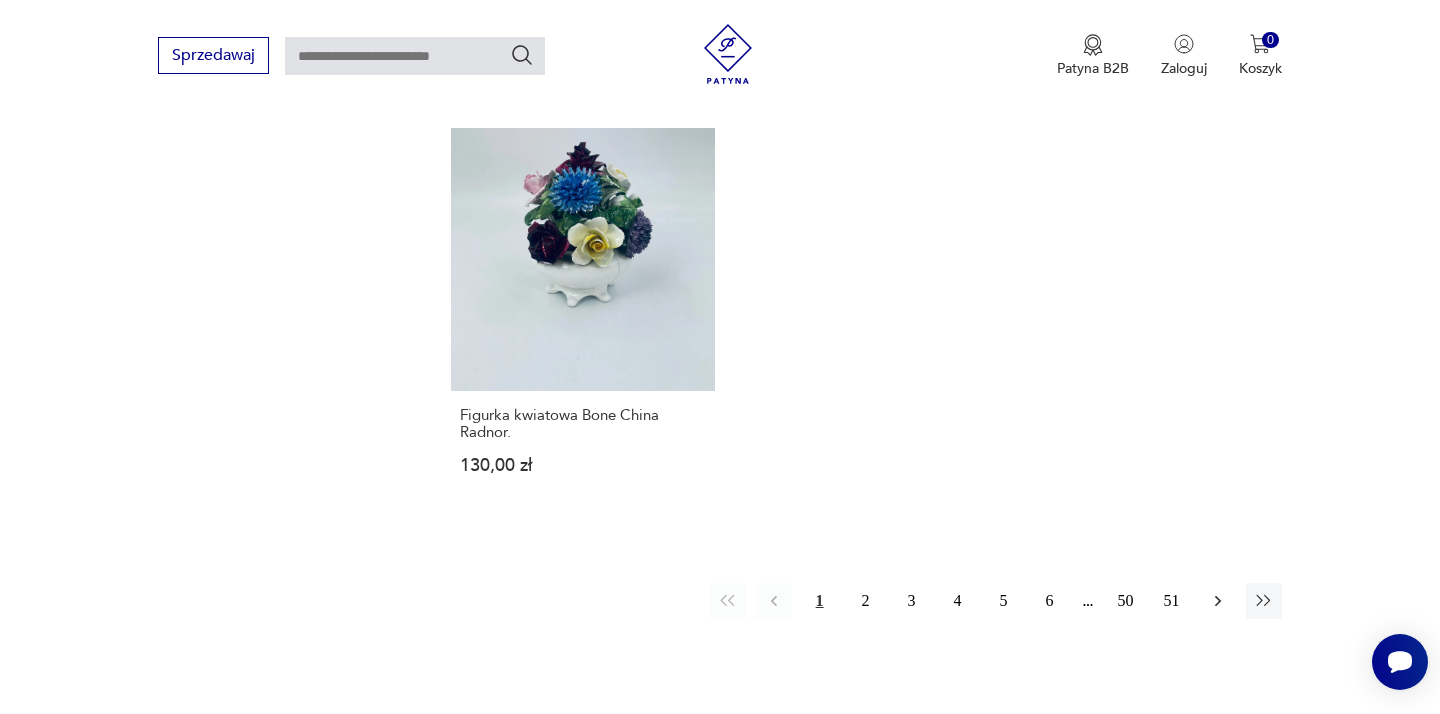 click 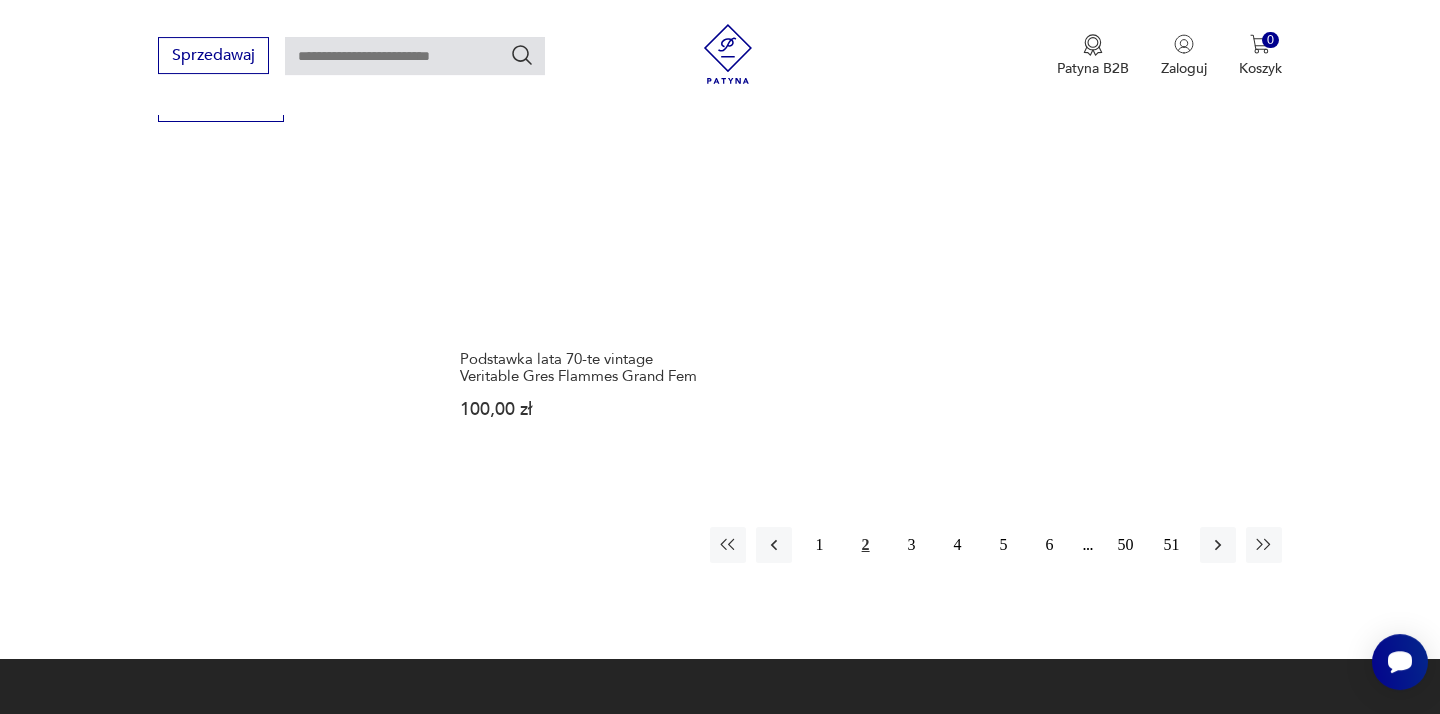 scroll, scrollTop: 3016, scrollLeft: 0, axis: vertical 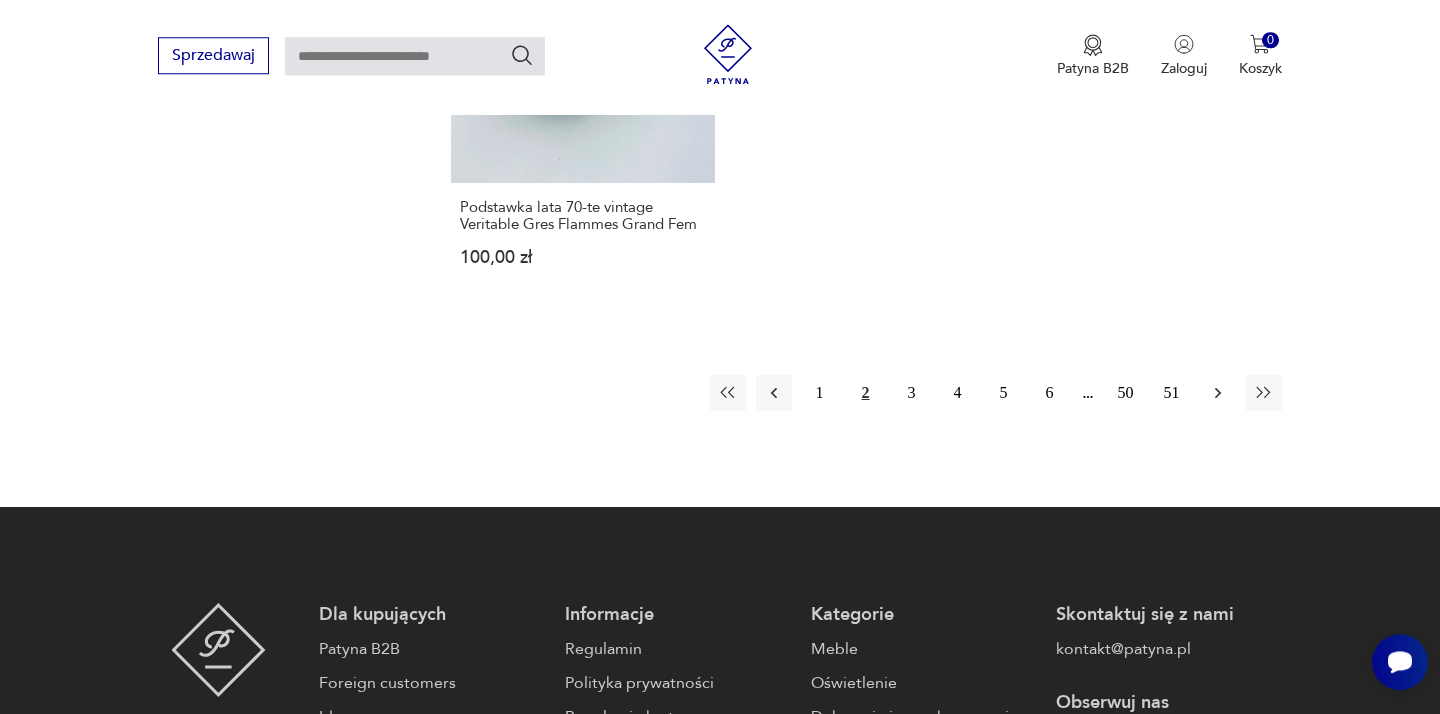click 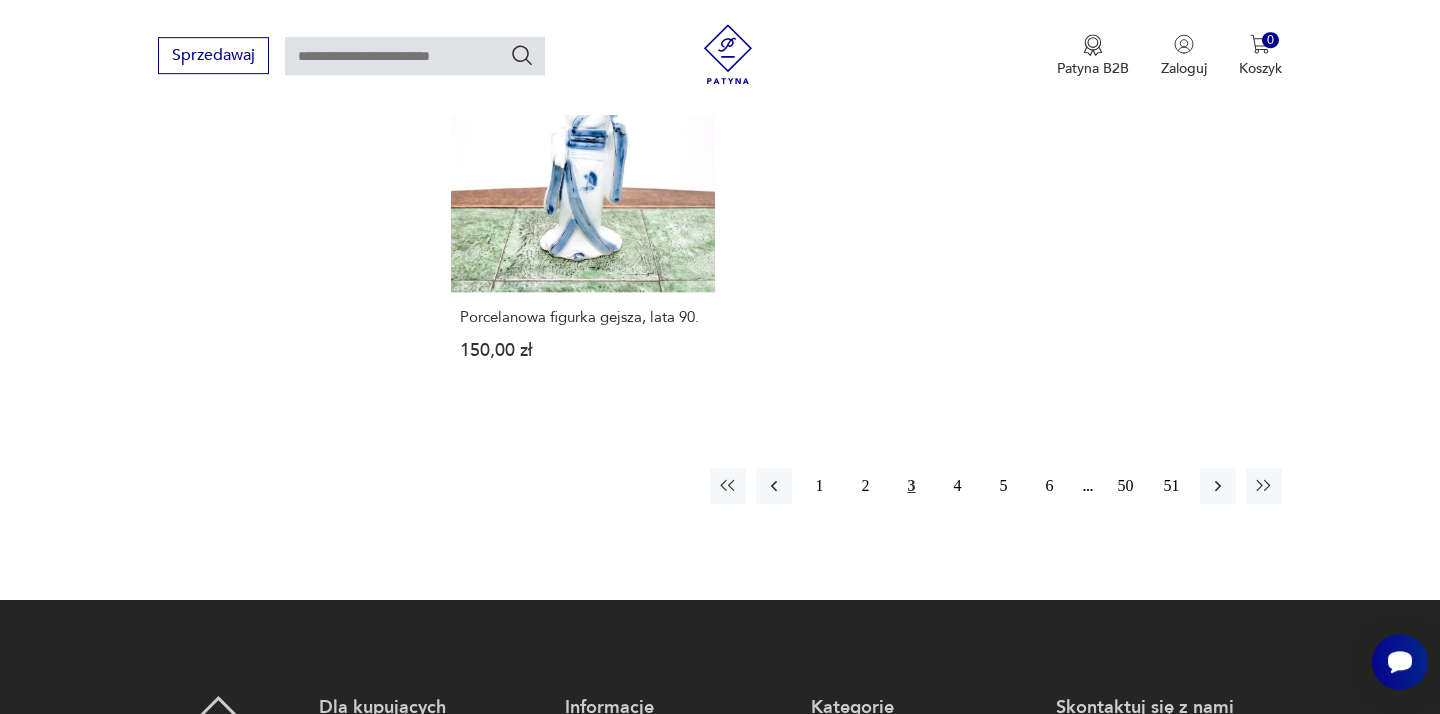 scroll, scrollTop: 3016, scrollLeft: 0, axis: vertical 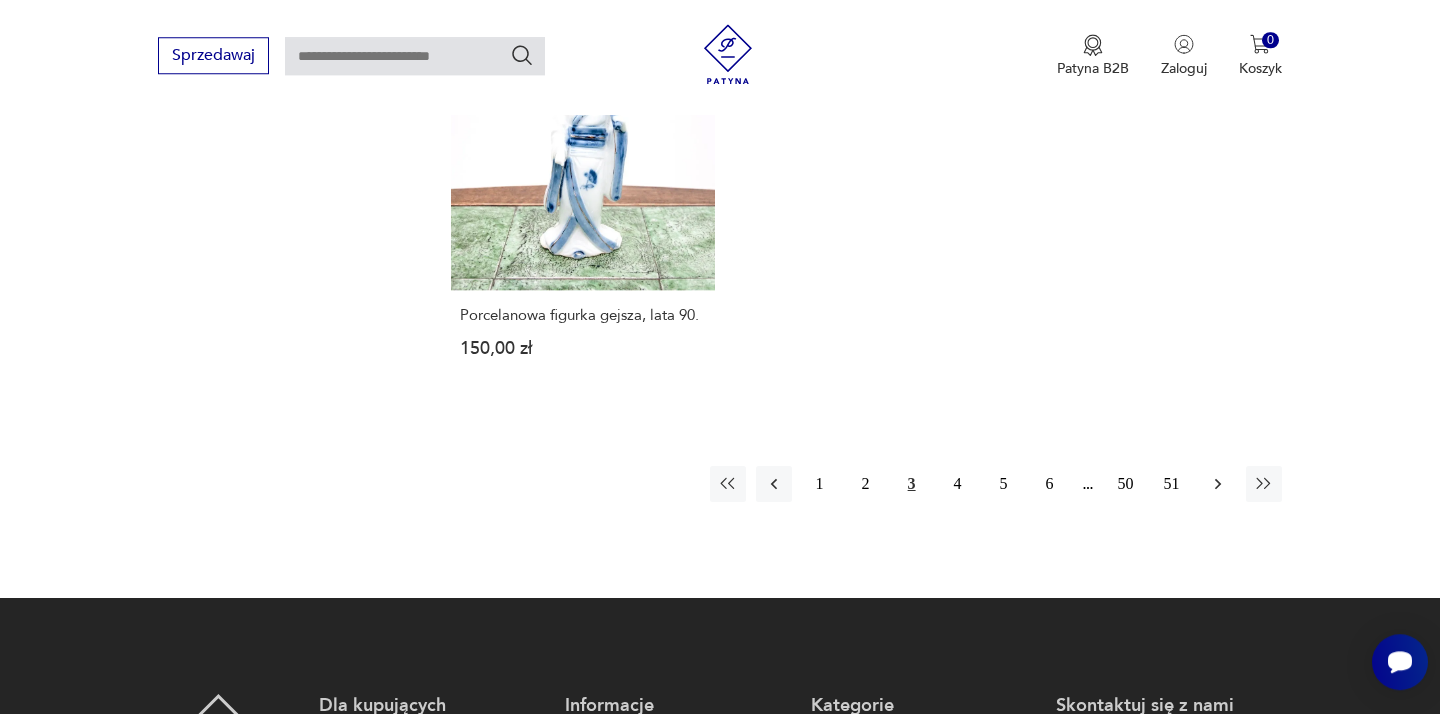 click 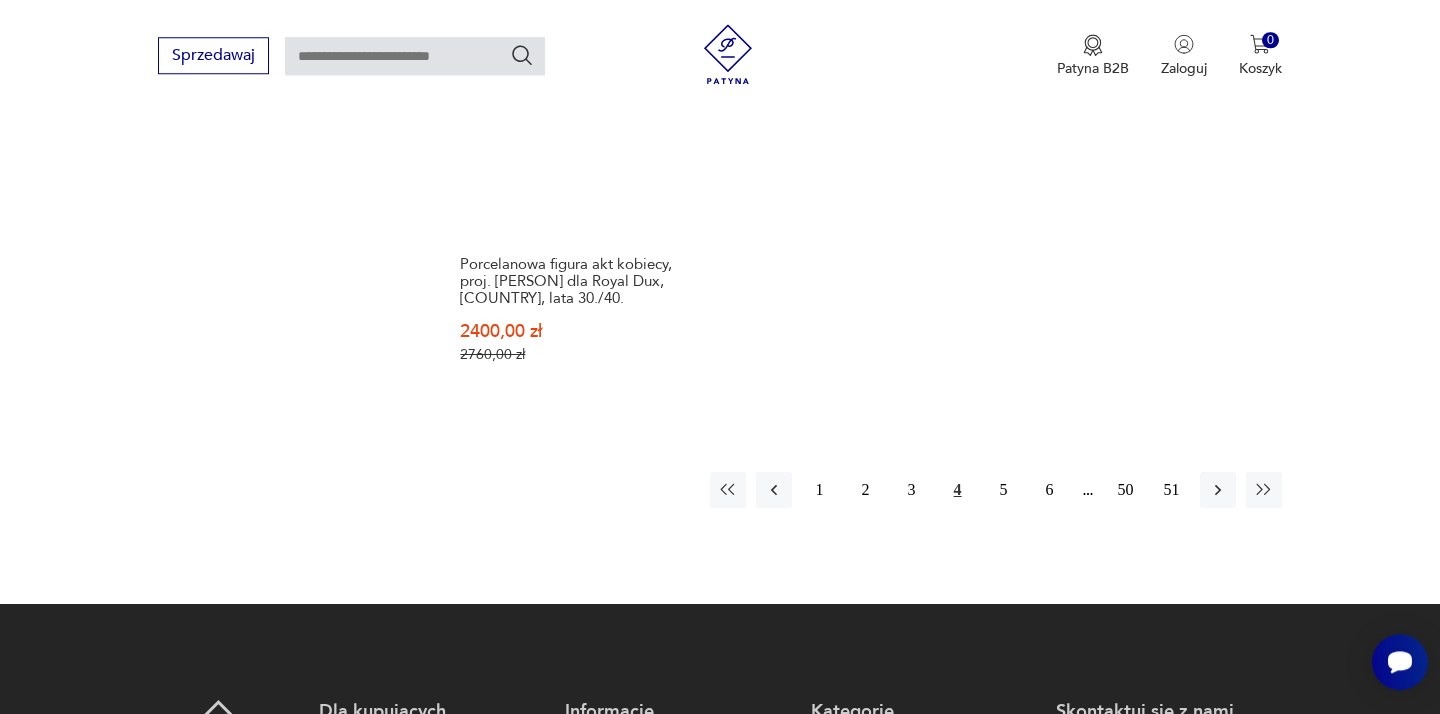scroll, scrollTop: 3232, scrollLeft: 0, axis: vertical 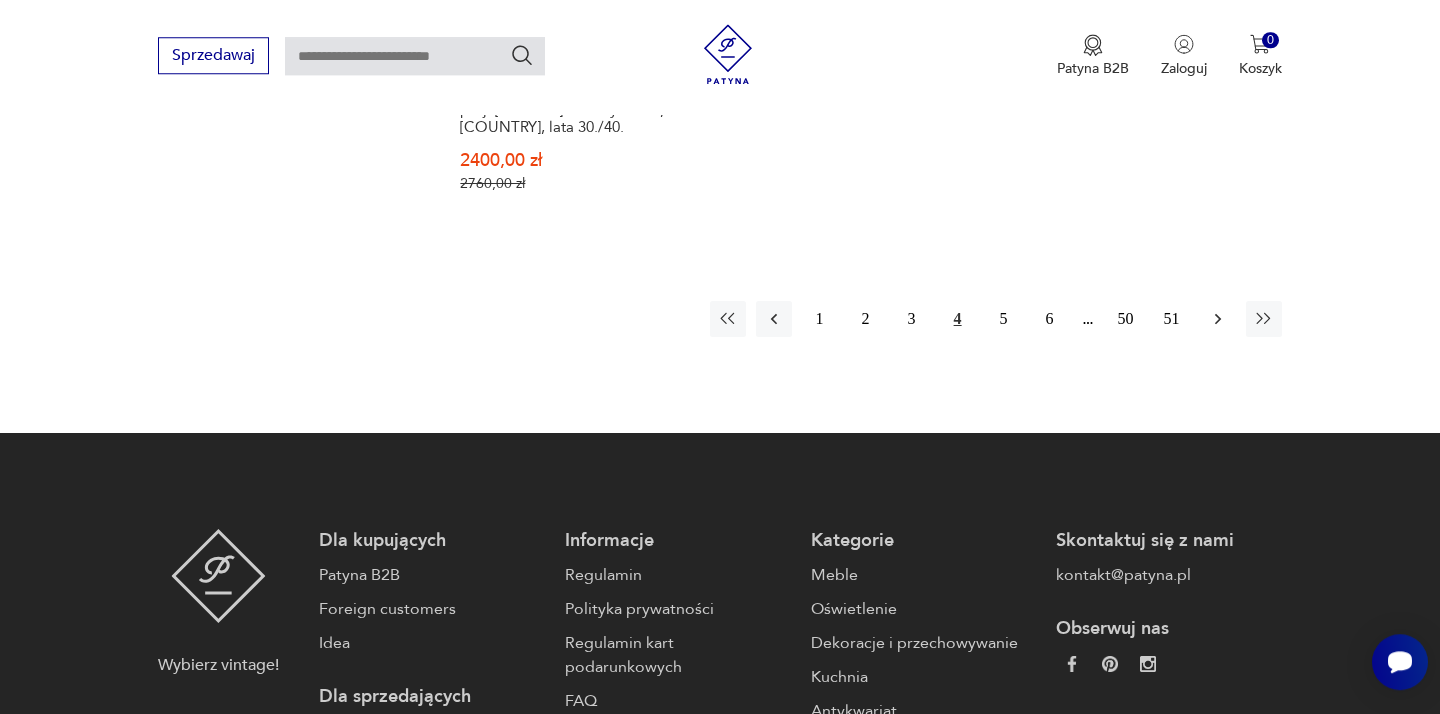 click 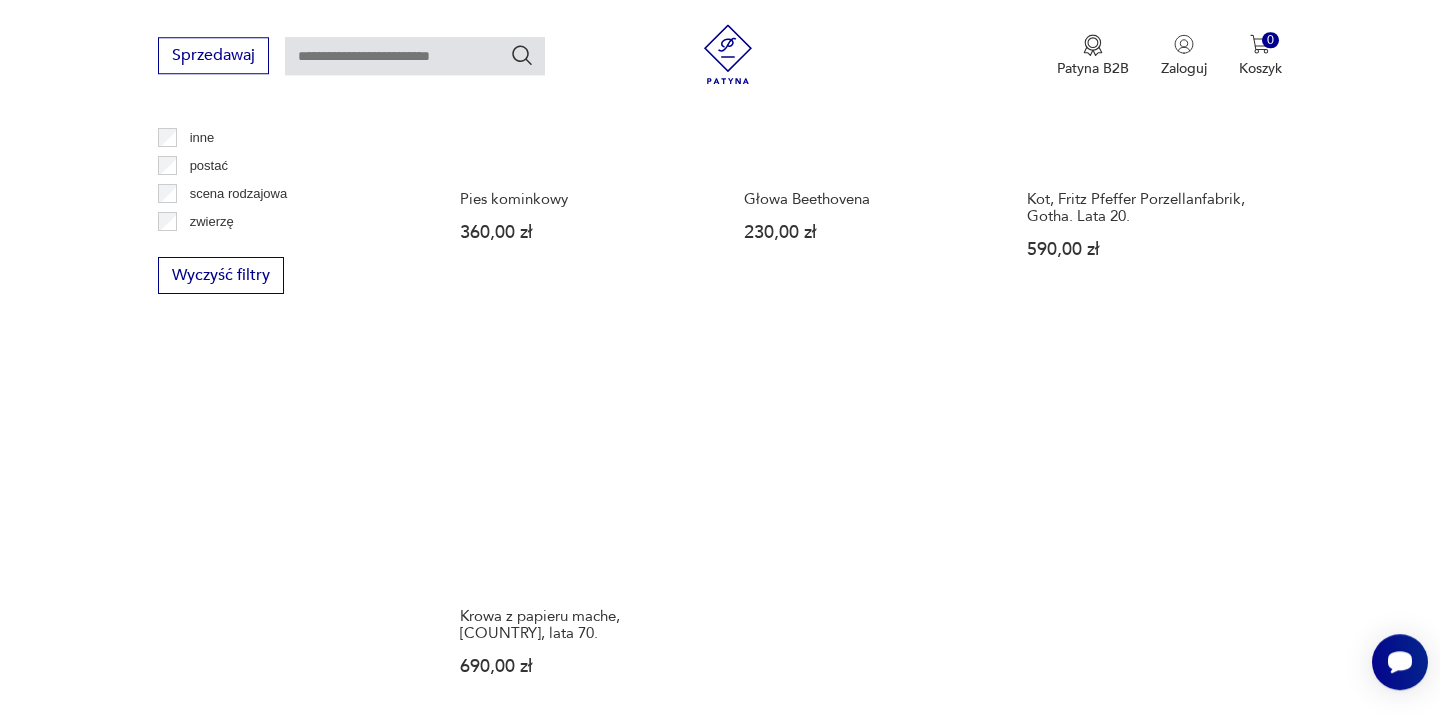 scroll, scrollTop: 3124, scrollLeft: 0, axis: vertical 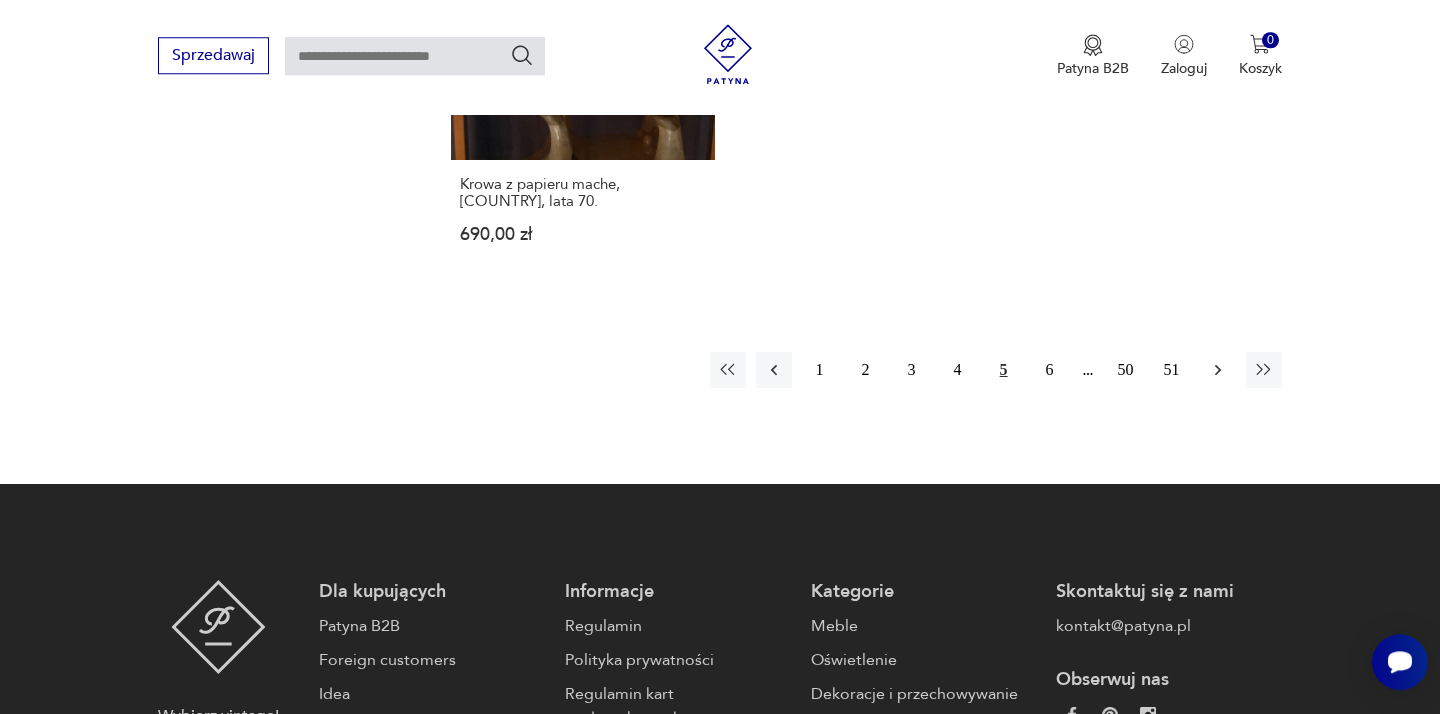 click 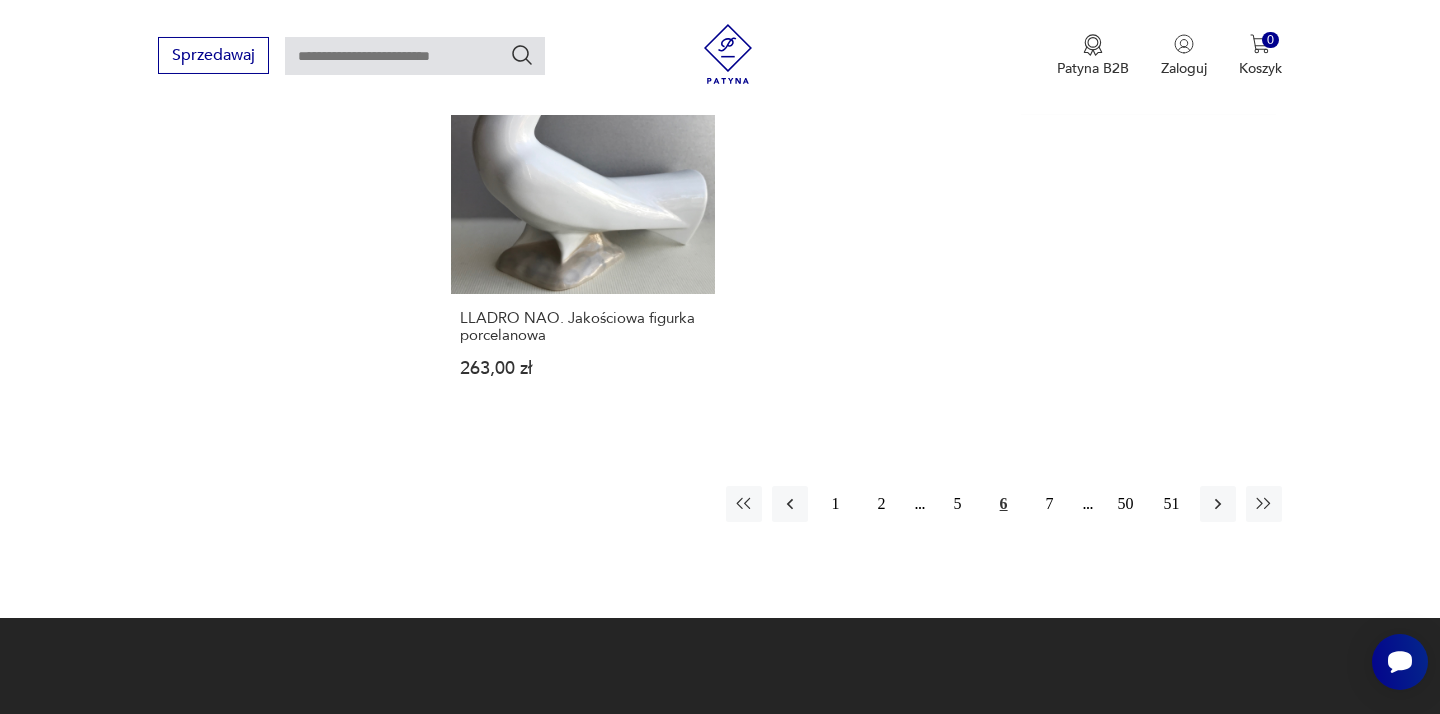scroll, scrollTop: 3016, scrollLeft: 0, axis: vertical 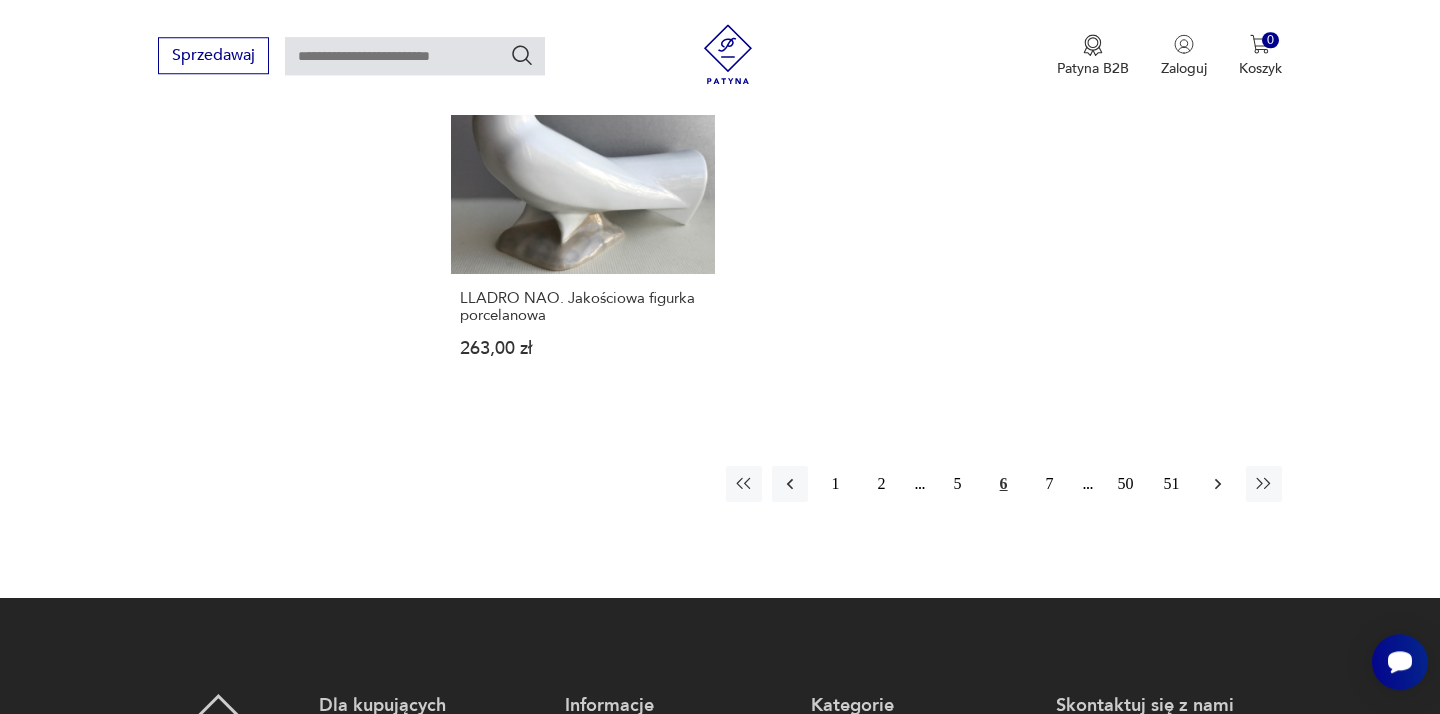 click at bounding box center [1218, 484] 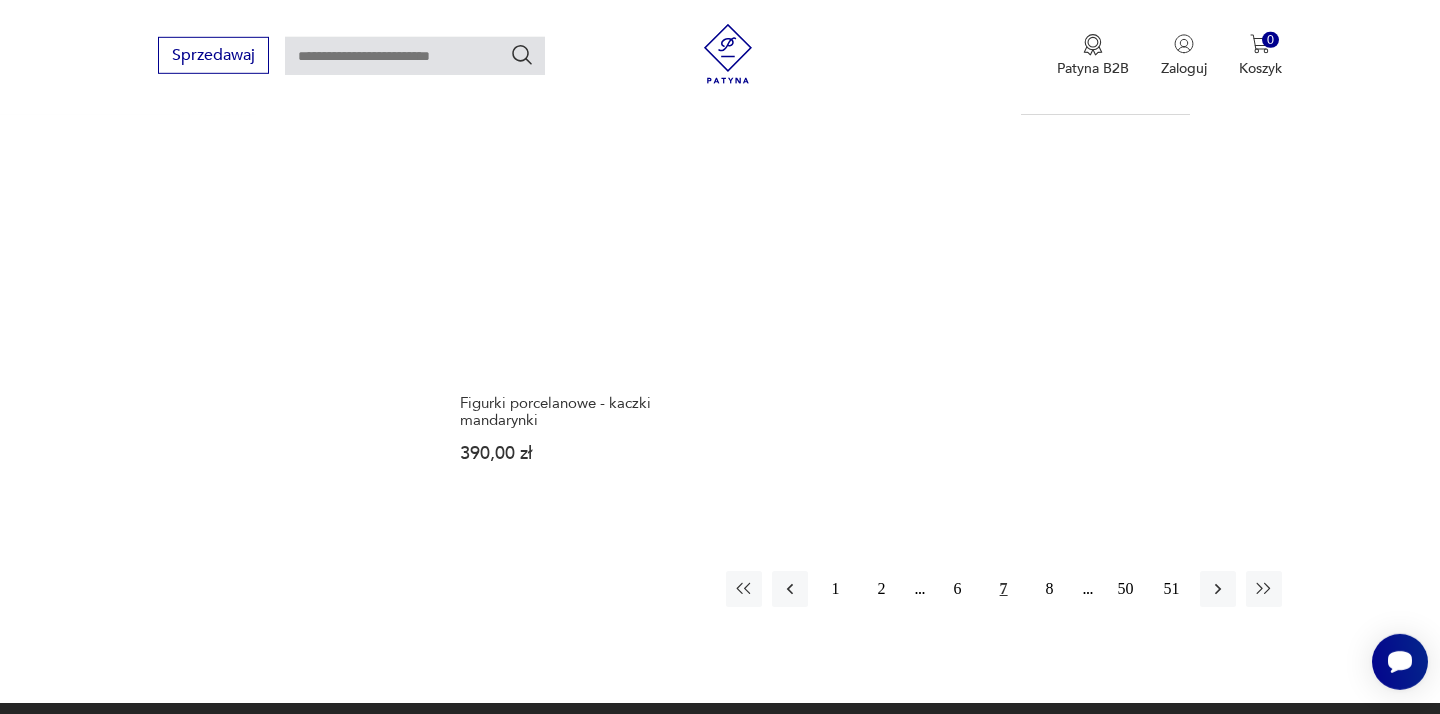 scroll, scrollTop: 3231, scrollLeft: 0, axis: vertical 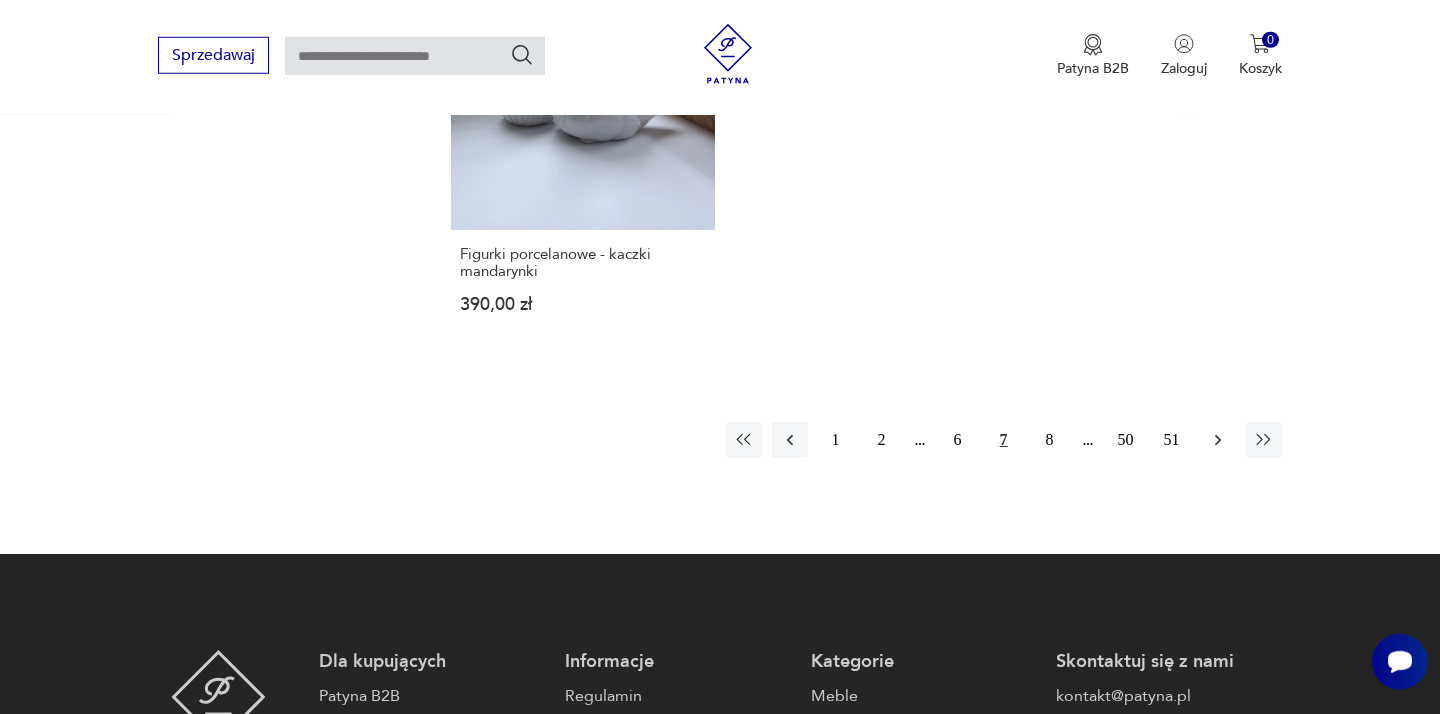 click 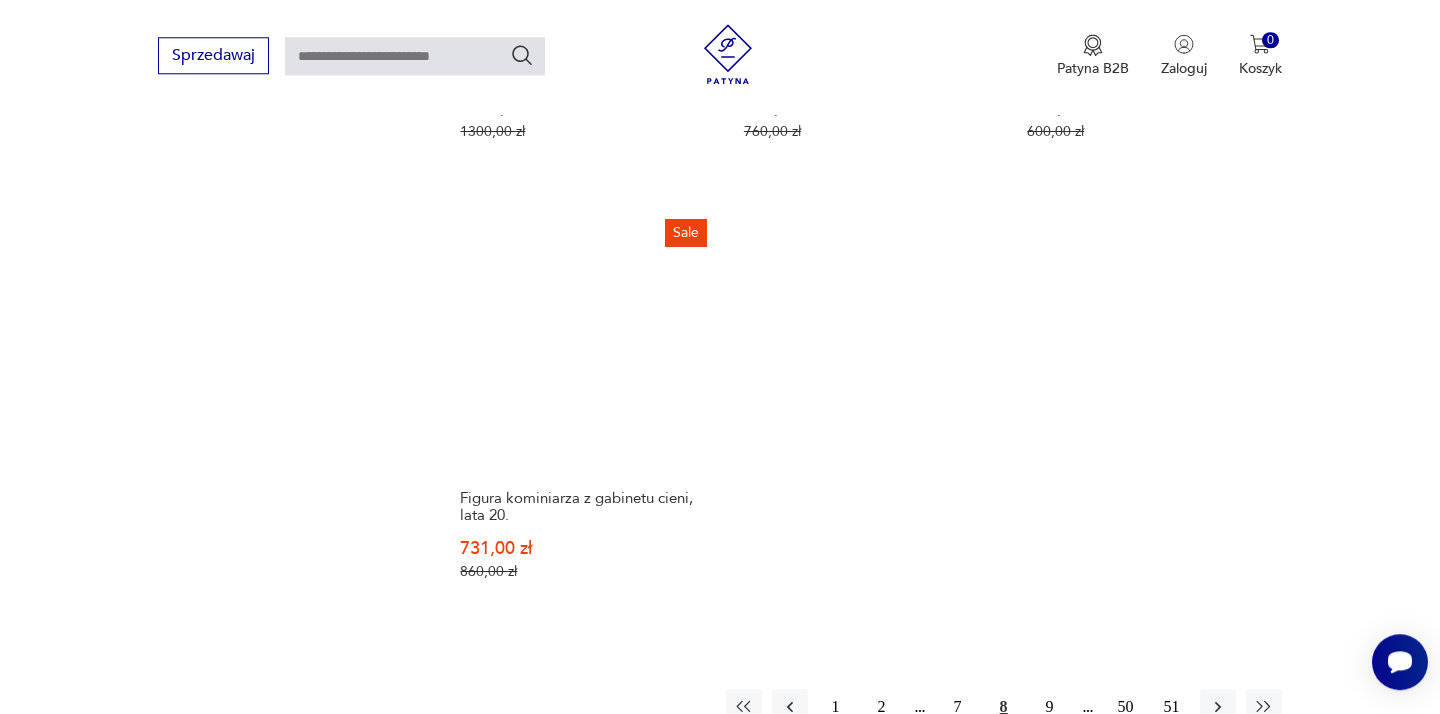 scroll, scrollTop: 3340, scrollLeft: 0, axis: vertical 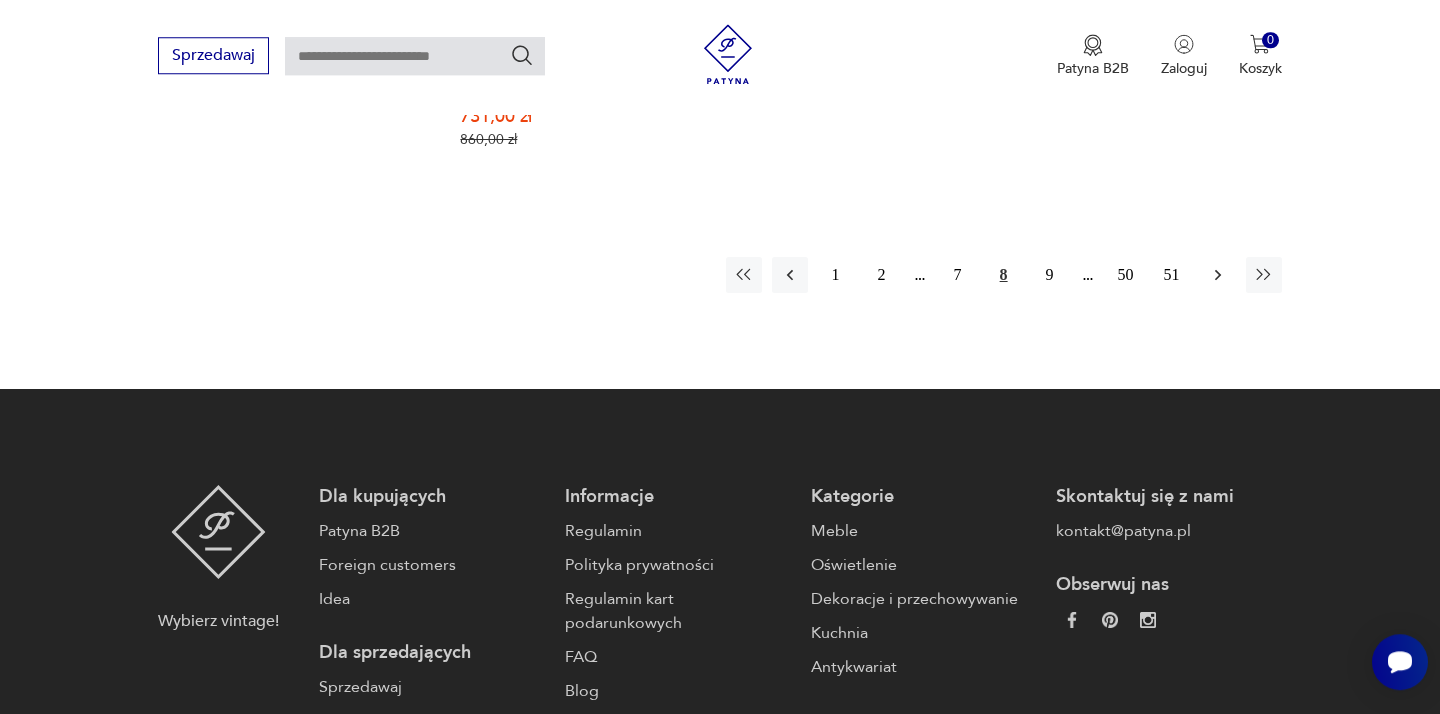 click 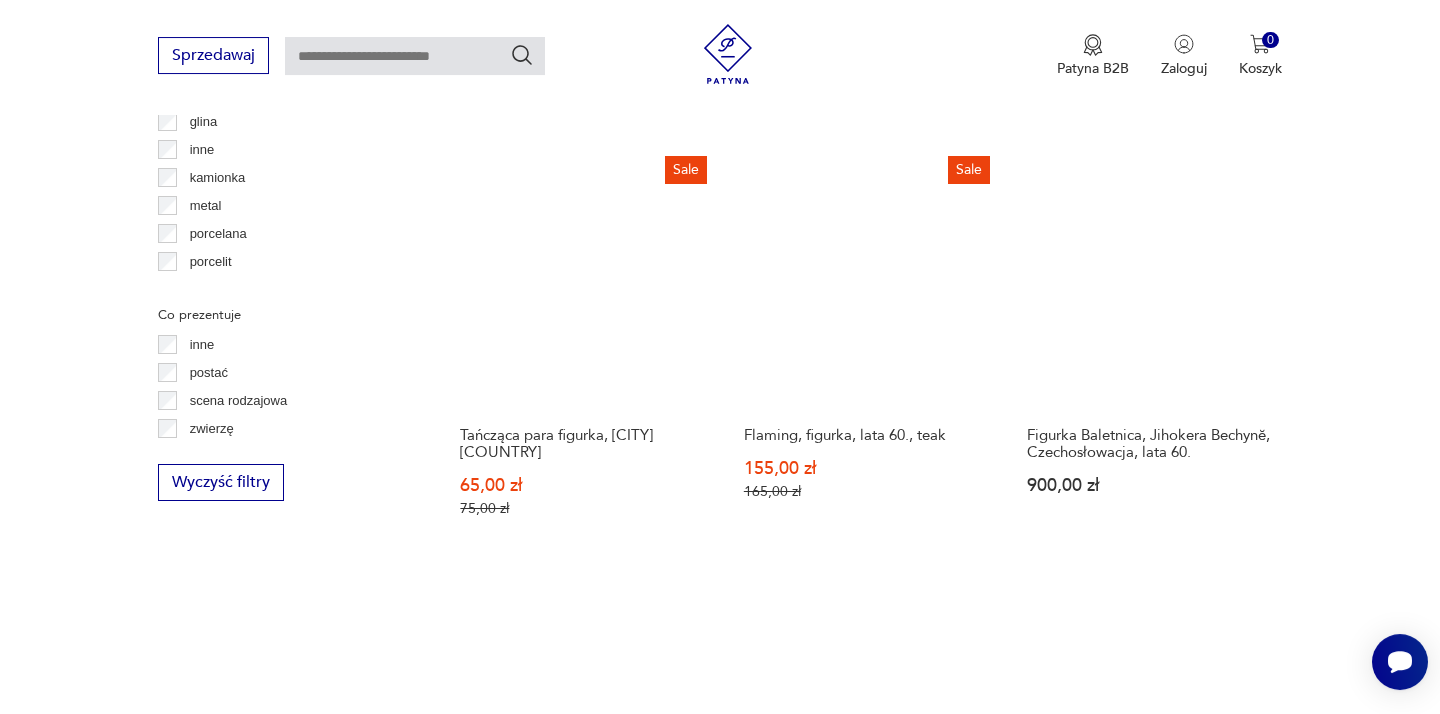 scroll, scrollTop: 2476, scrollLeft: 0, axis: vertical 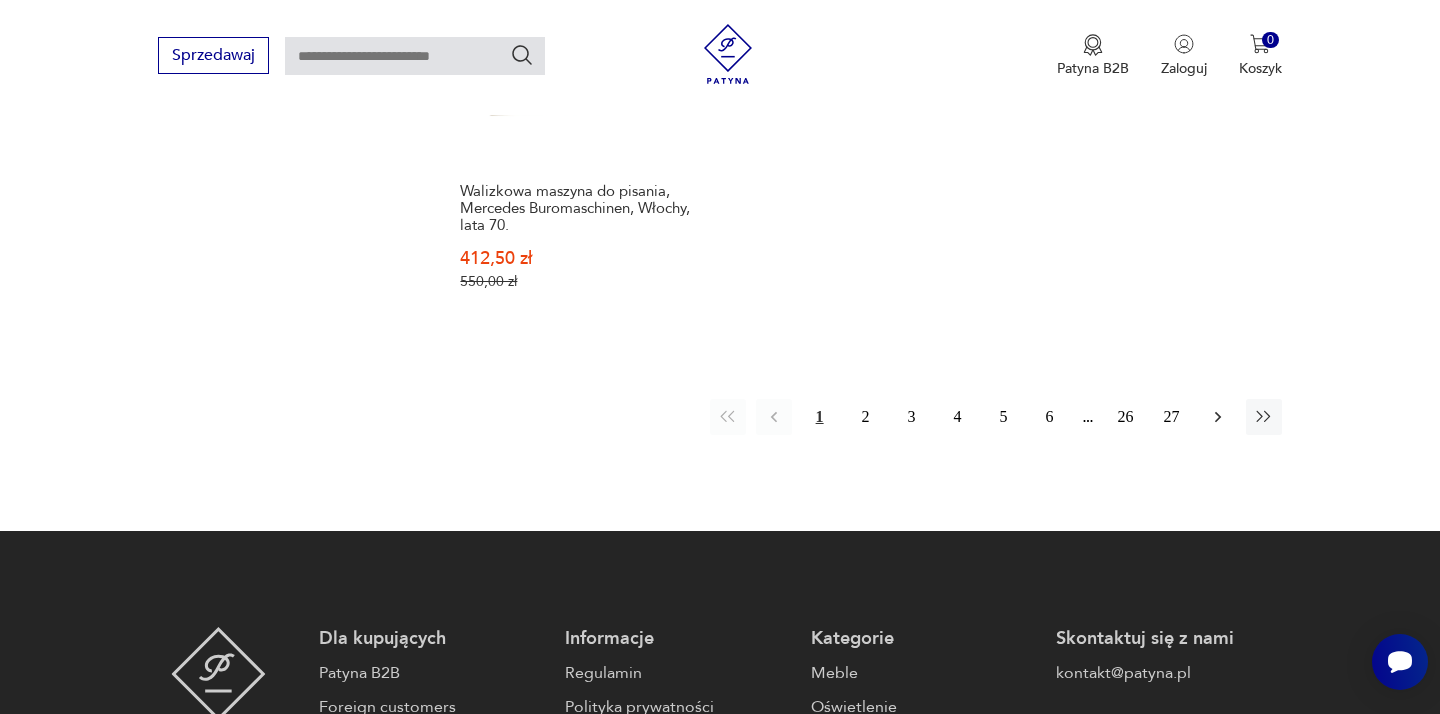 click 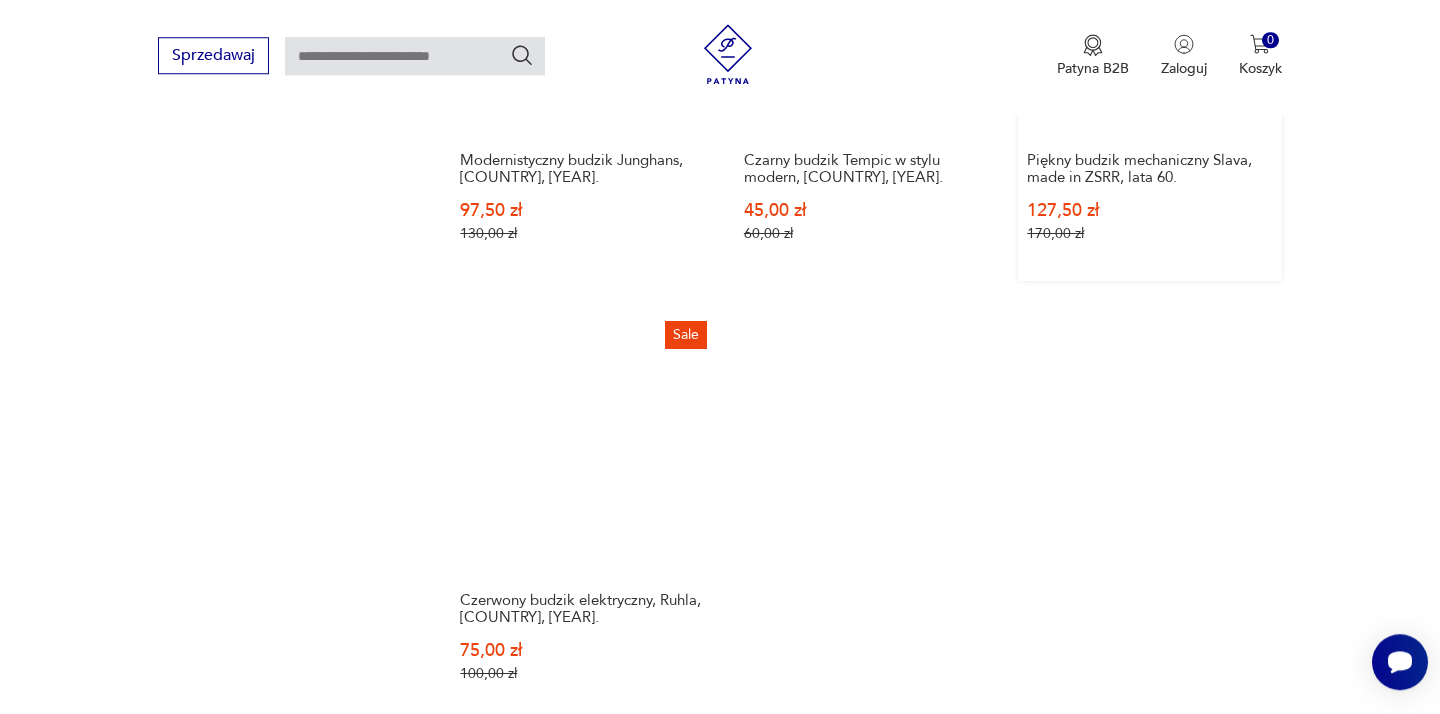 scroll, scrollTop: 3172, scrollLeft: 0, axis: vertical 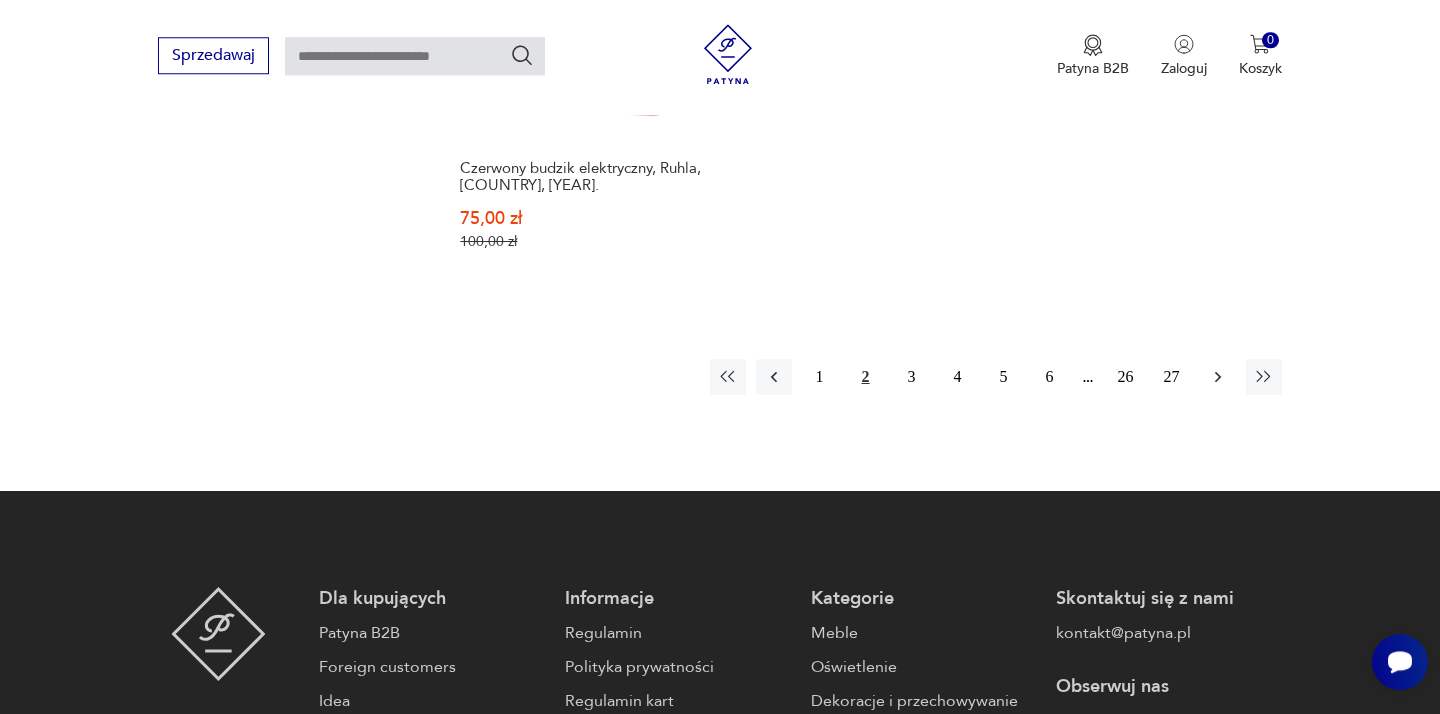 click 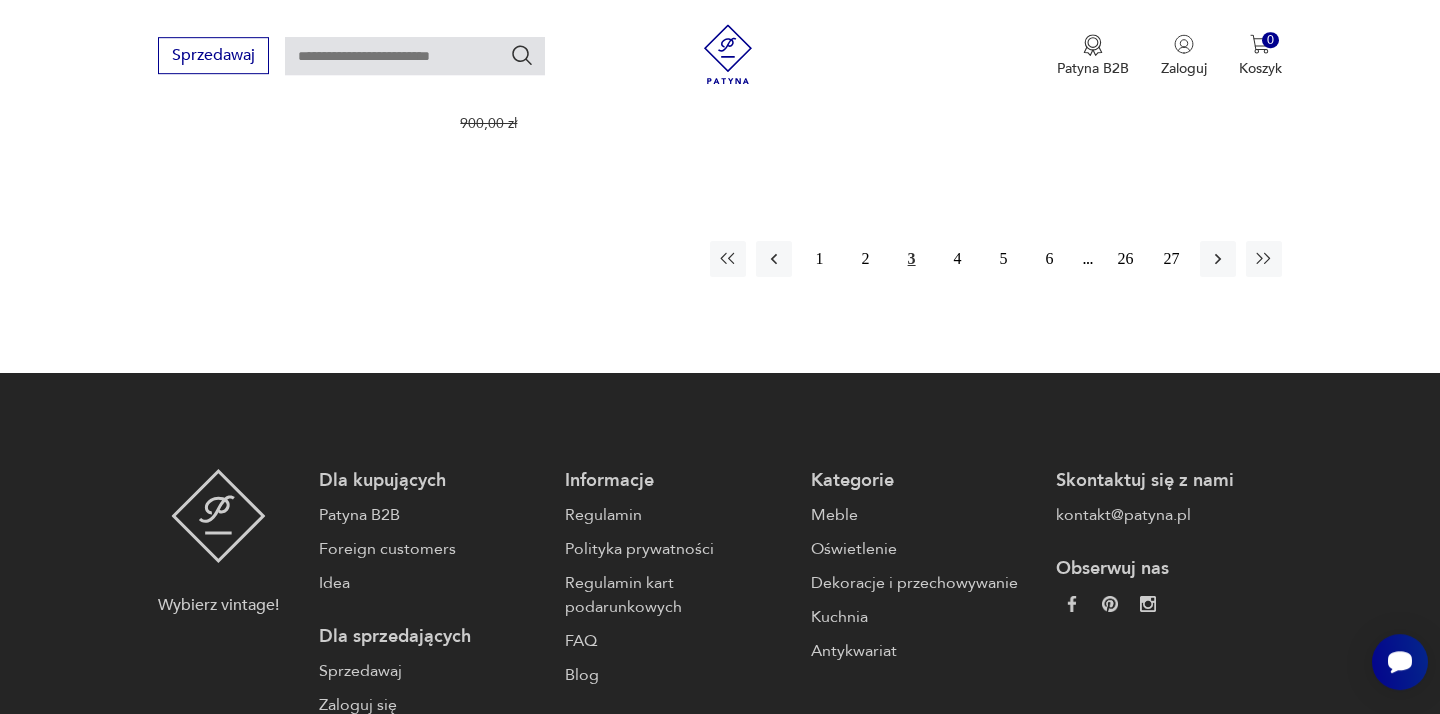 scroll, scrollTop: 3388, scrollLeft: 0, axis: vertical 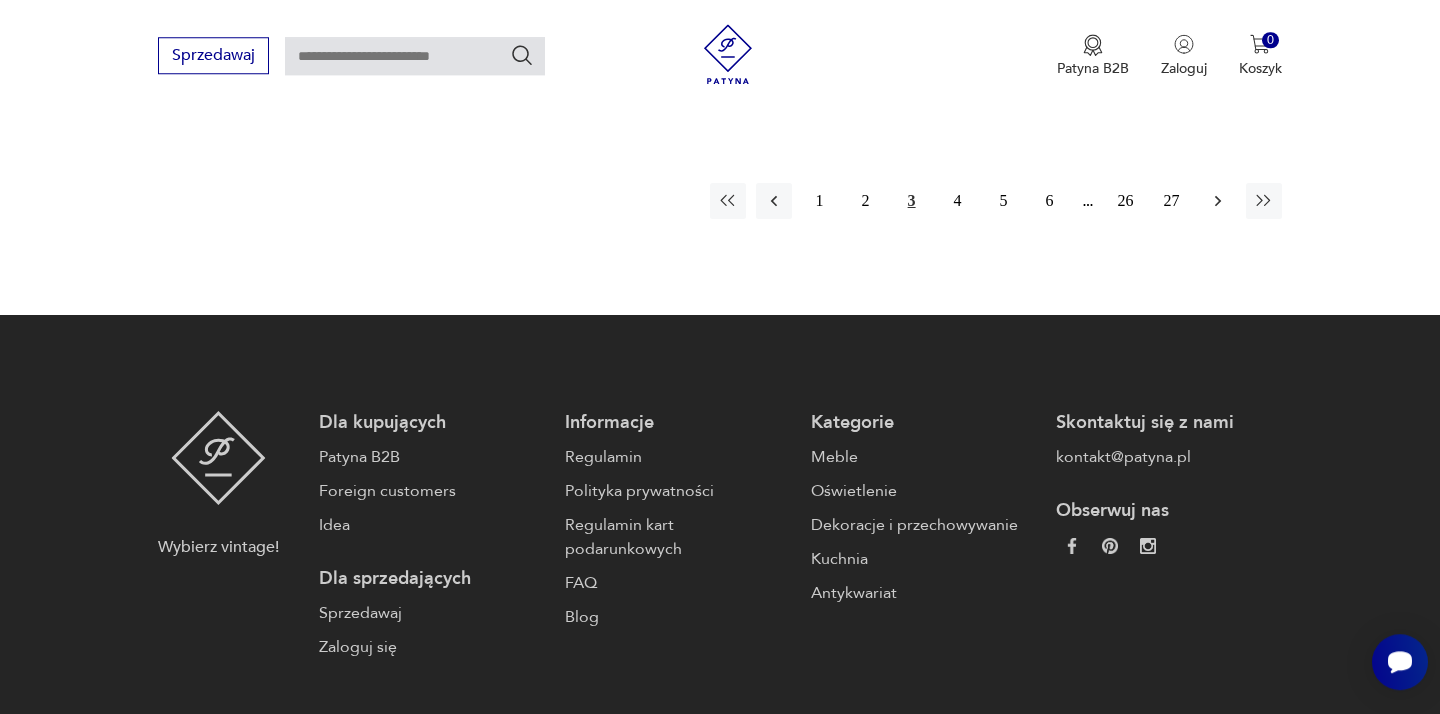 click 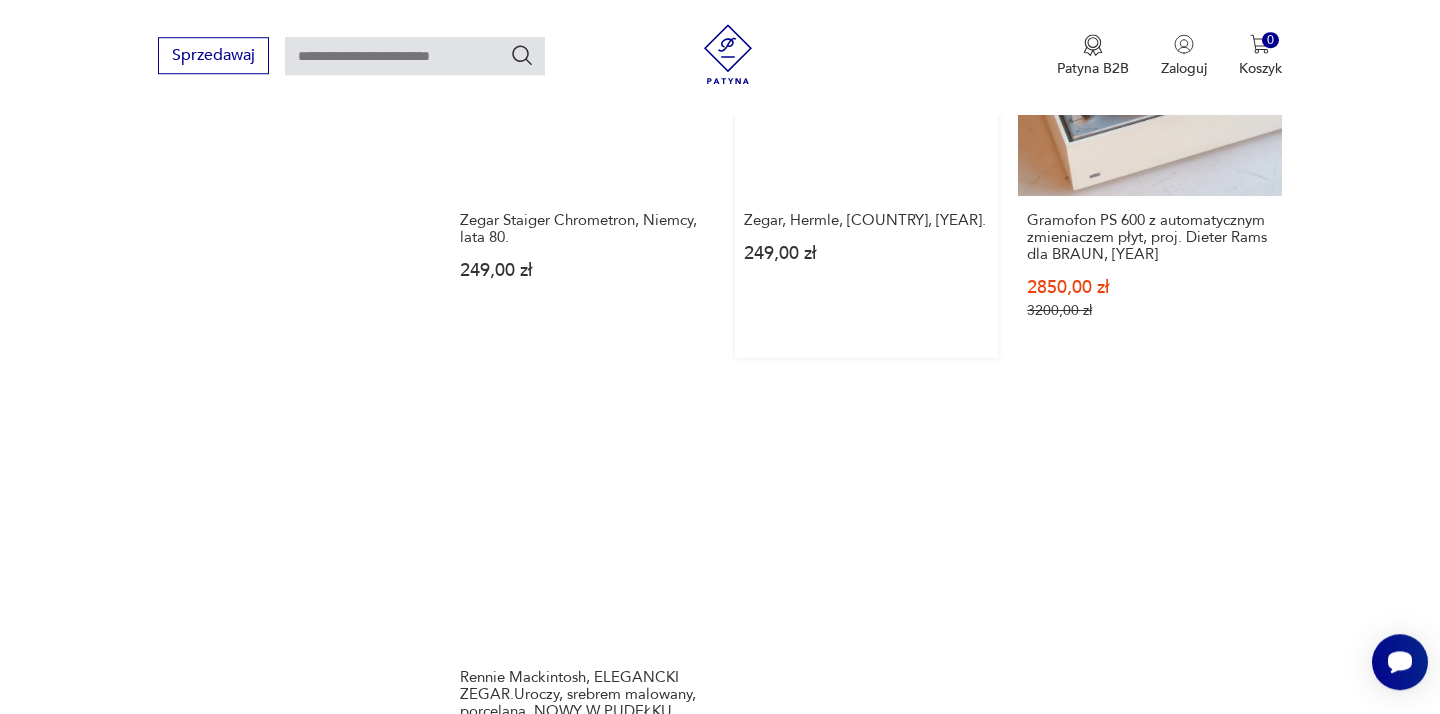 scroll, scrollTop: 2956, scrollLeft: 0, axis: vertical 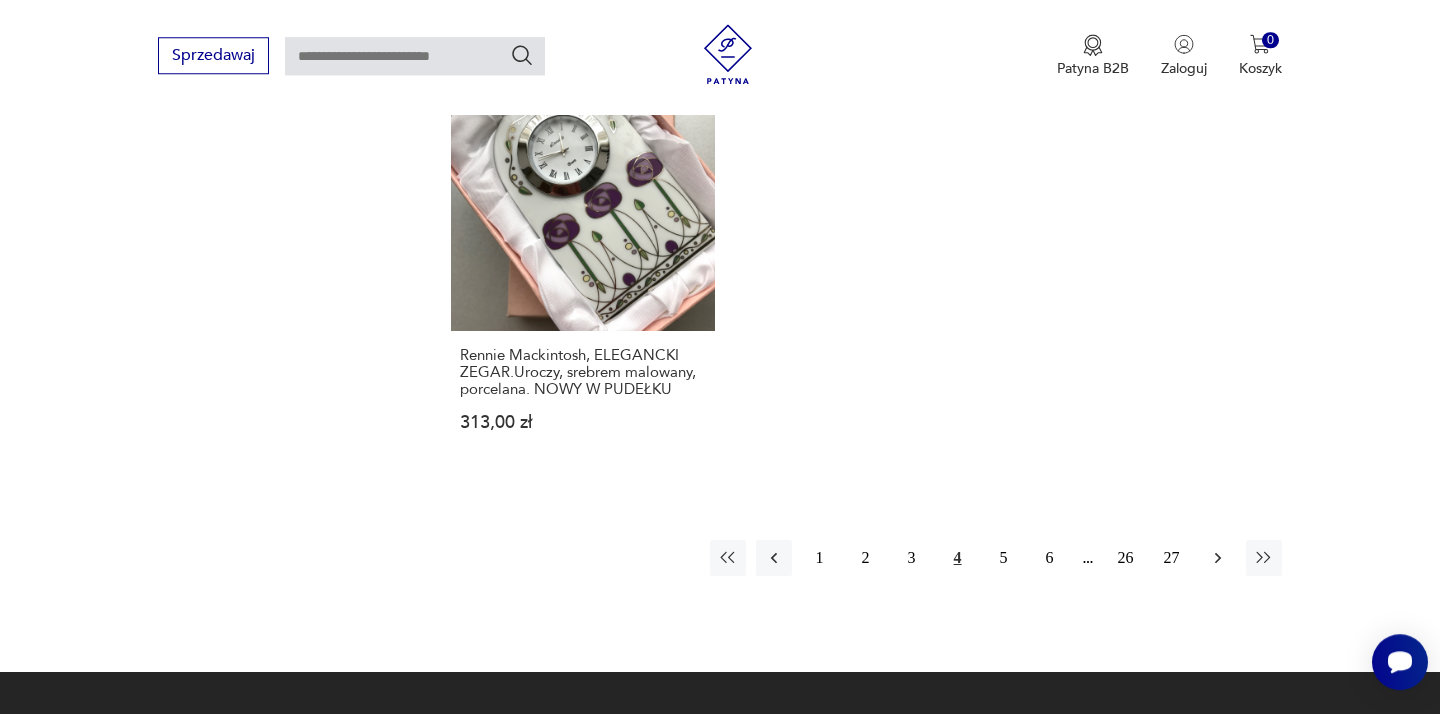 click 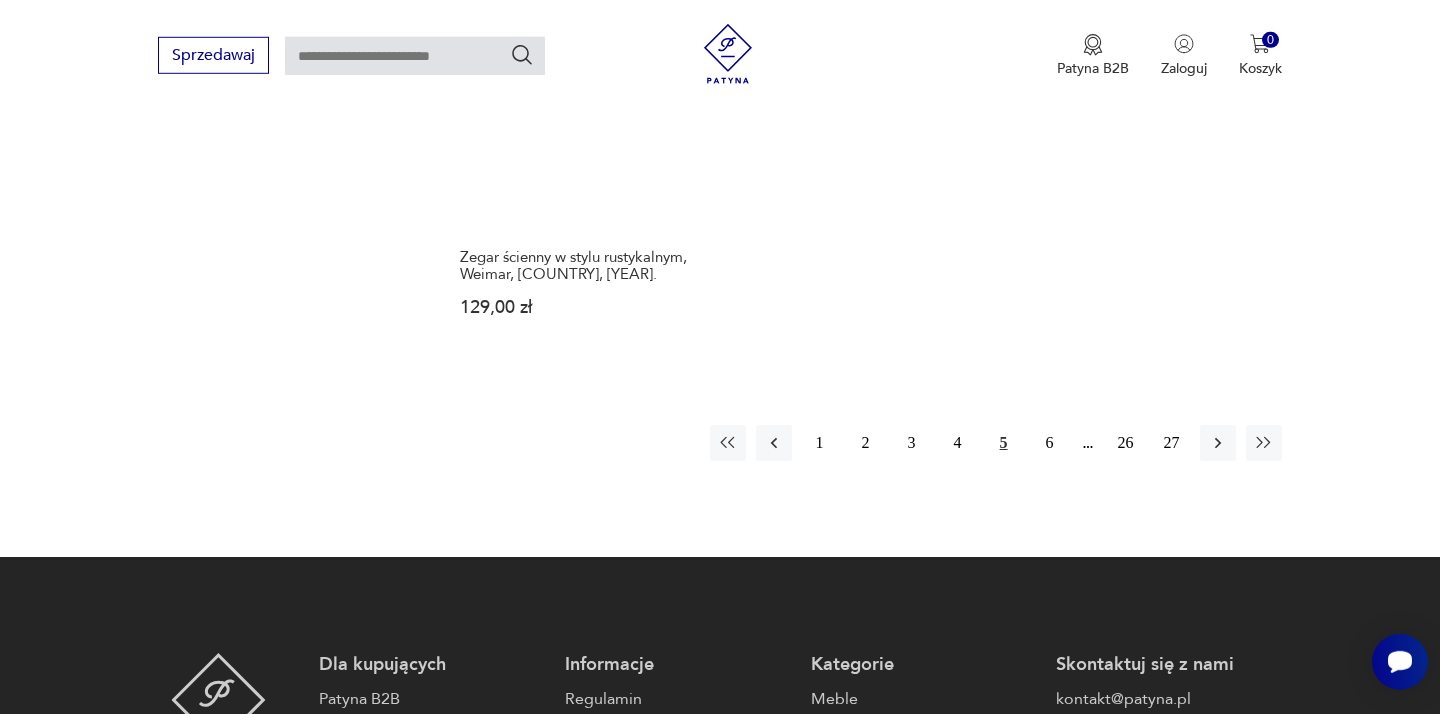 scroll, scrollTop: 3064, scrollLeft: 0, axis: vertical 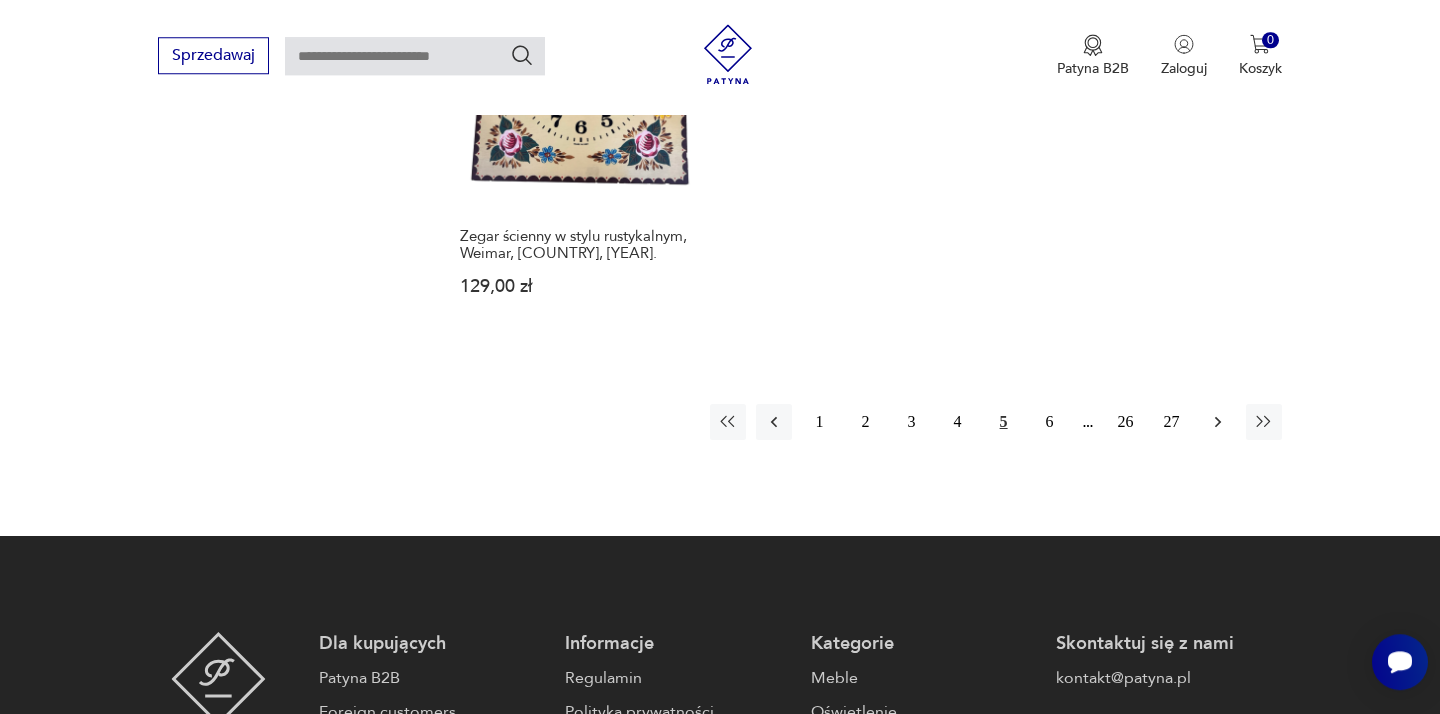 click 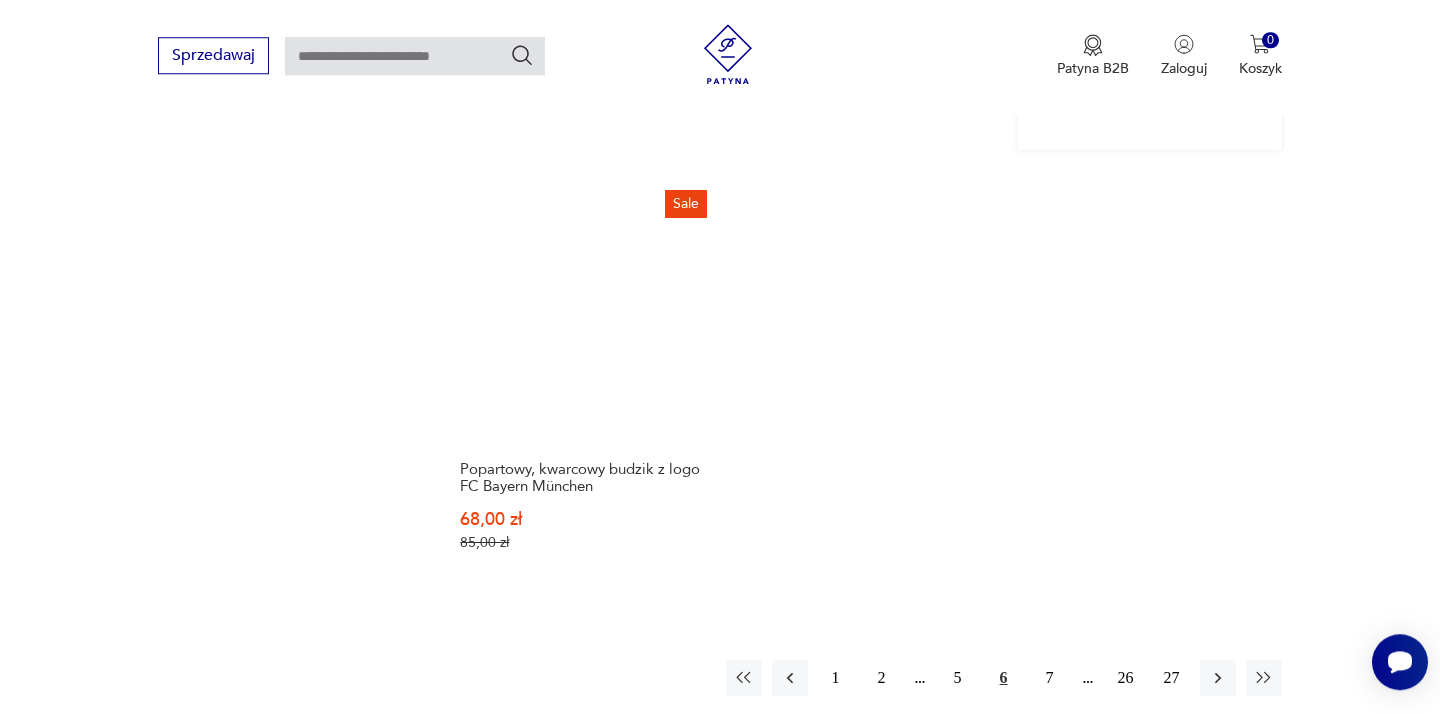 scroll, scrollTop: 3172, scrollLeft: 0, axis: vertical 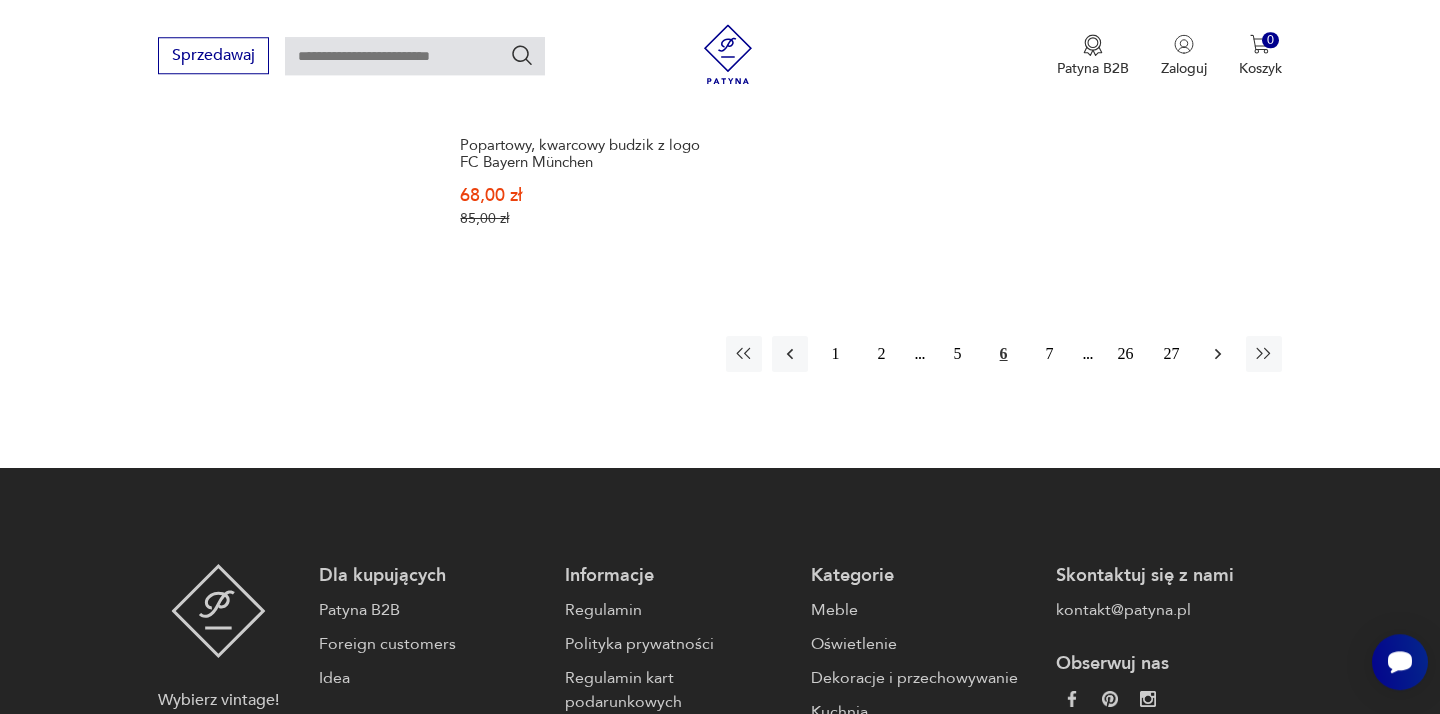 click 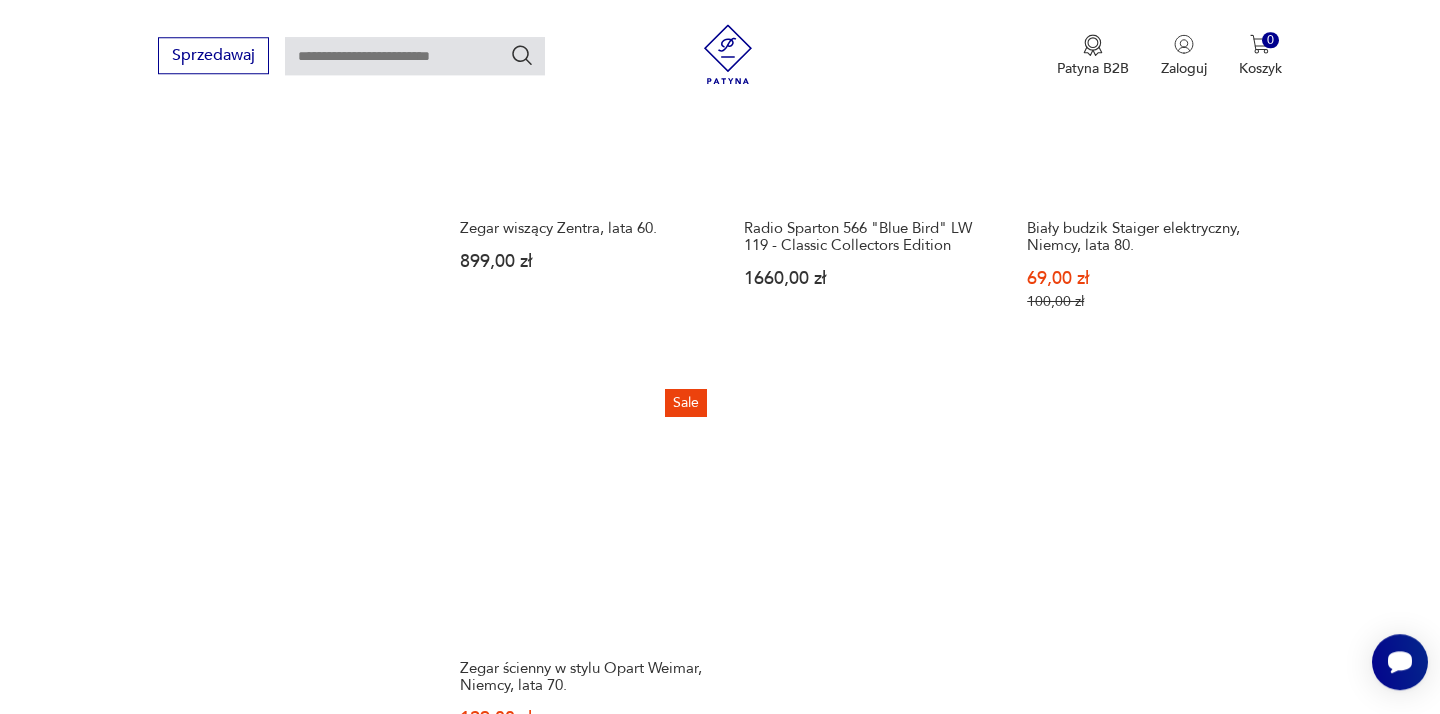scroll, scrollTop: 2956, scrollLeft: 0, axis: vertical 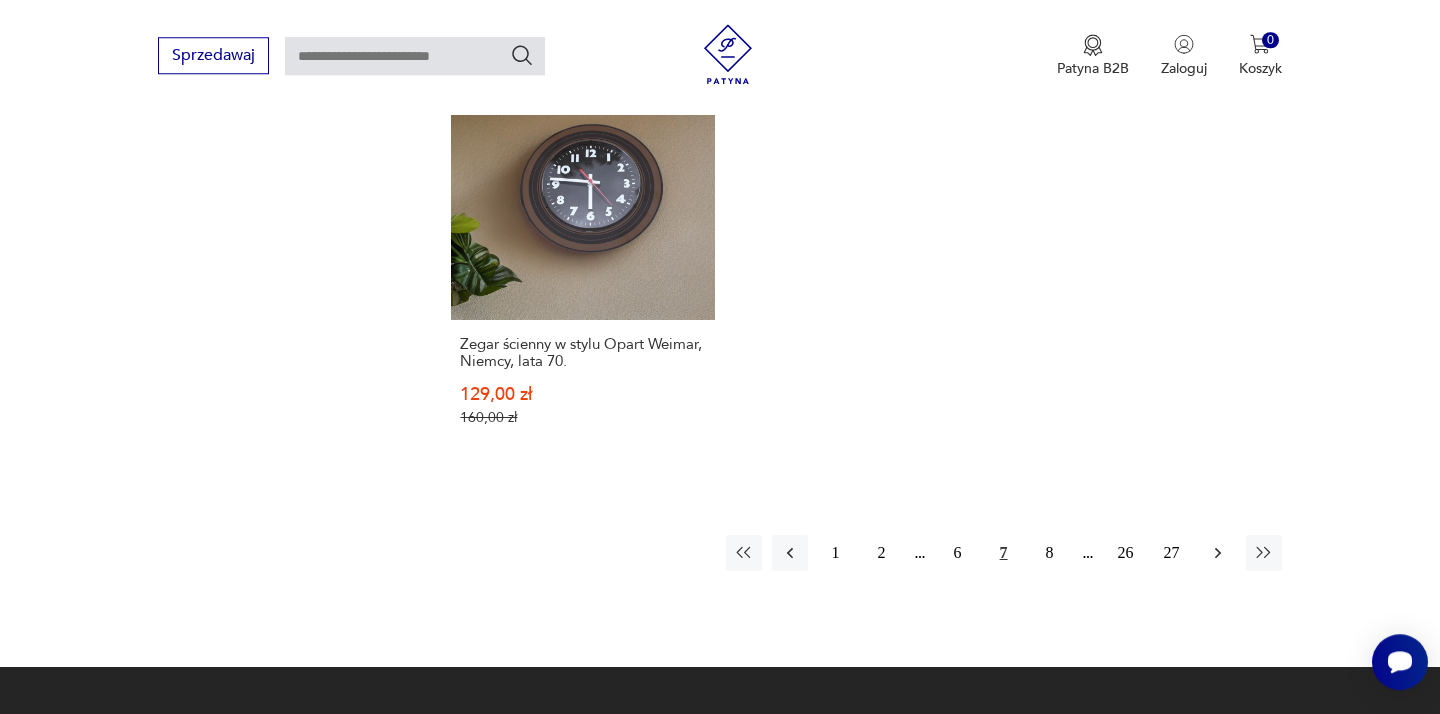 click 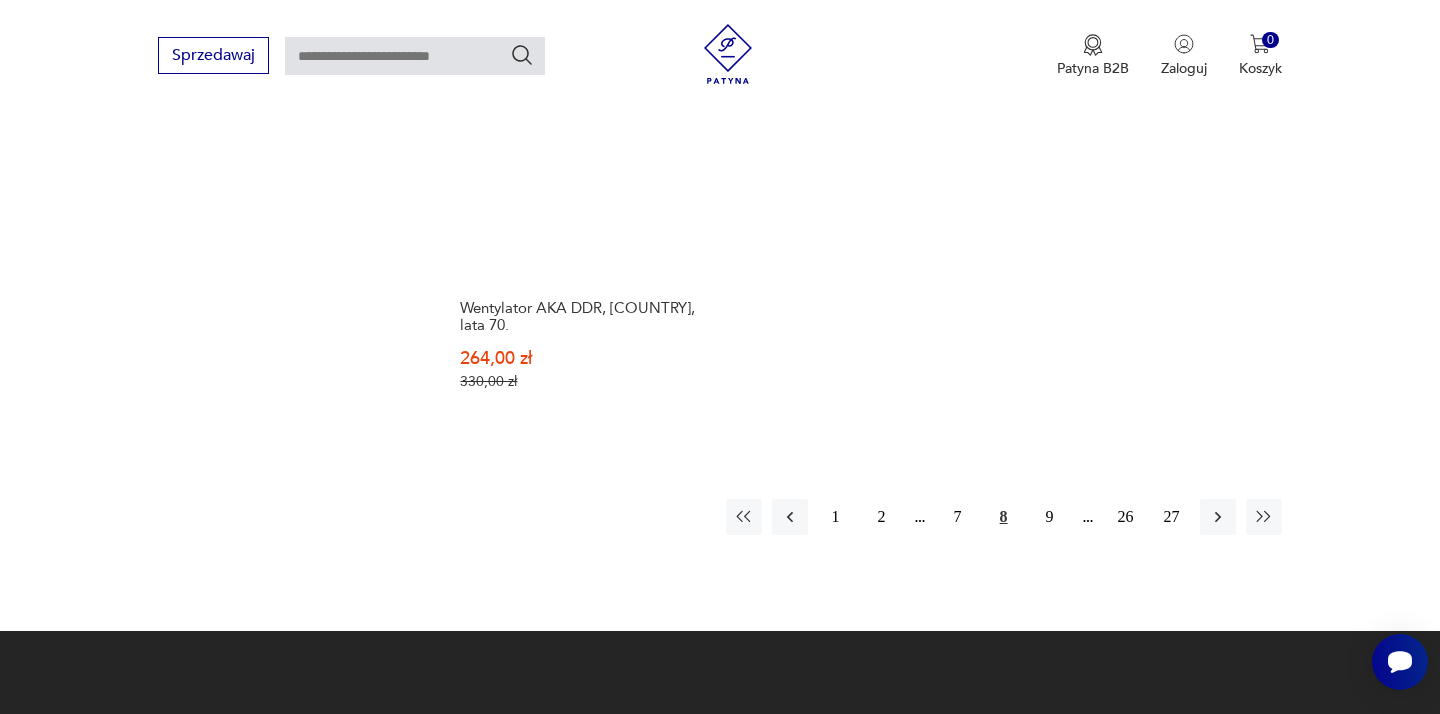 scroll, scrollTop: 3064, scrollLeft: 0, axis: vertical 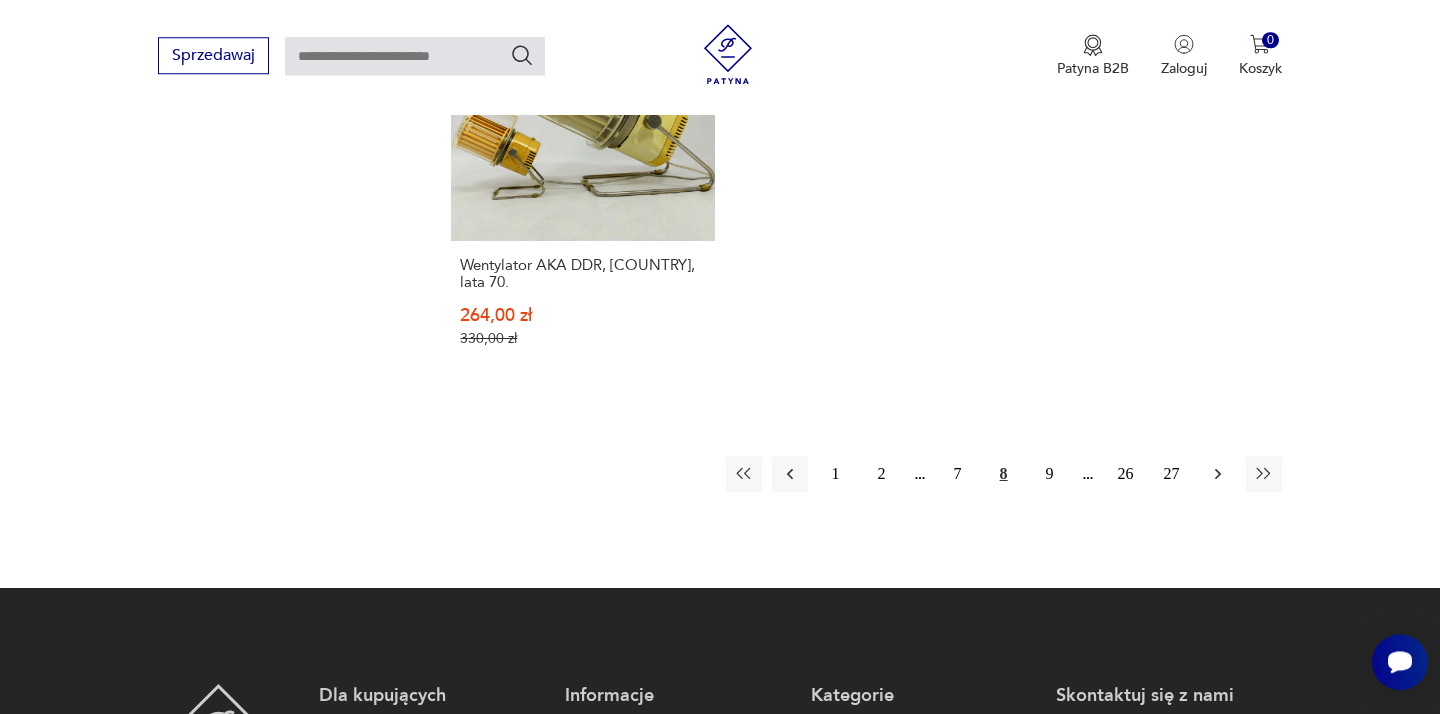 click 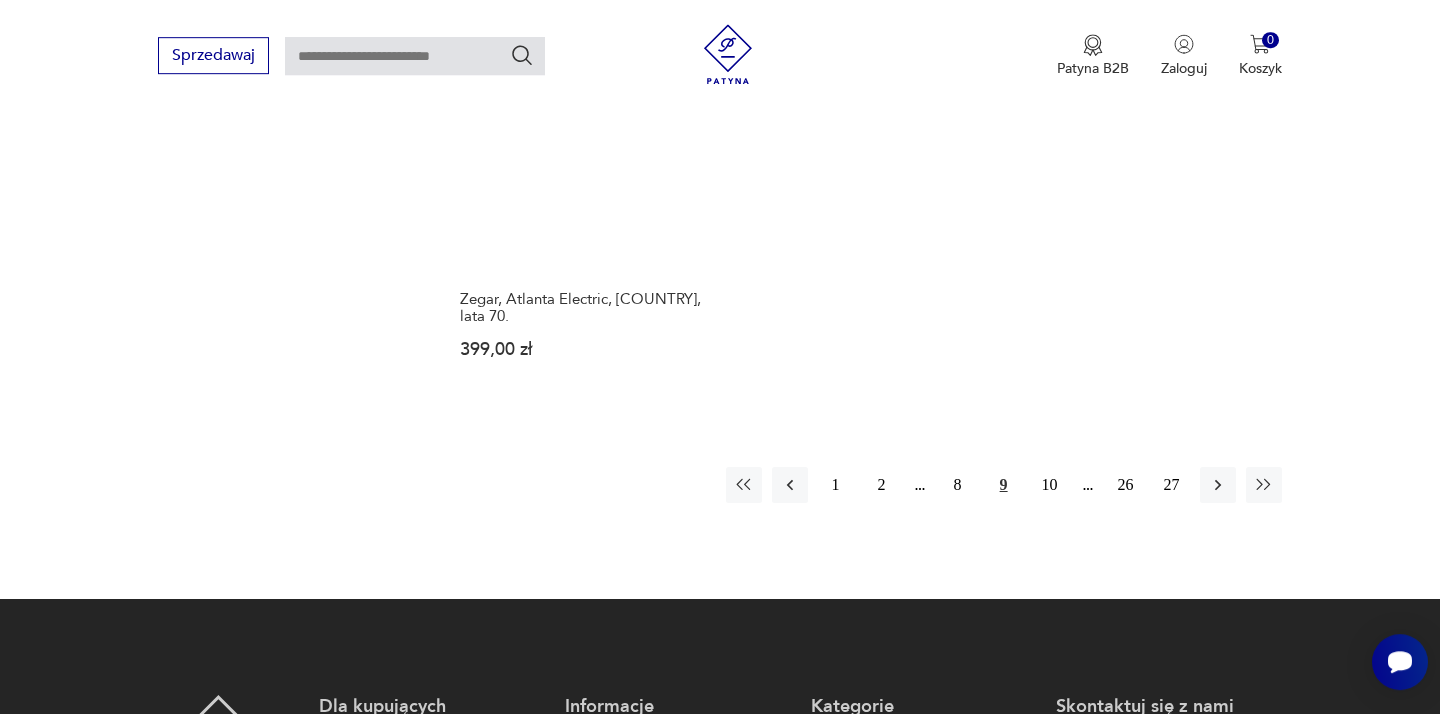 scroll, scrollTop: 2956, scrollLeft: 0, axis: vertical 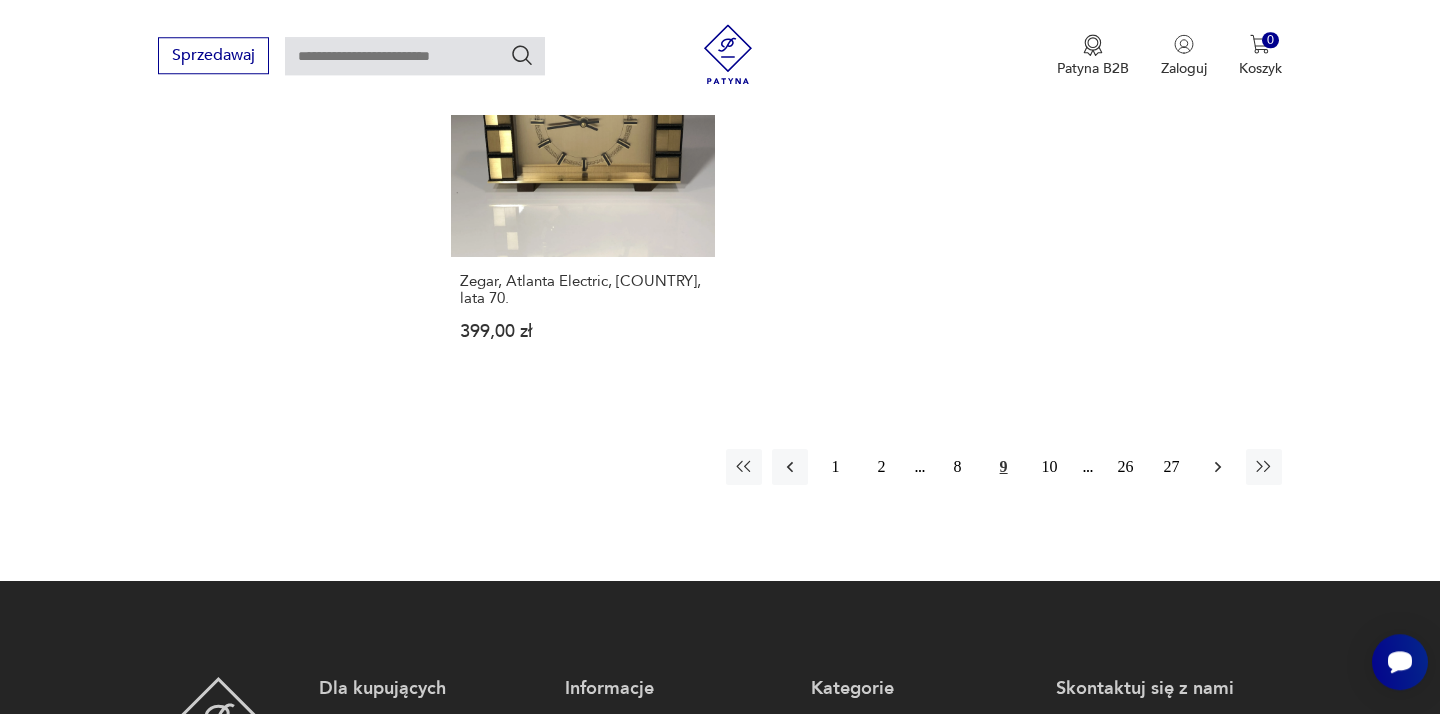 click 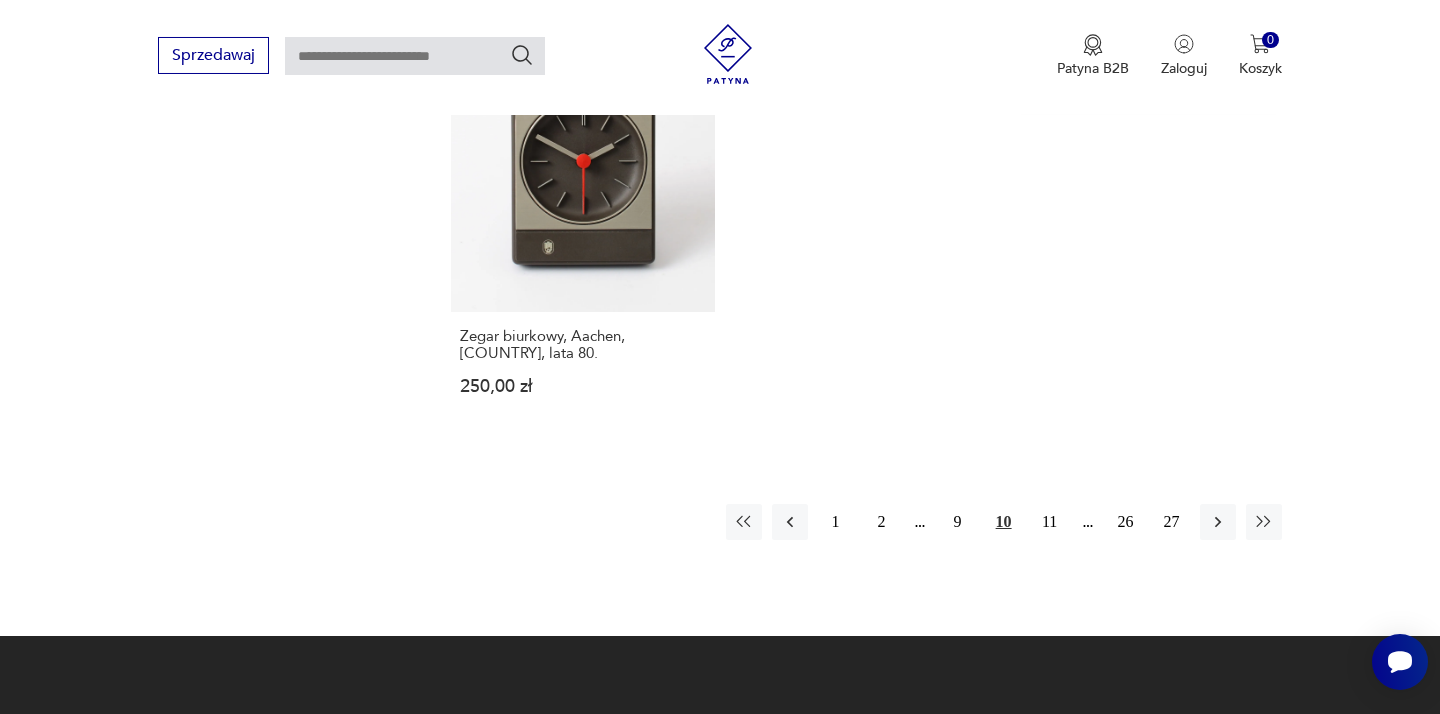 scroll, scrollTop: 3064, scrollLeft: 0, axis: vertical 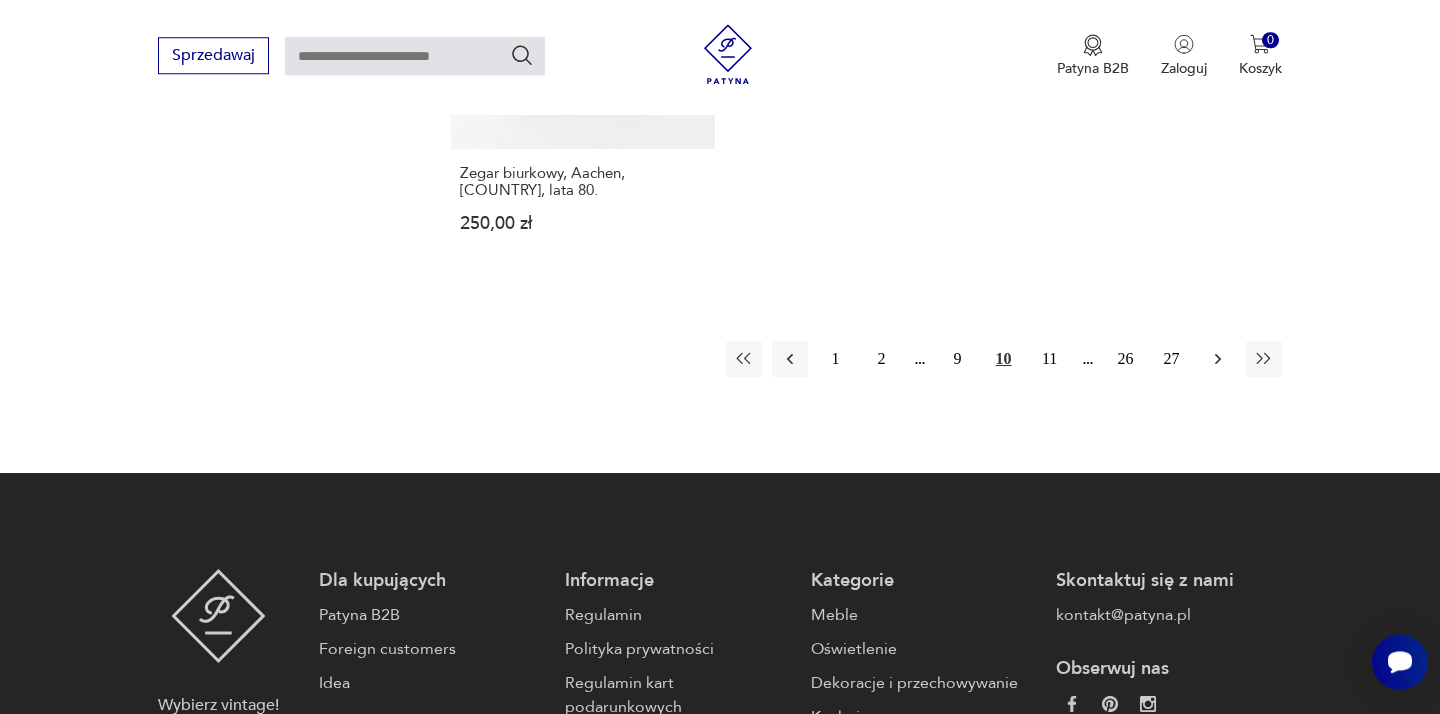 click 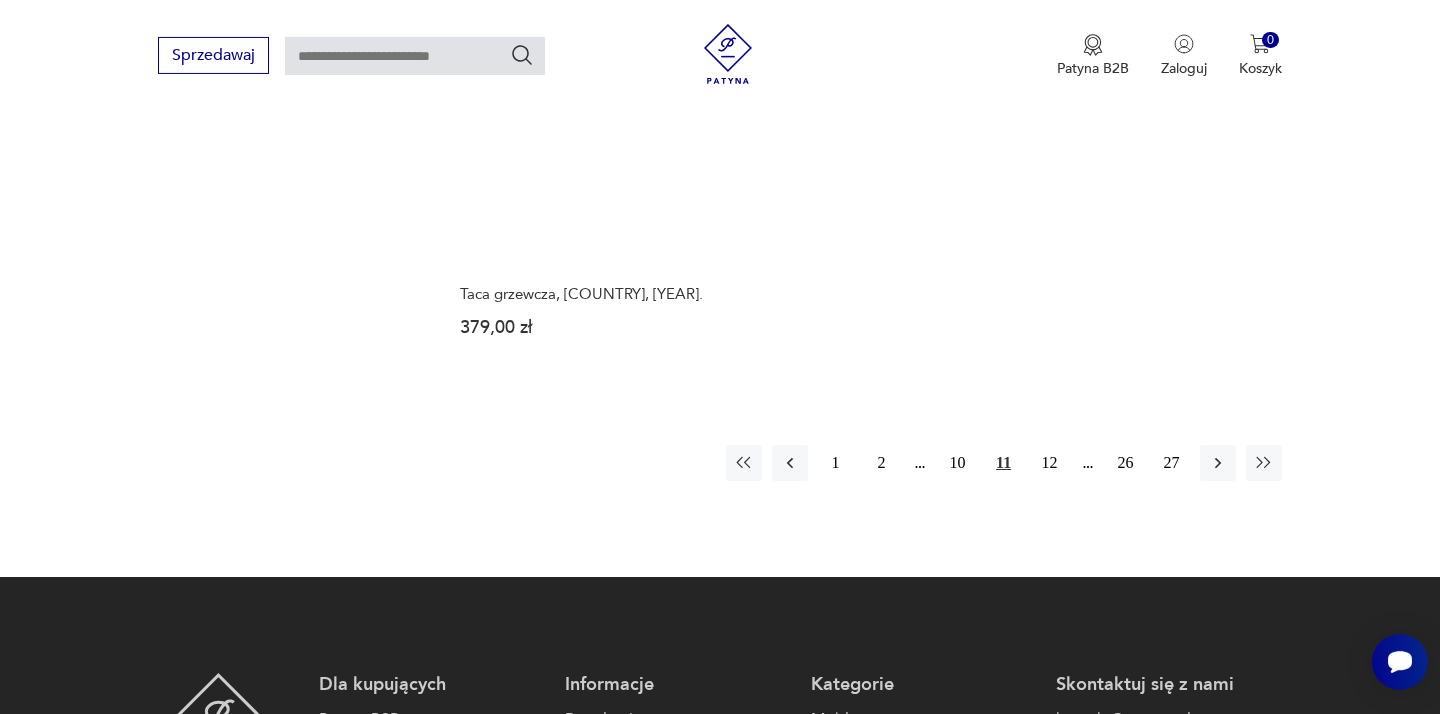 scroll, scrollTop: 3172, scrollLeft: 0, axis: vertical 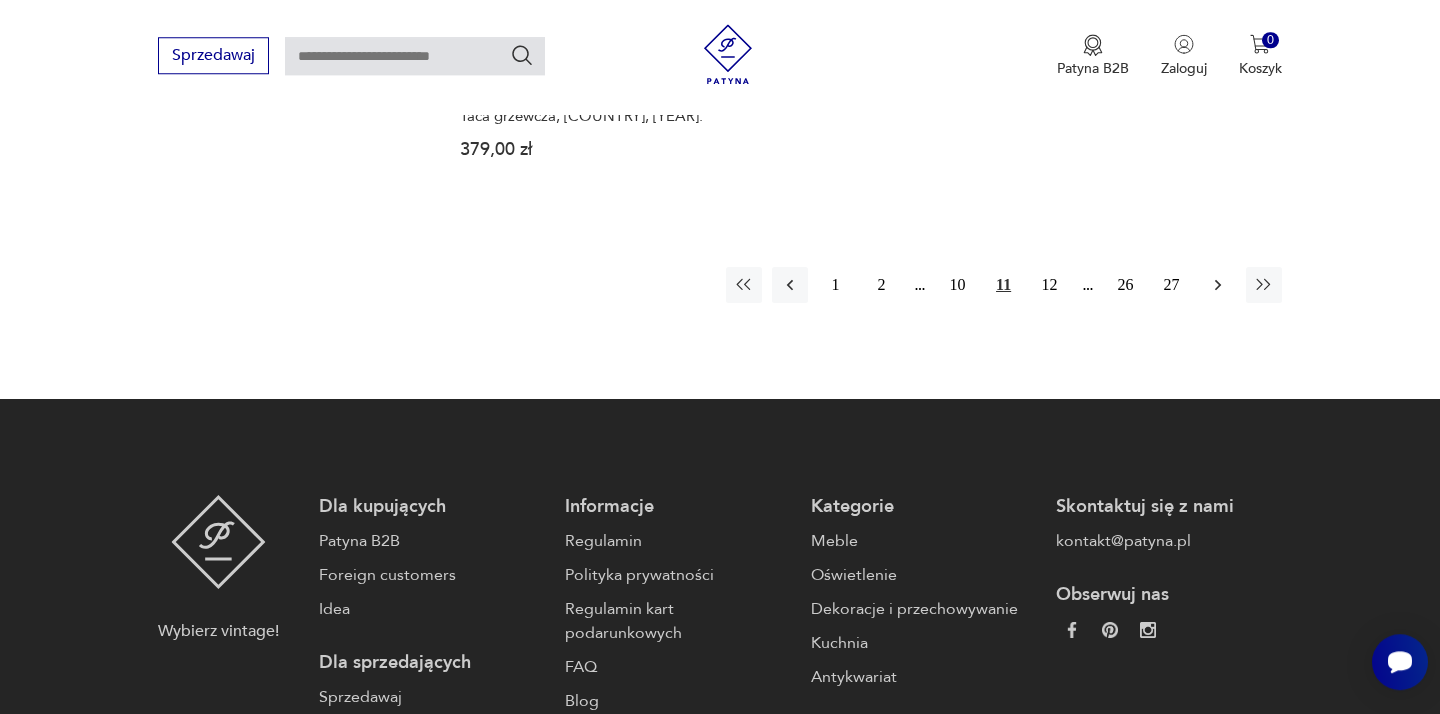click 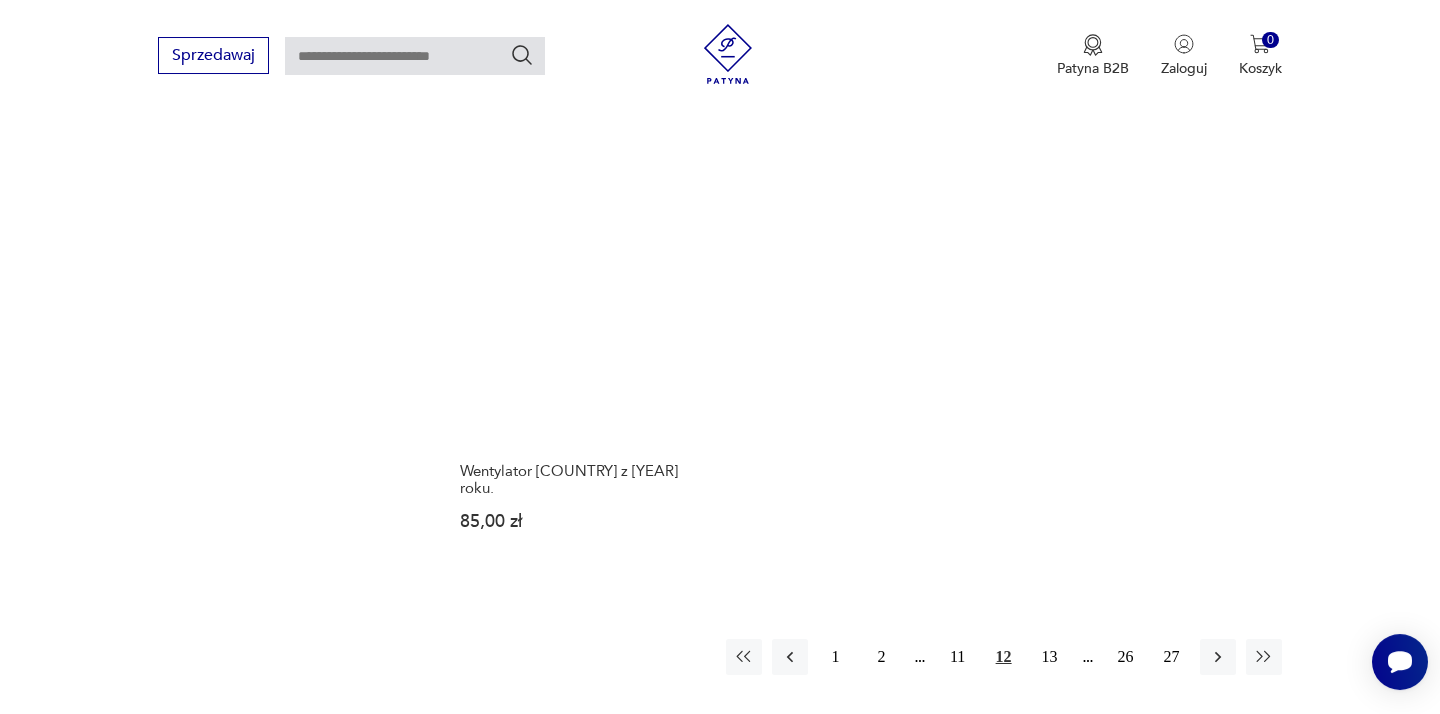 scroll, scrollTop: 3064, scrollLeft: 0, axis: vertical 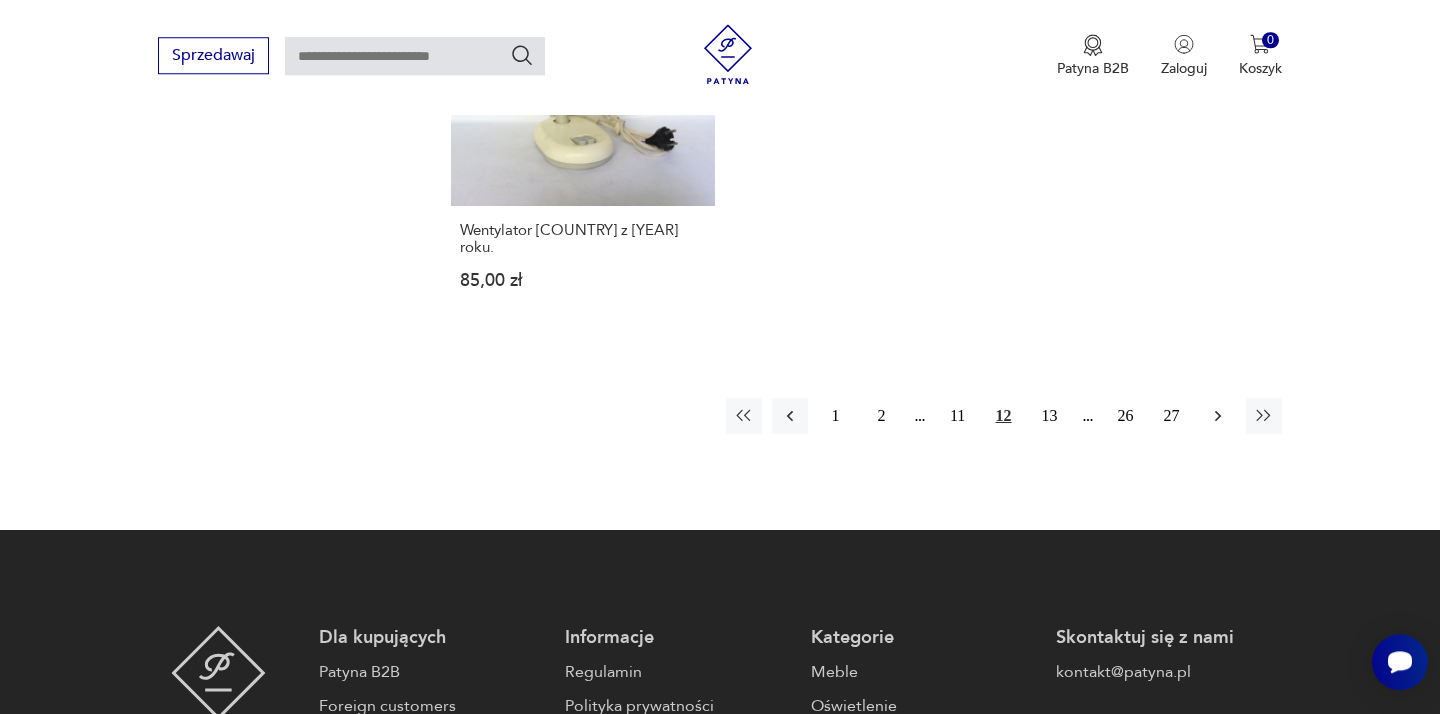 click 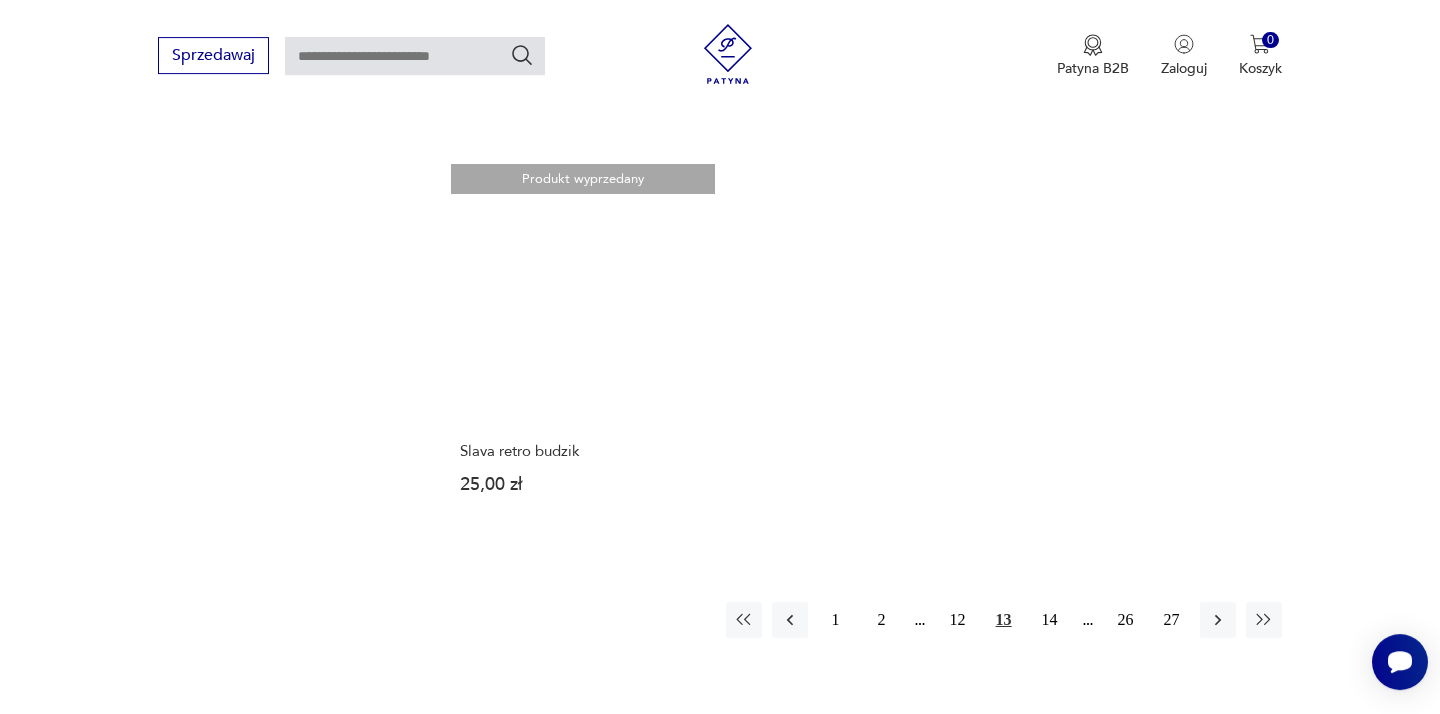 scroll, scrollTop: 2956, scrollLeft: 0, axis: vertical 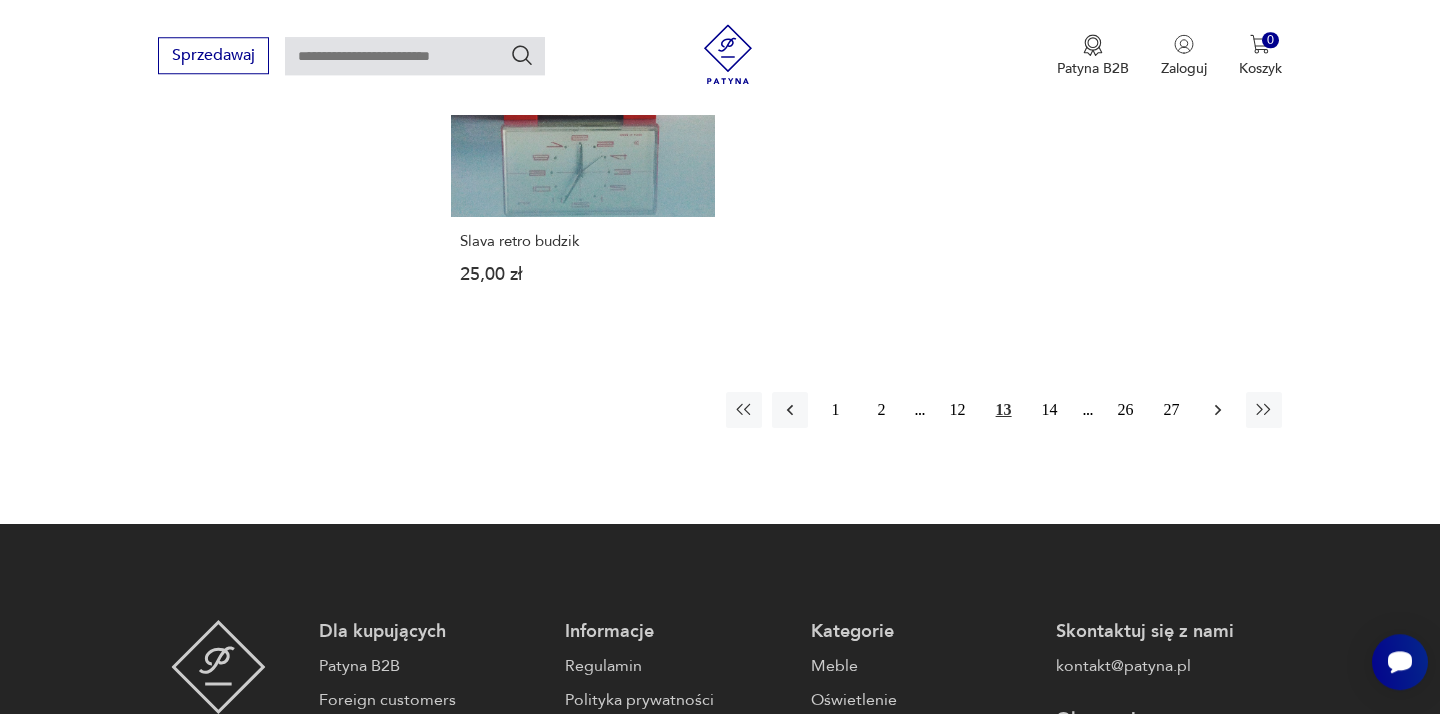 click 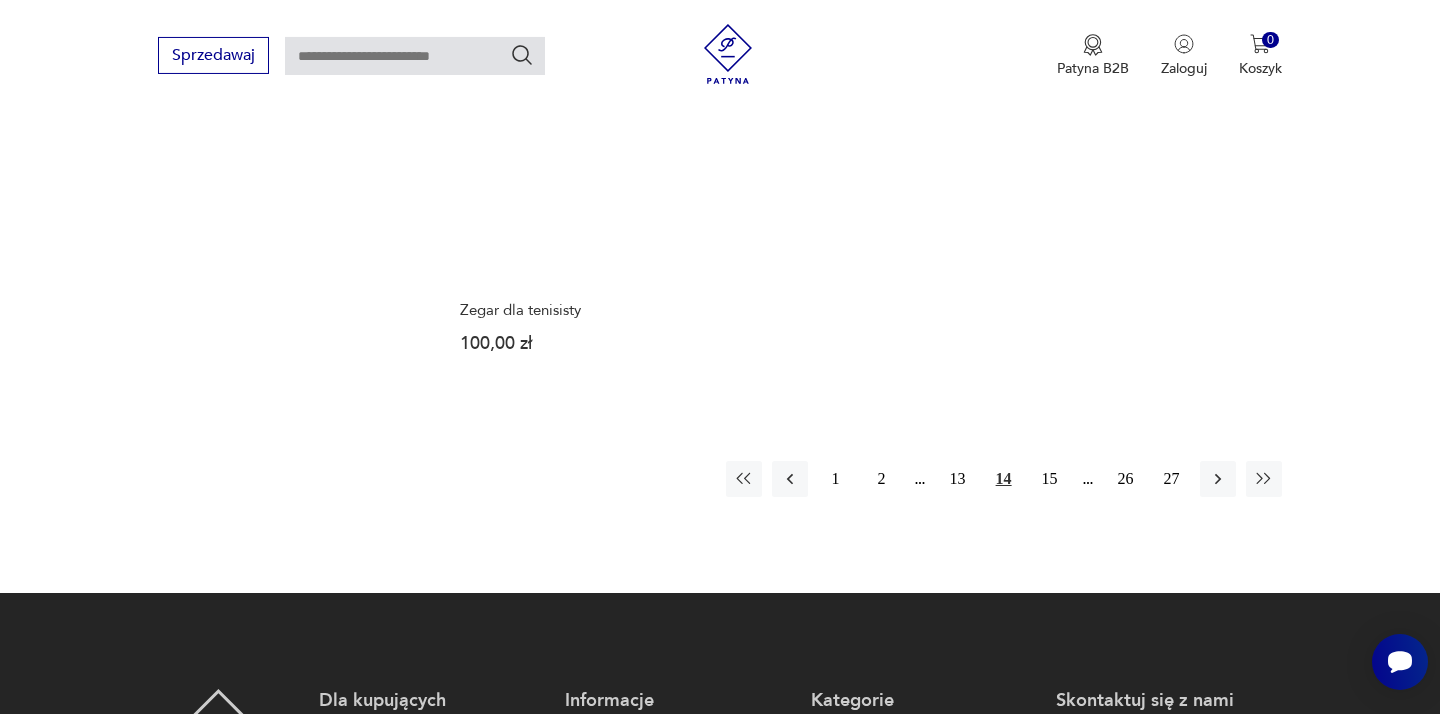 scroll, scrollTop: 2956, scrollLeft: 0, axis: vertical 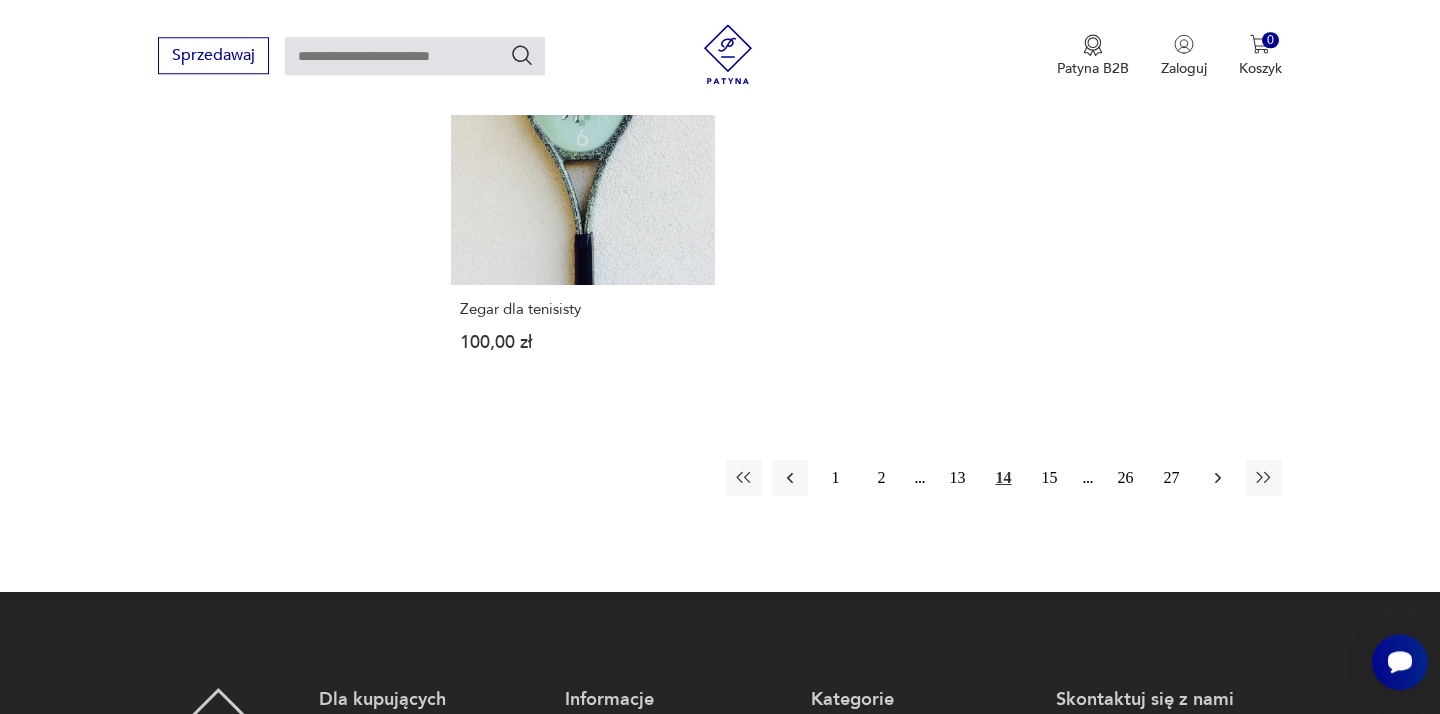 click 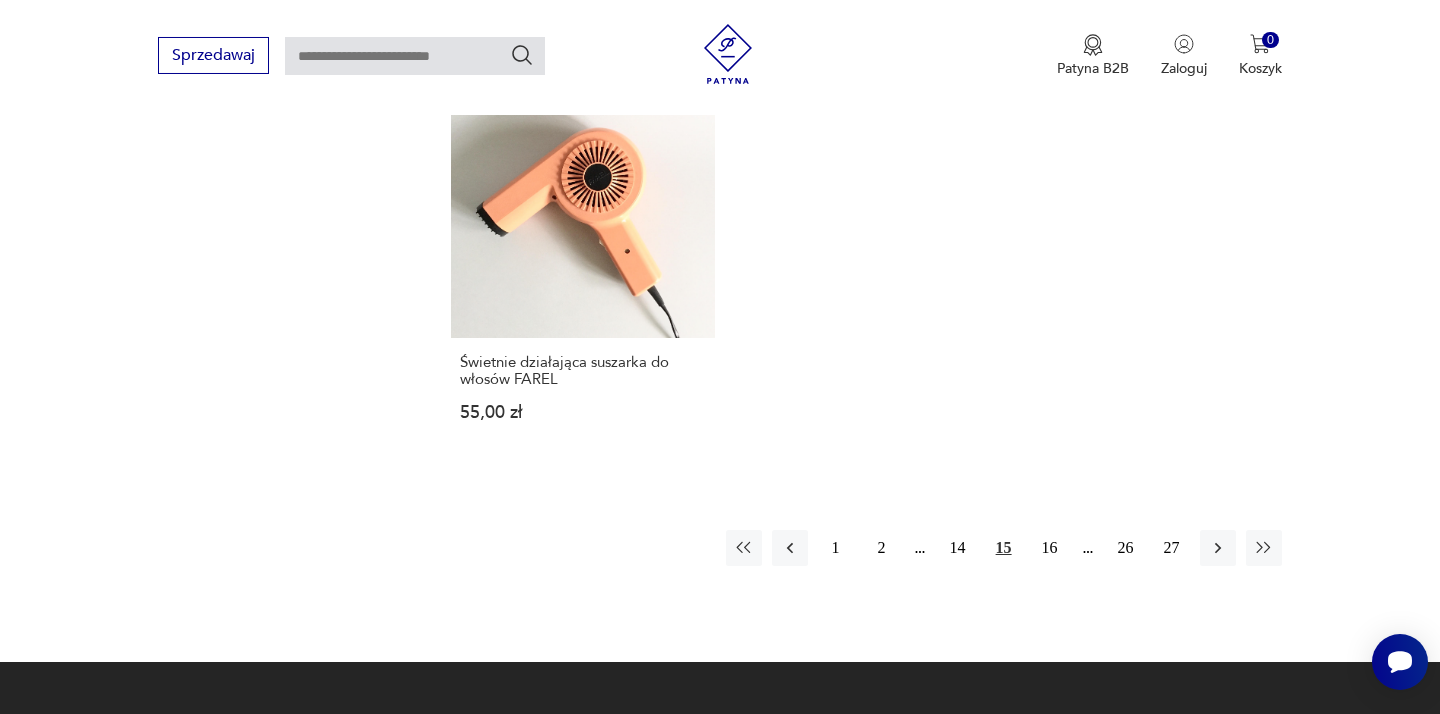 scroll, scrollTop: 2956, scrollLeft: 0, axis: vertical 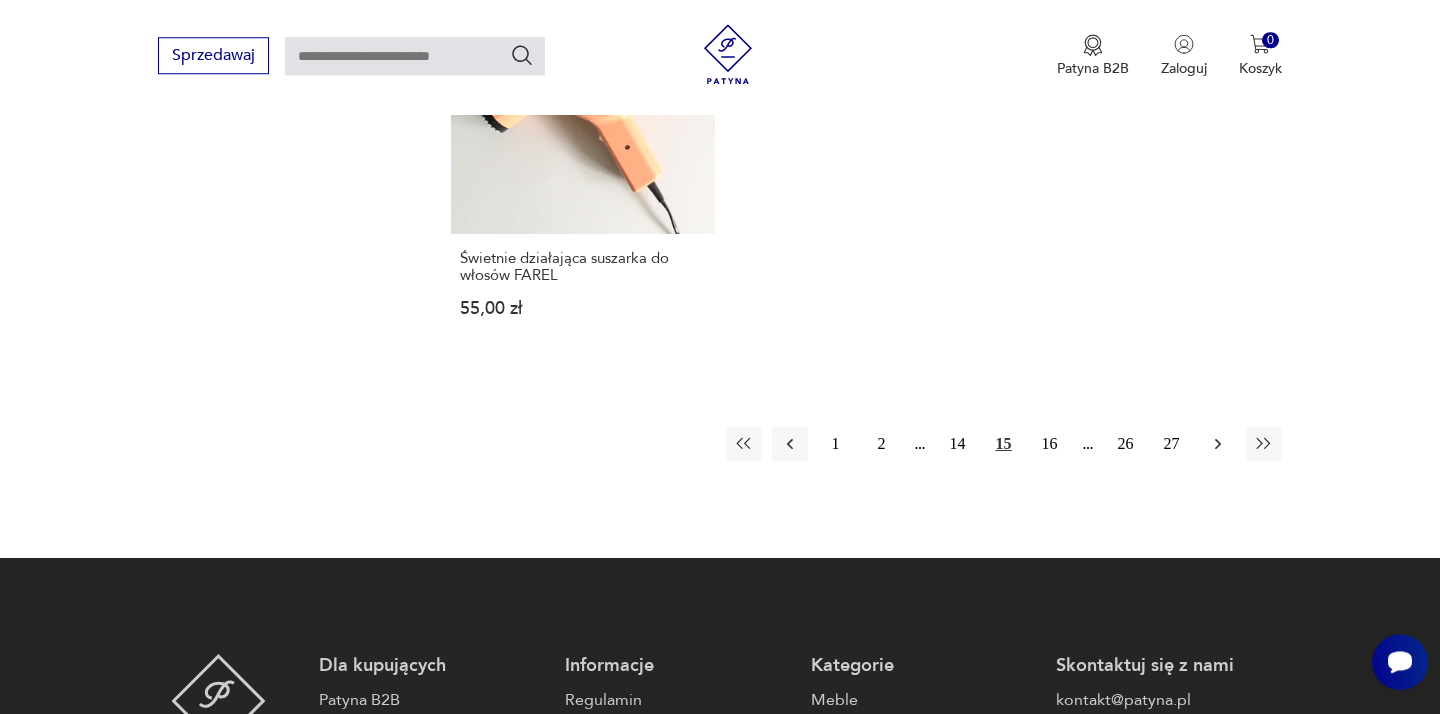 click 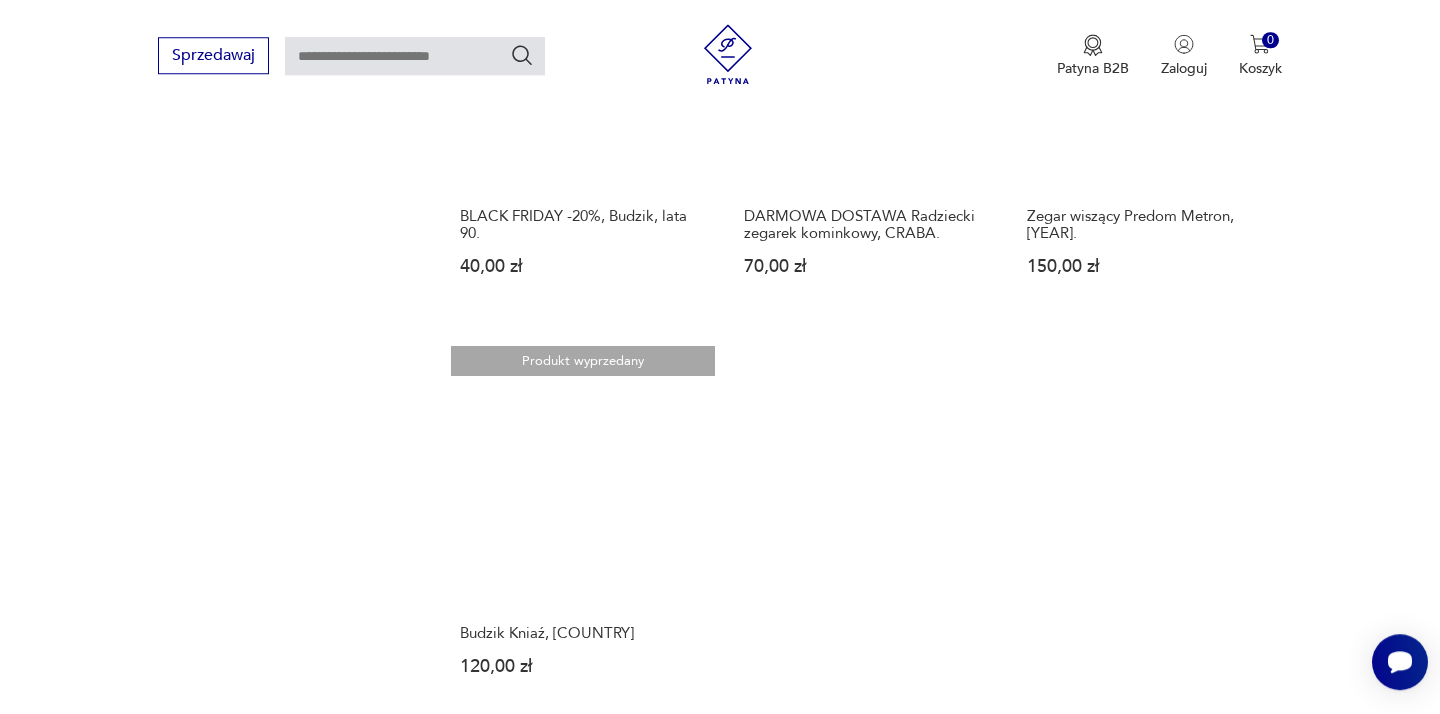 scroll, scrollTop: 3064, scrollLeft: 0, axis: vertical 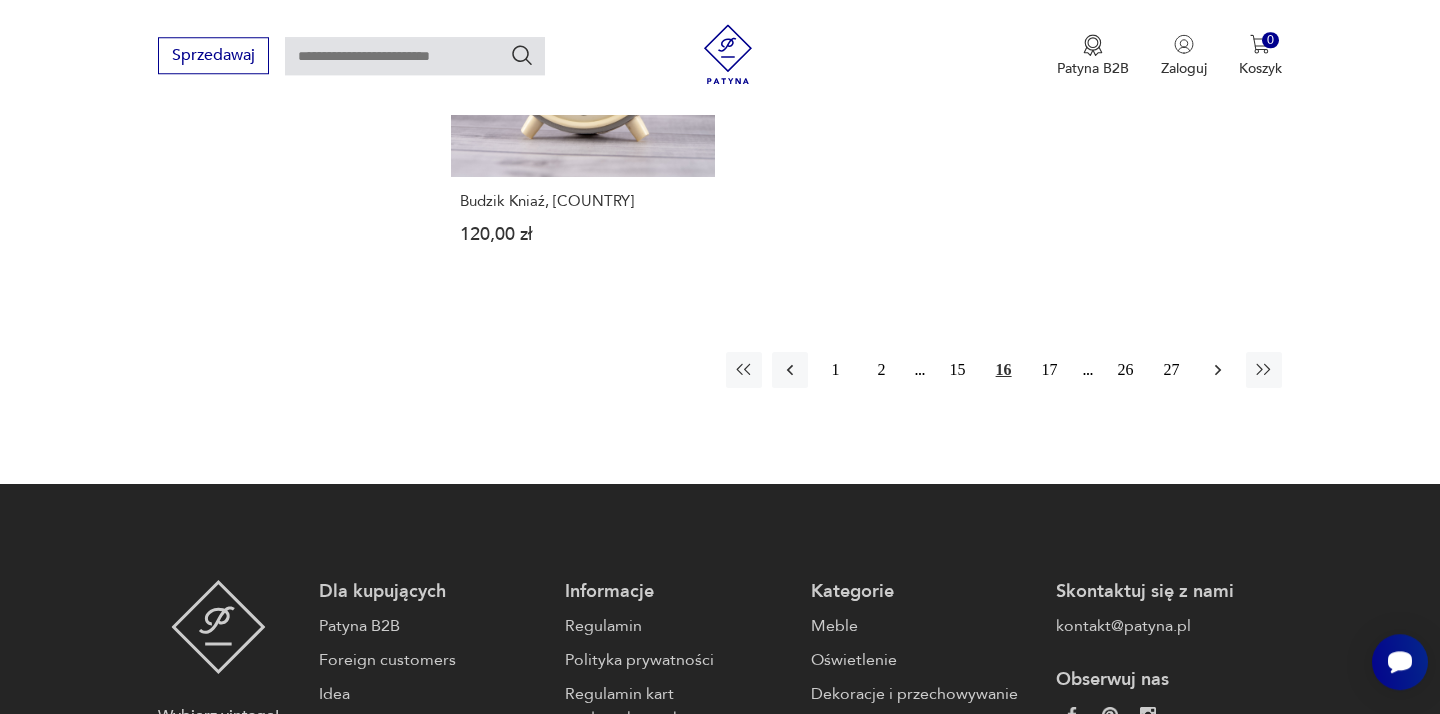 click at bounding box center [1218, 370] 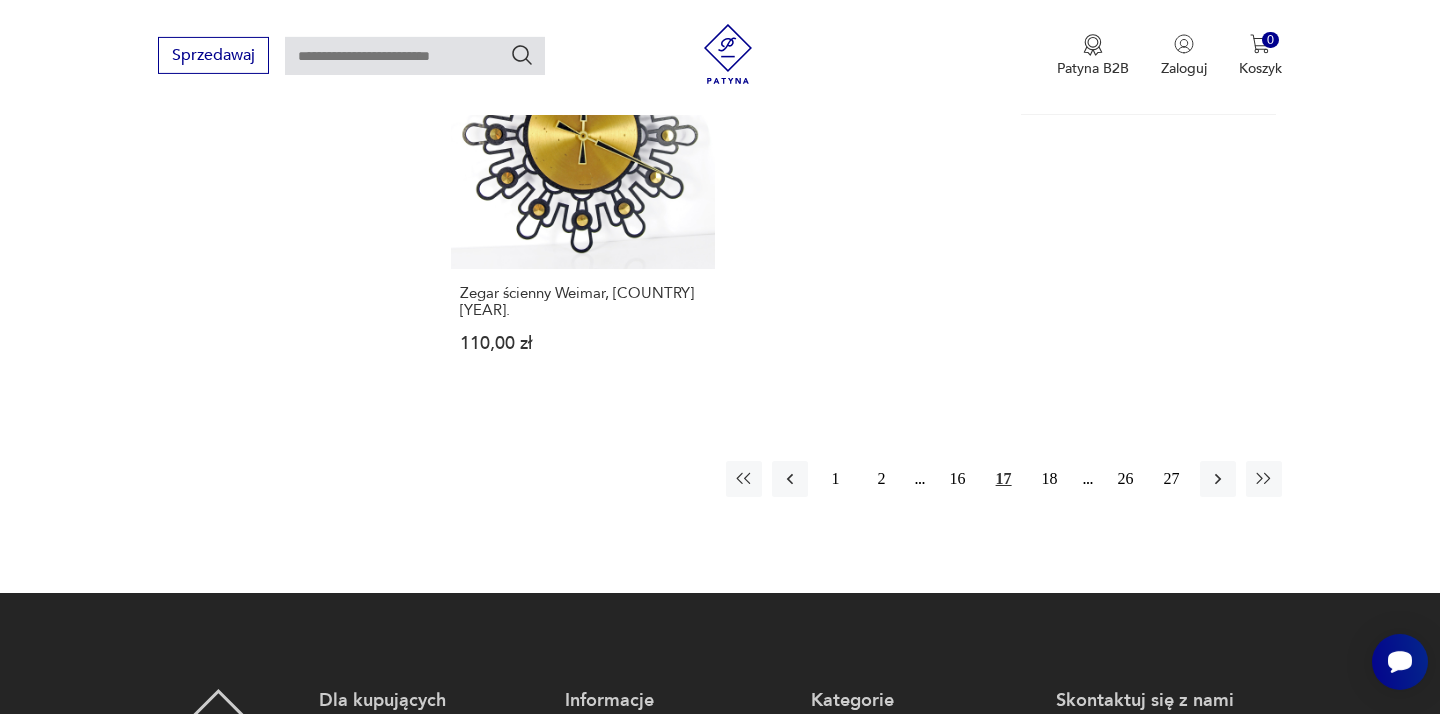 scroll, scrollTop: 2956, scrollLeft: 0, axis: vertical 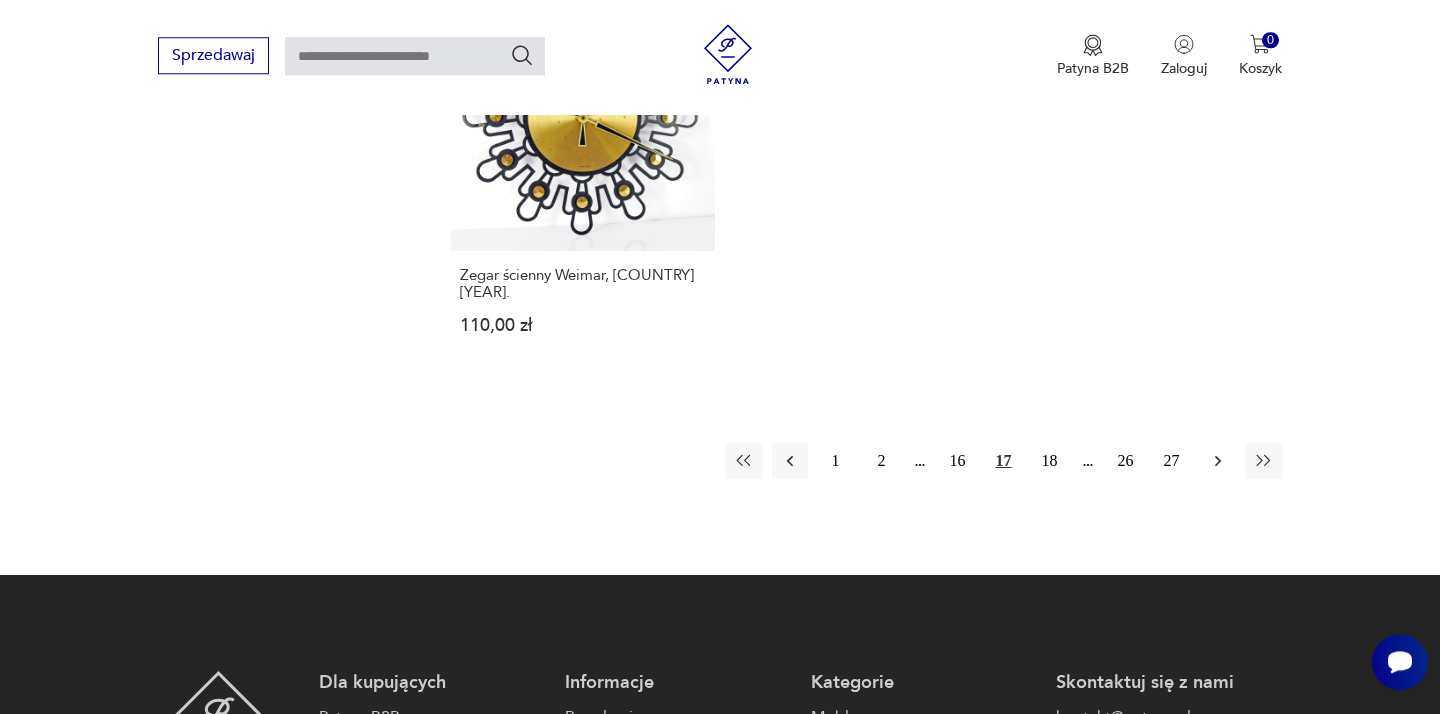 click 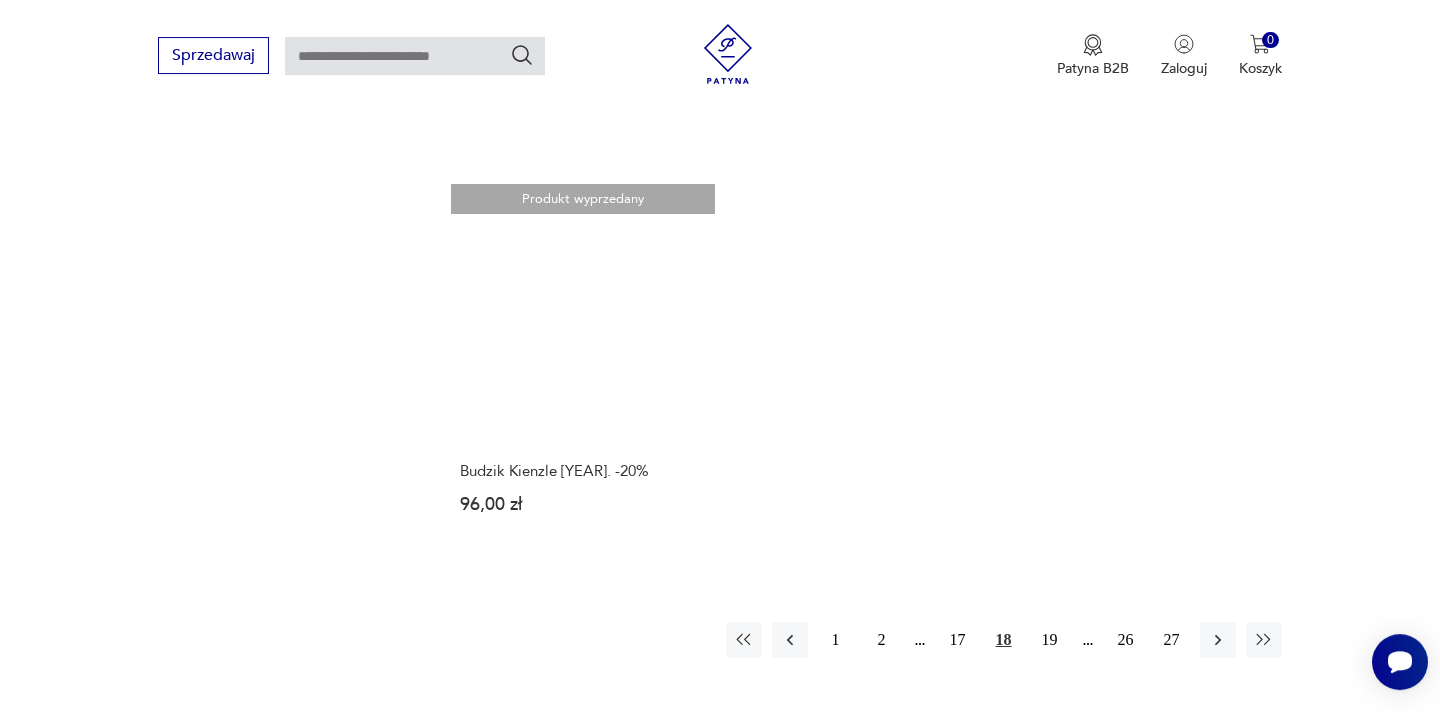 scroll, scrollTop: 2848, scrollLeft: 0, axis: vertical 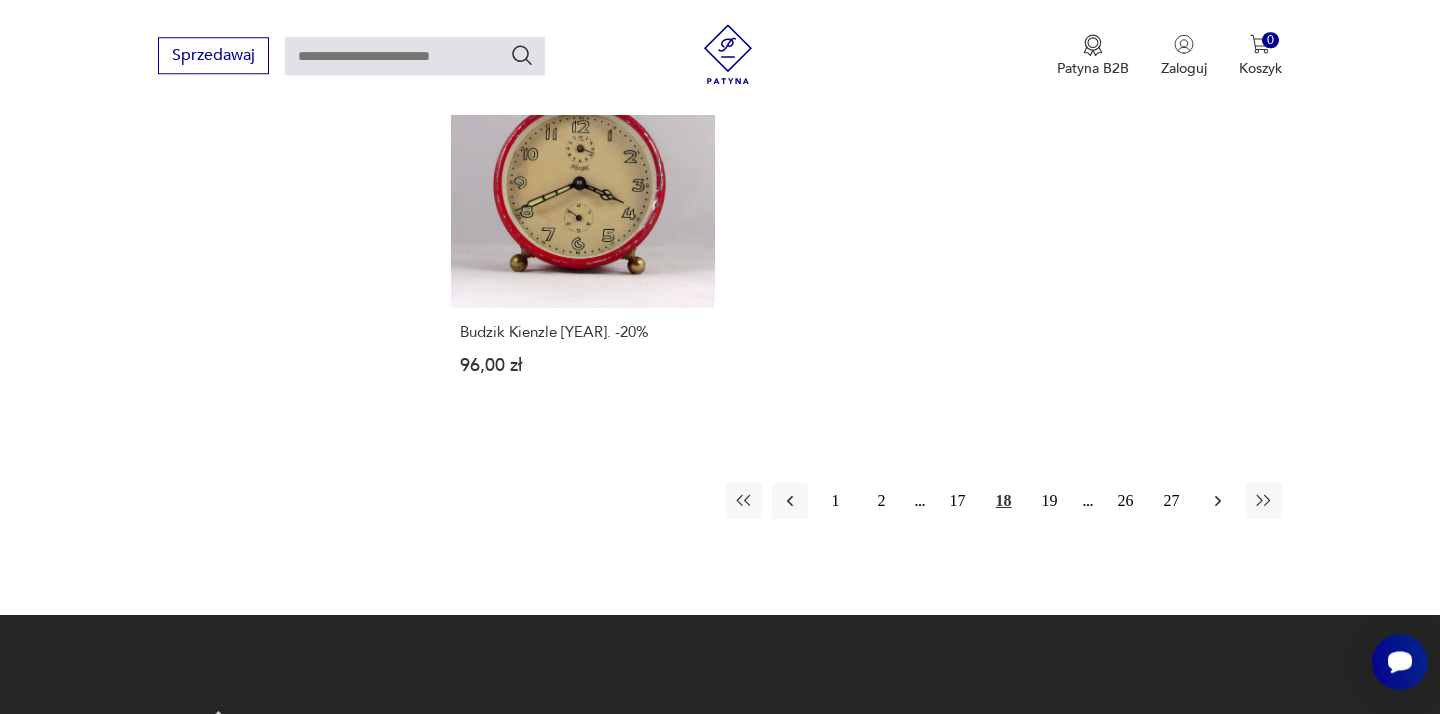 click 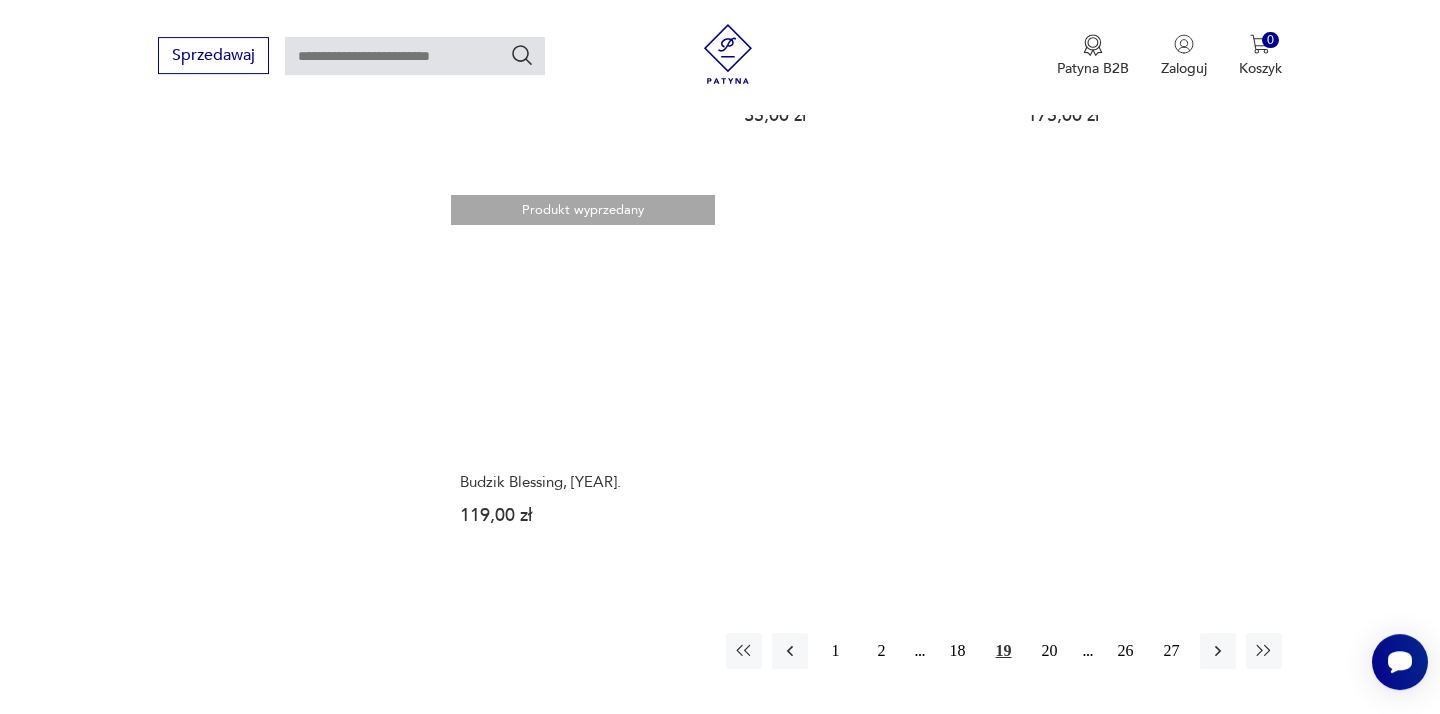 scroll, scrollTop: 2740, scrollLeft: 0, axis: vertical 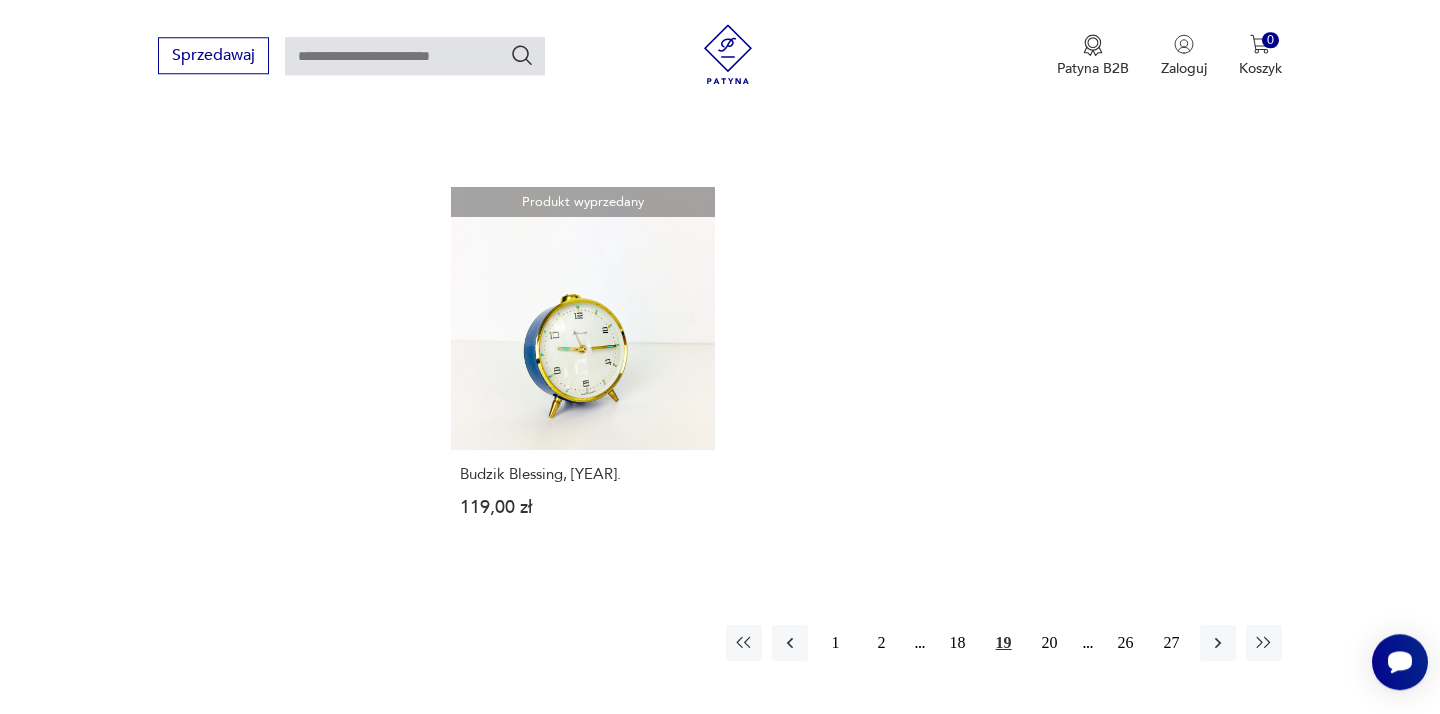 drag, startPoint x: 1217, startPoint y: 643, endPoint x: 1132, endPoint y: 500, distance: 166.35504 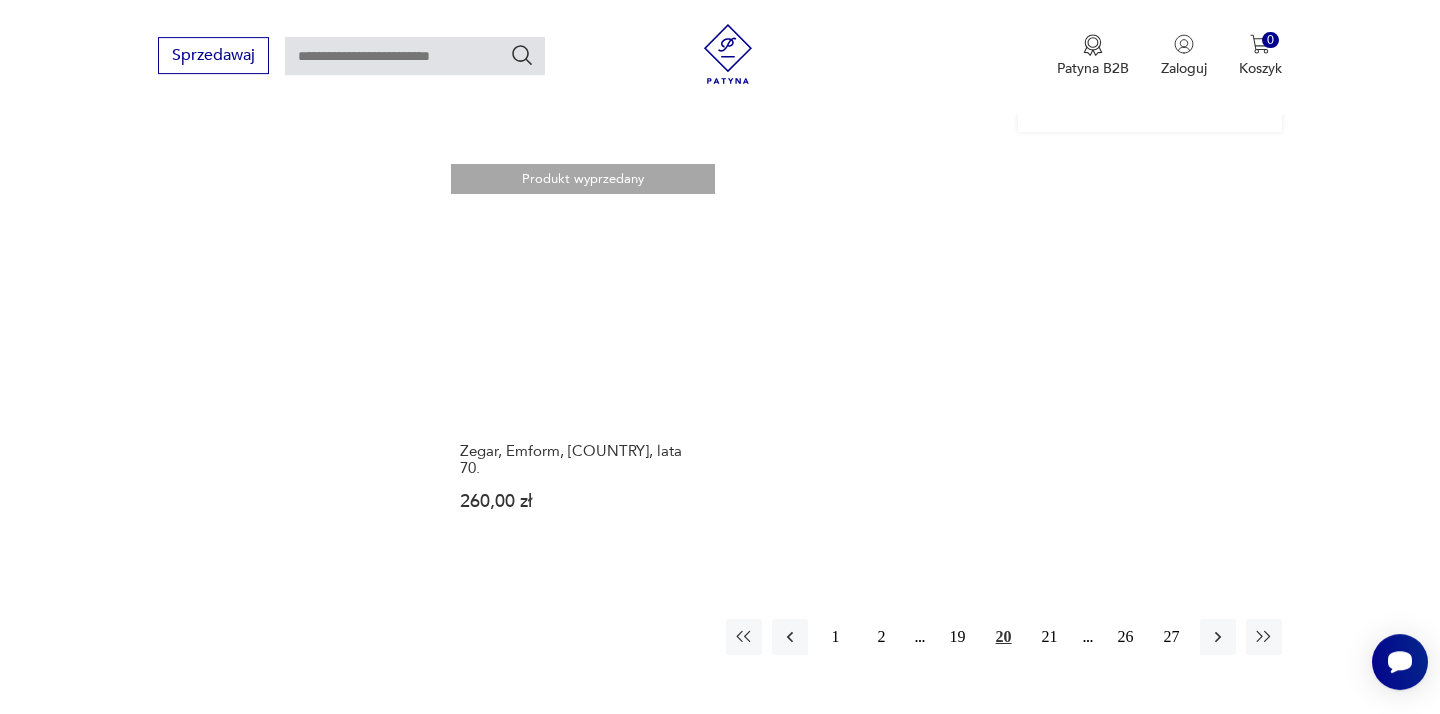 scroll, scrollTop: 2848, scrollLeft: 0, axis: vertical 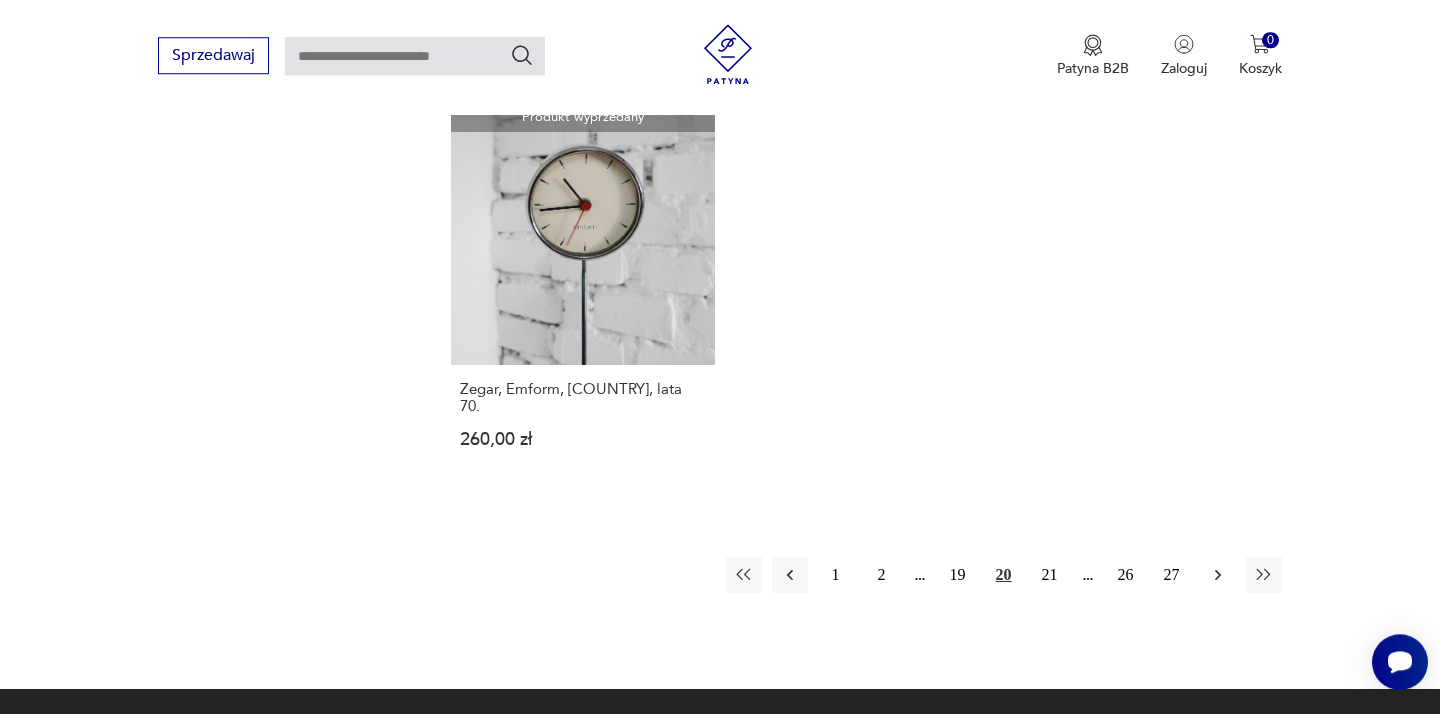 click 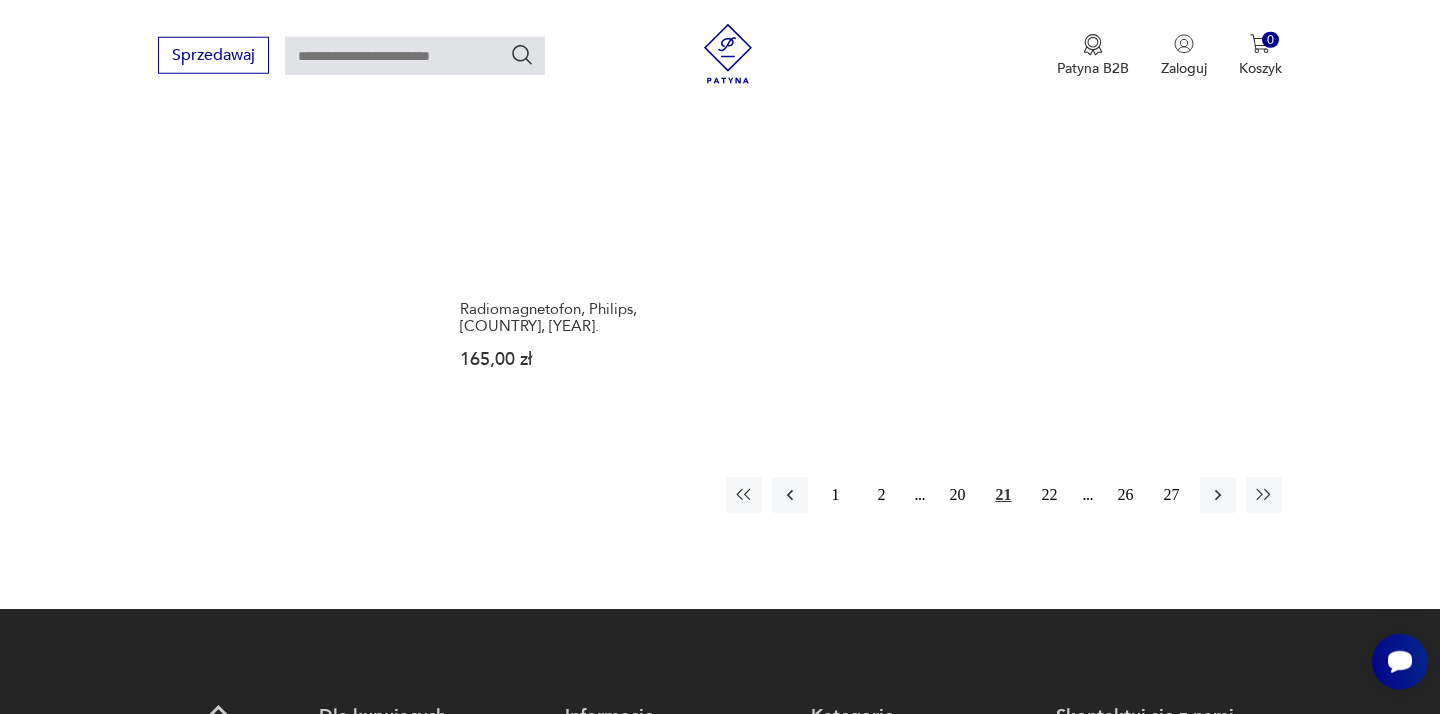 scroll, scrollTop: 2955, scrollLeft: 0, axis: vertical 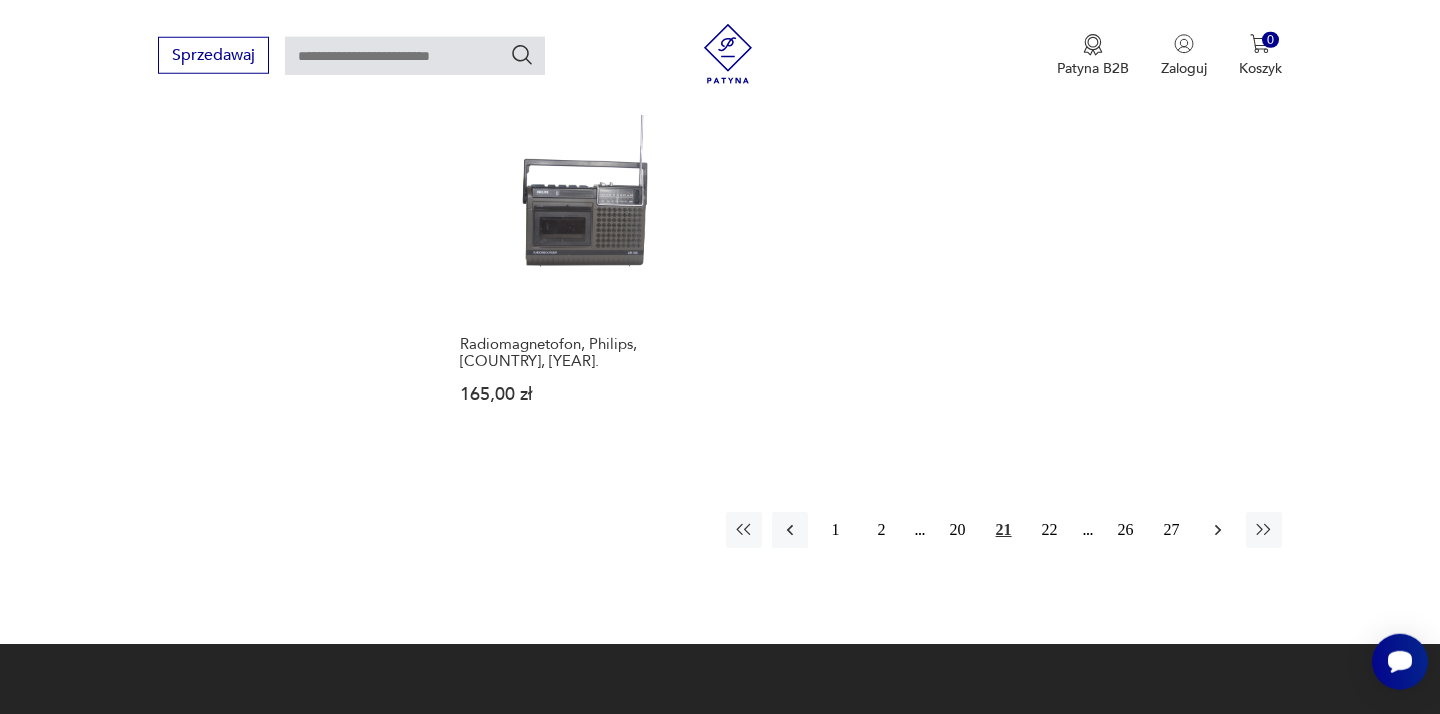 click 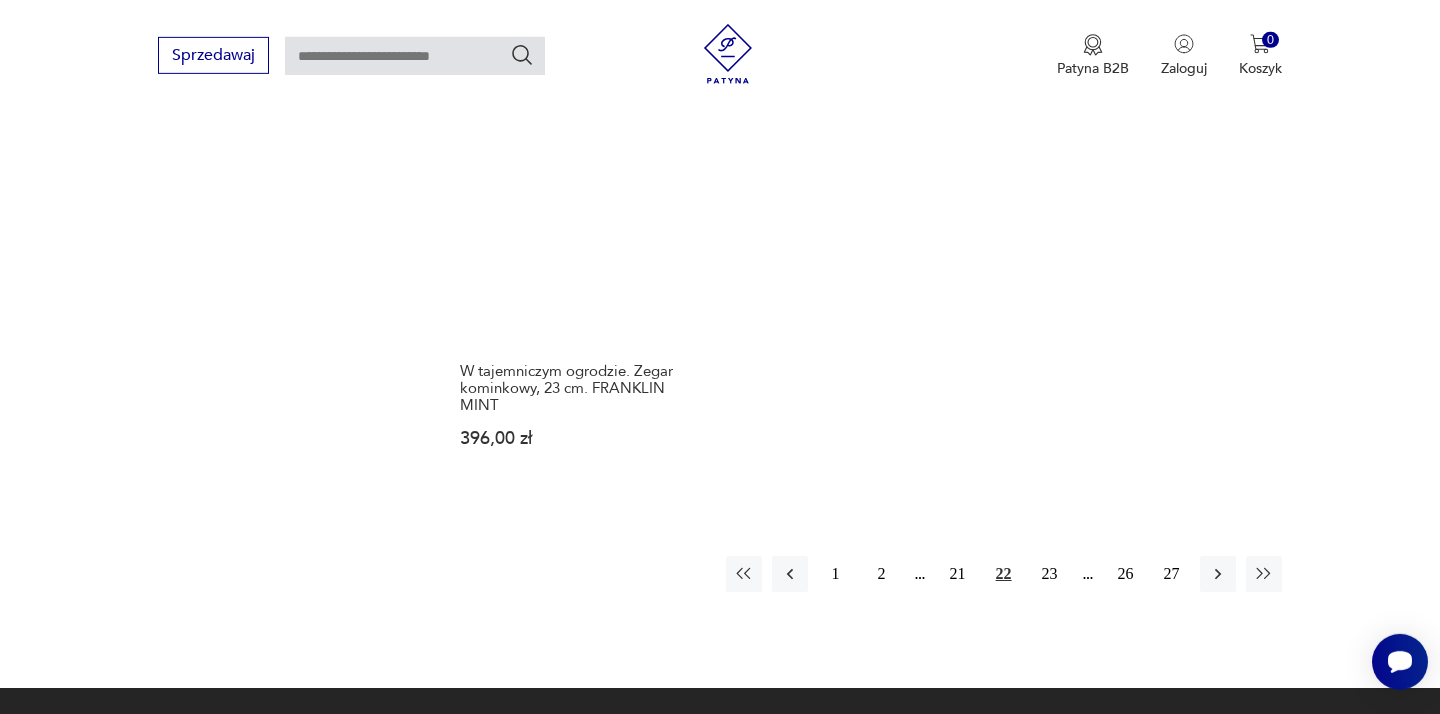 scroll, scrollTop: 3064, scrollLeft: 0, axis: vertical 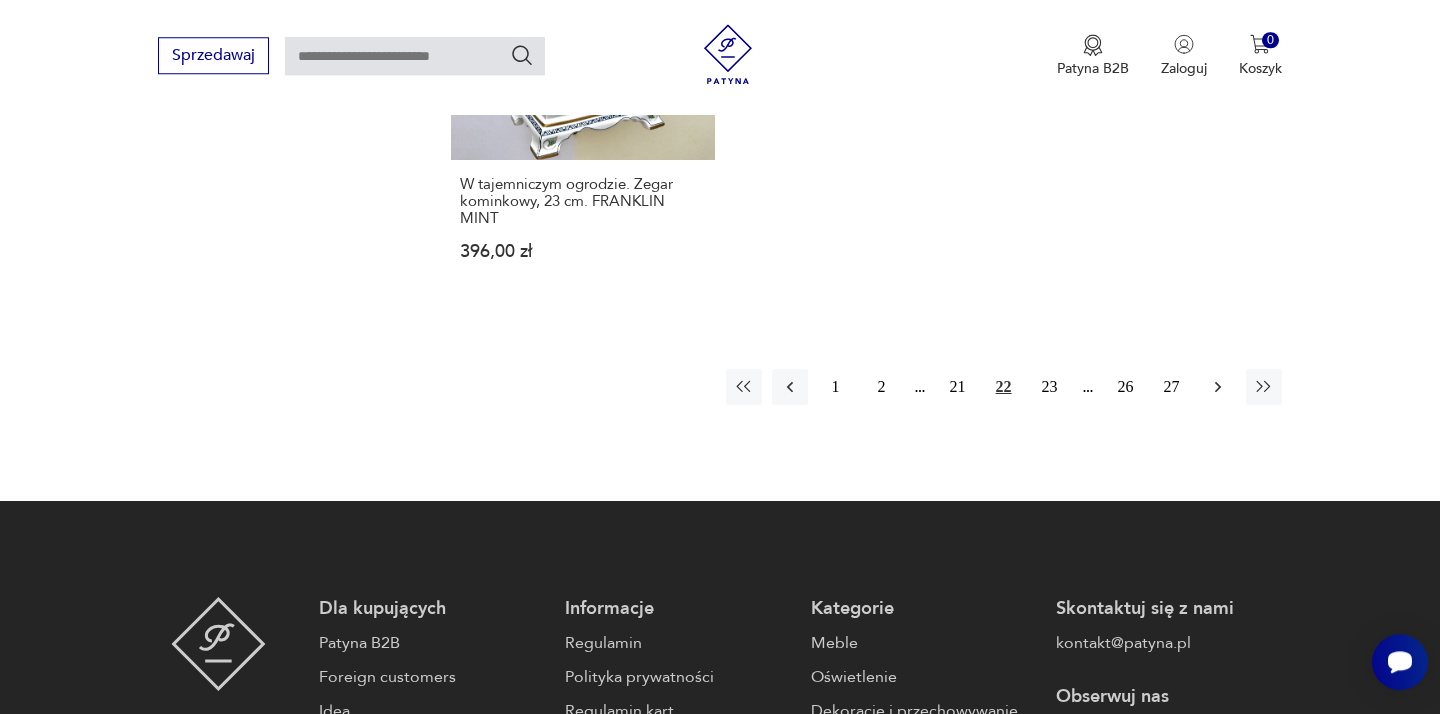 click 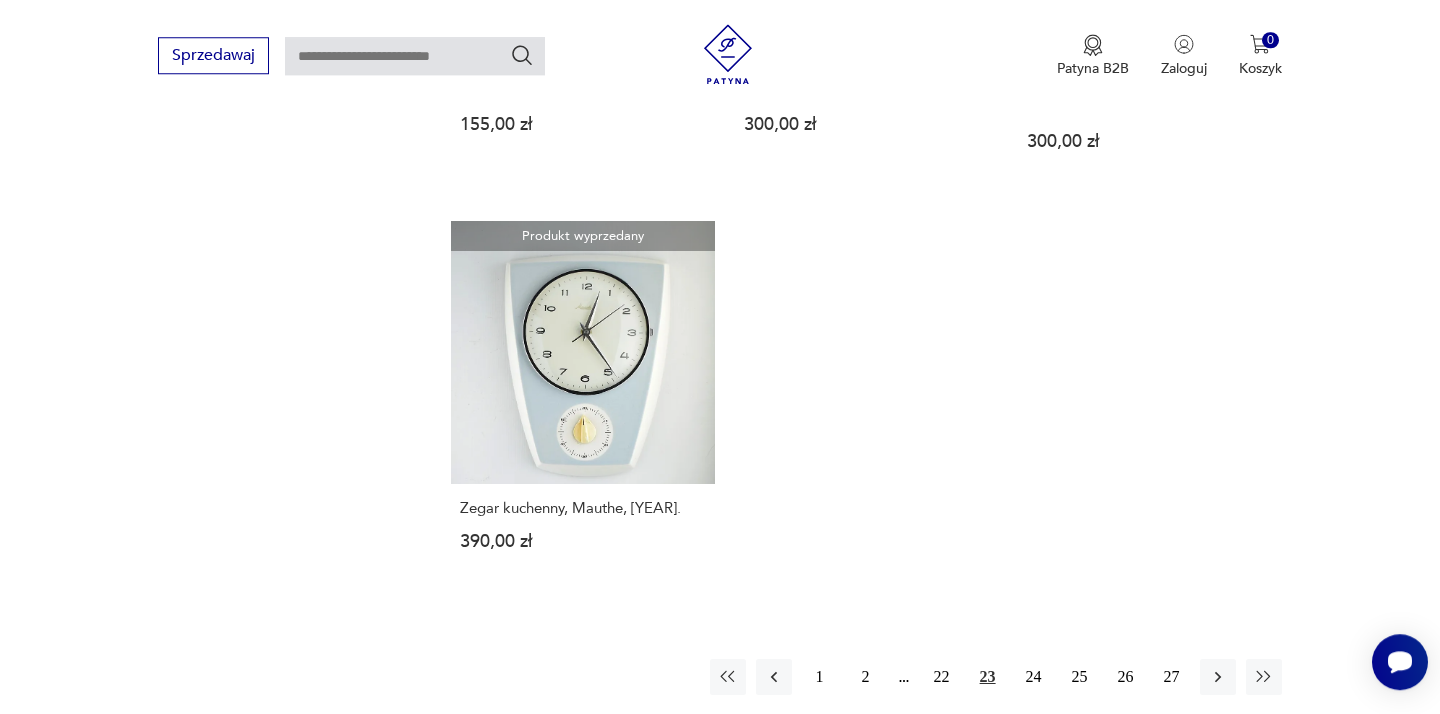 scroll, scrollTop: 3064, scrollLeft: 0, axis: vertical 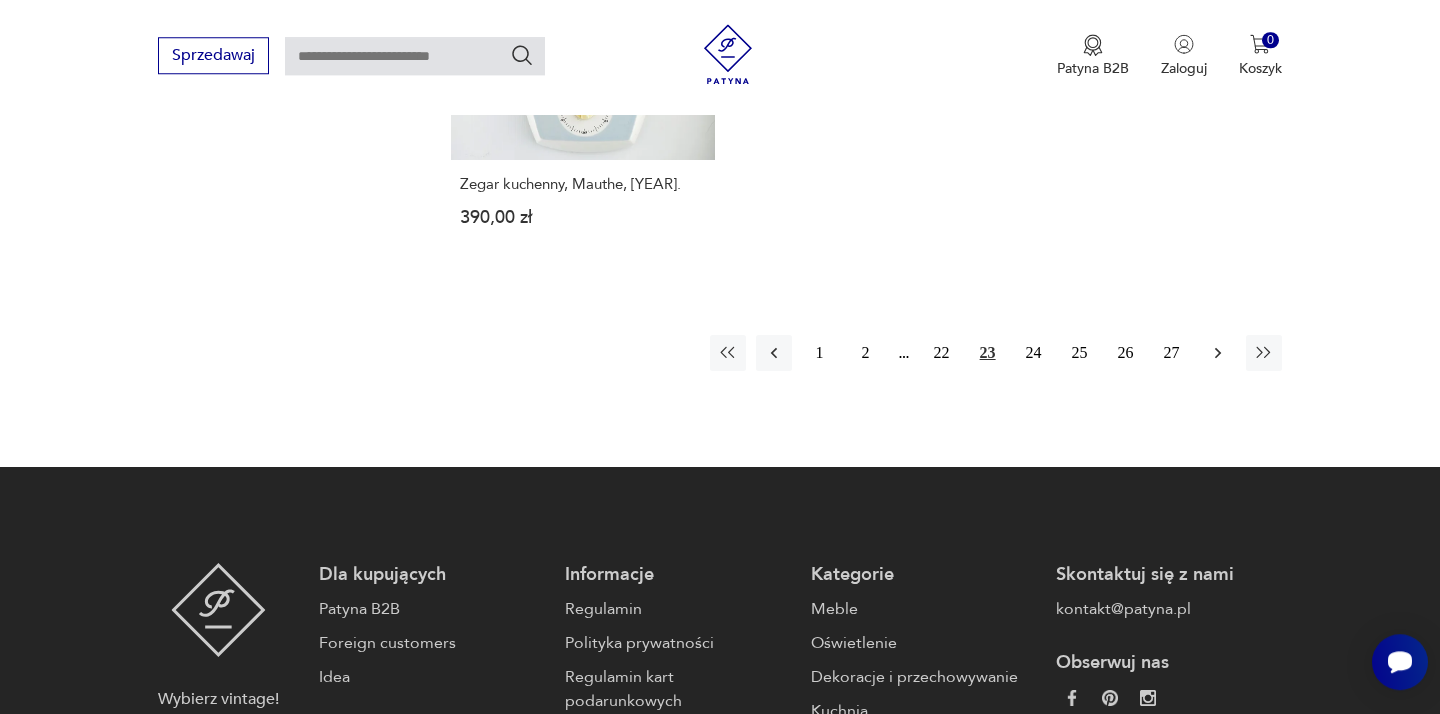 click 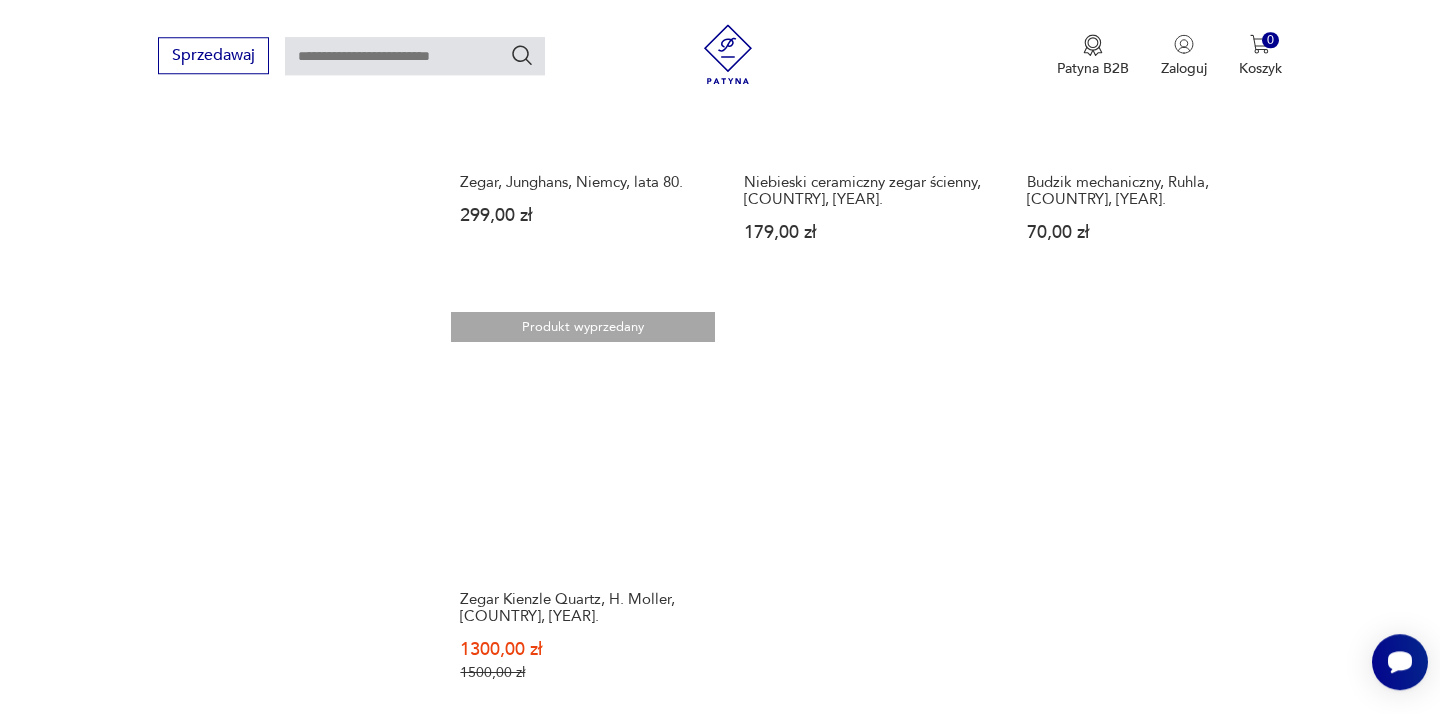 scroll, scrollTop: 3064, scrollLeft: 0, axis: vertical 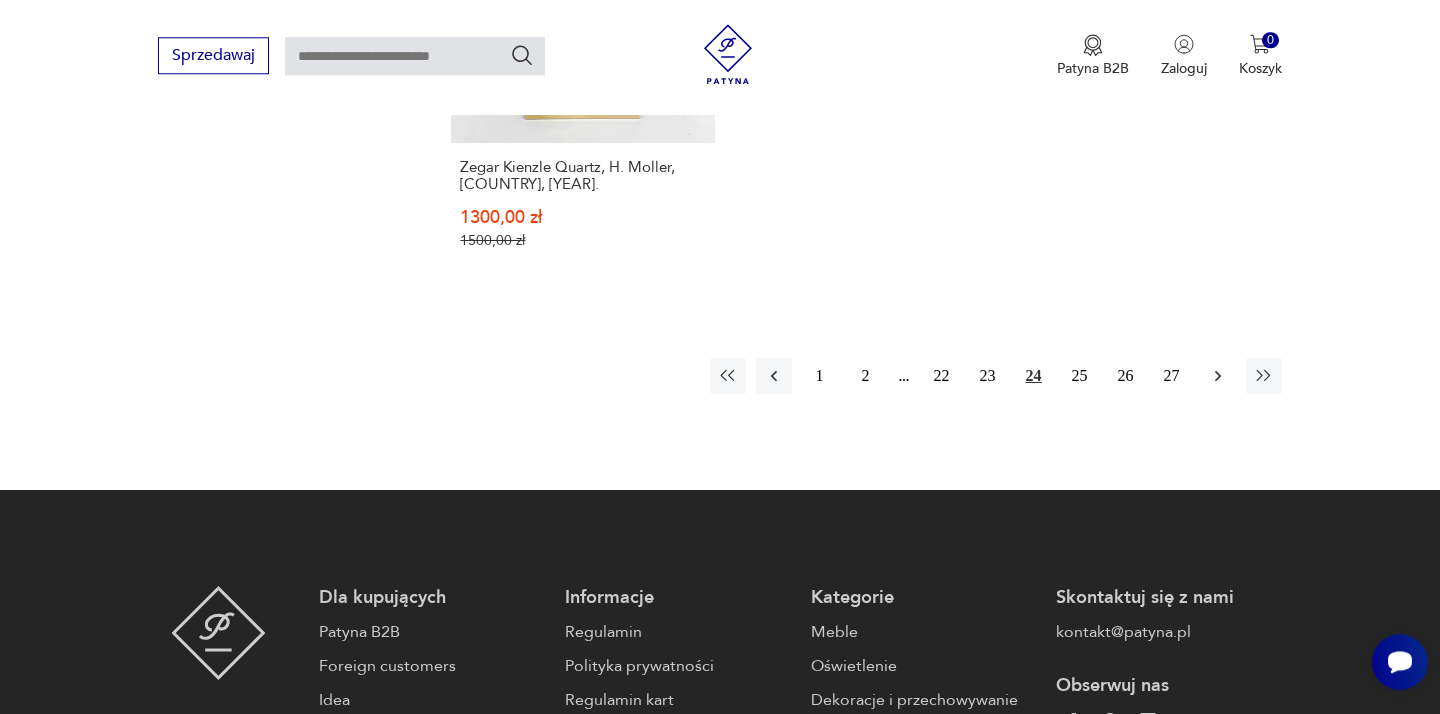 click 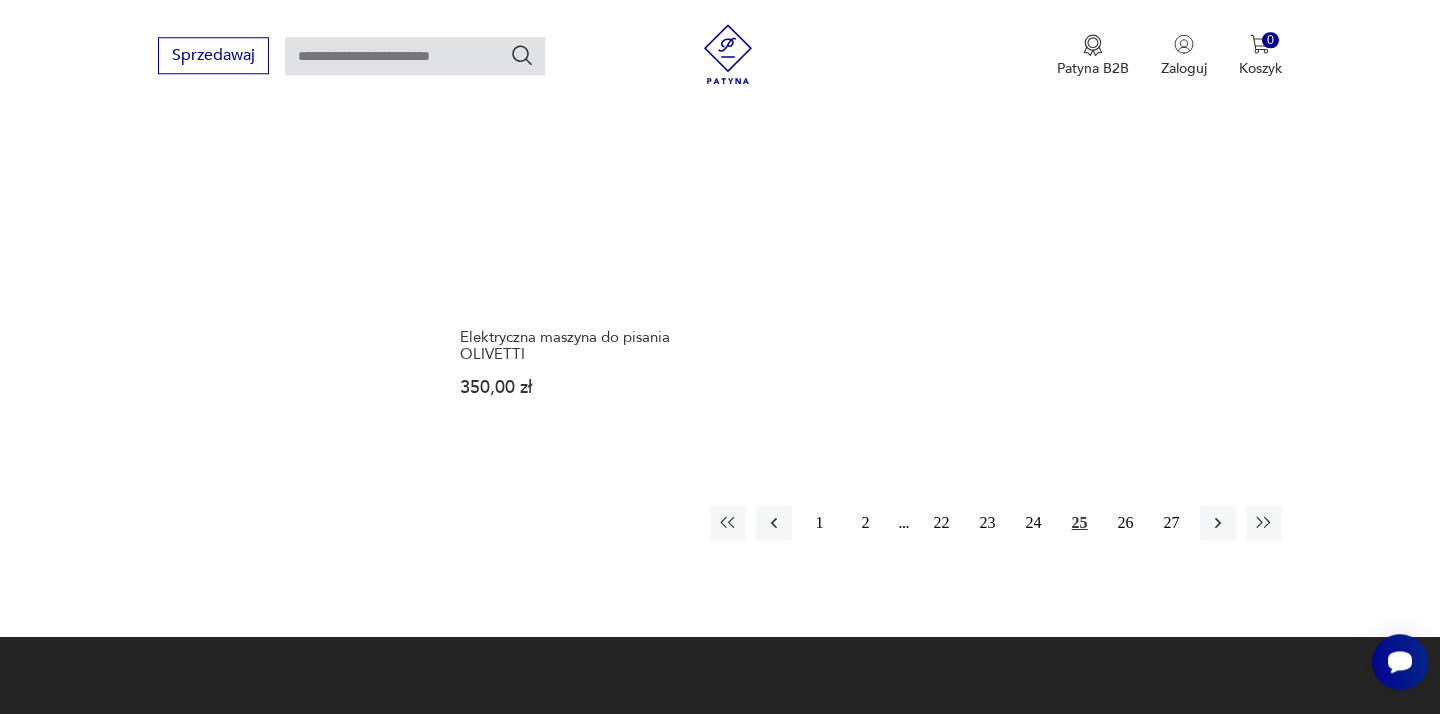 scroll, scrollTop: 2956, scrollLeft: 0, axis: vertical 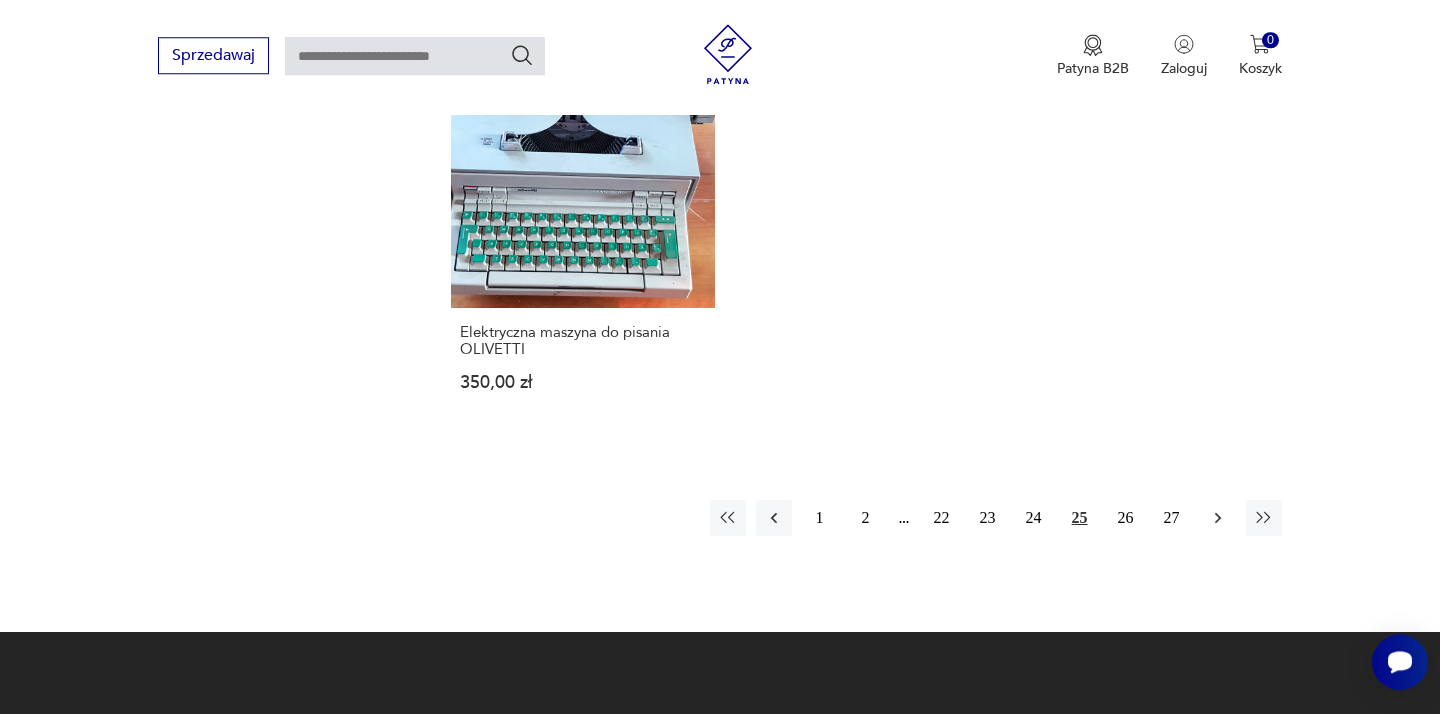 click 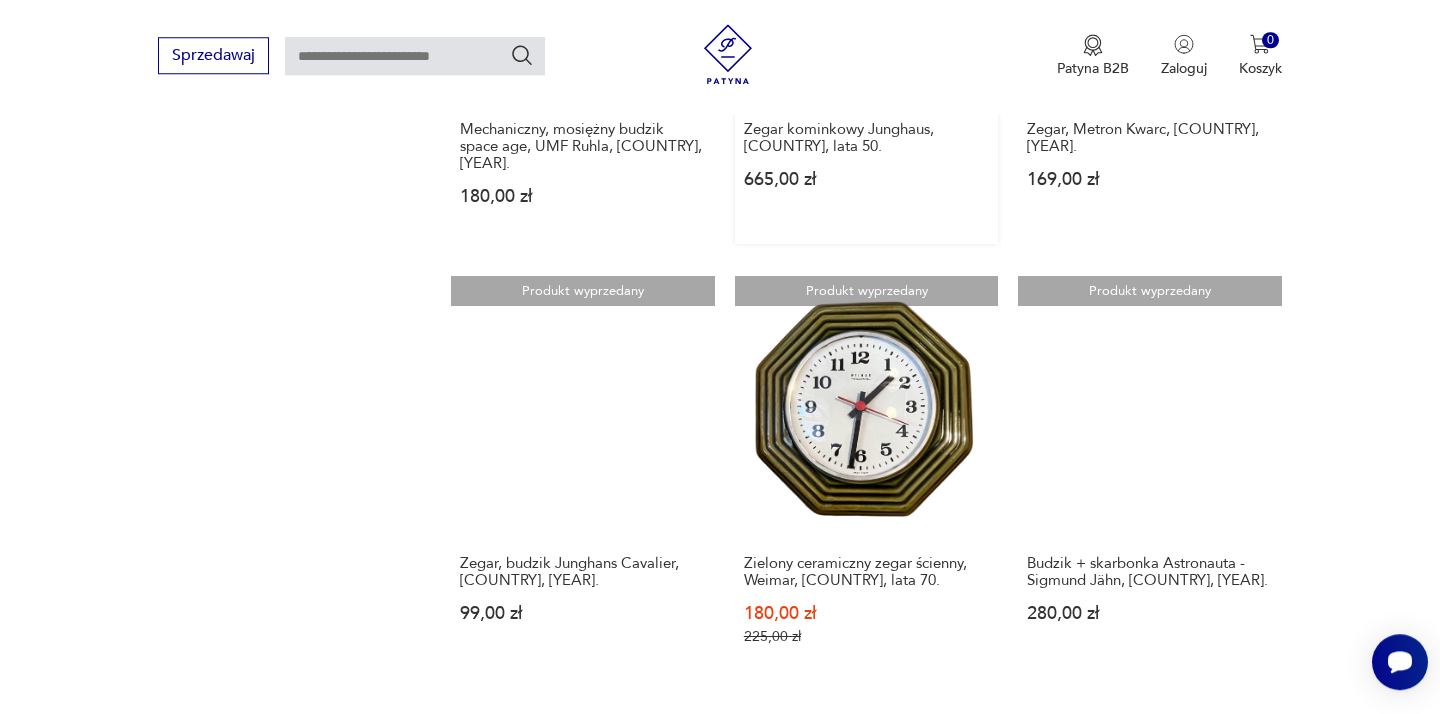 scroll, scrollTop: 2848, scrollLeft: 0, axis: vertical 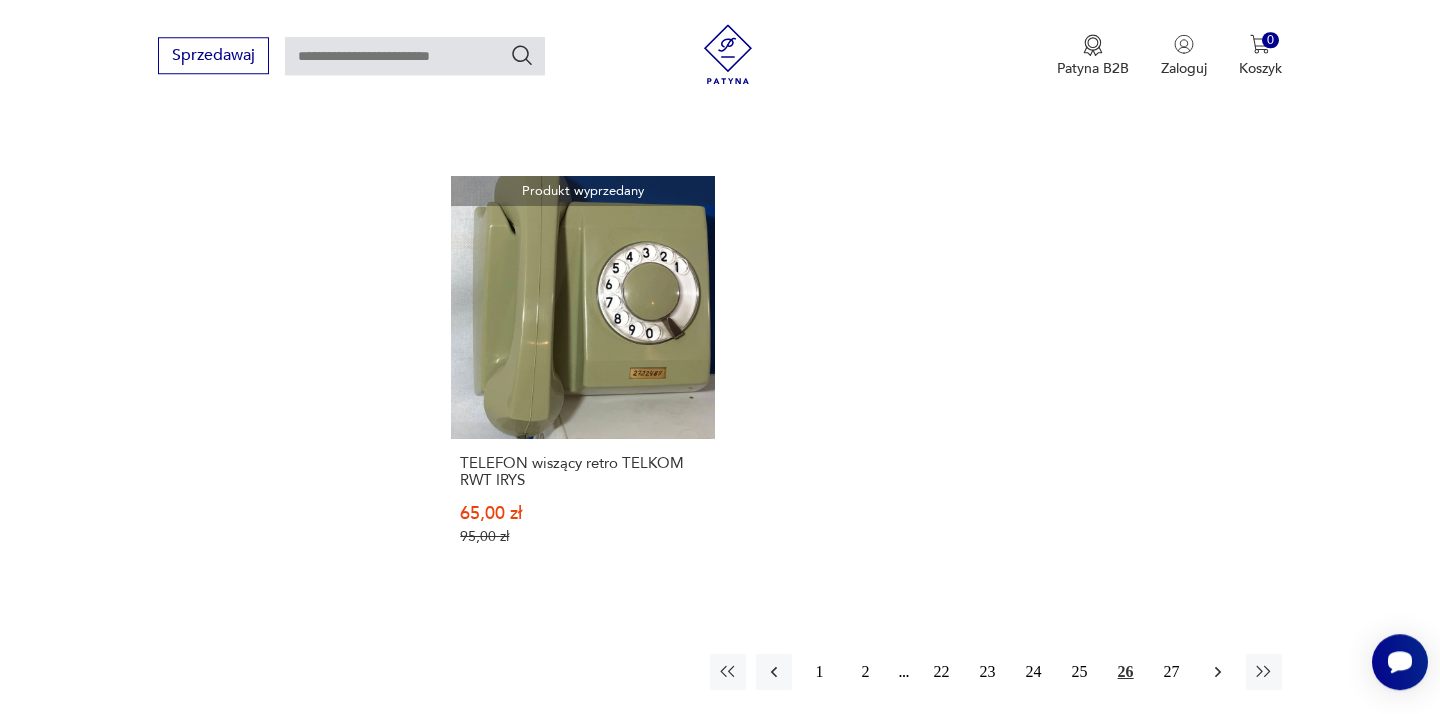 click 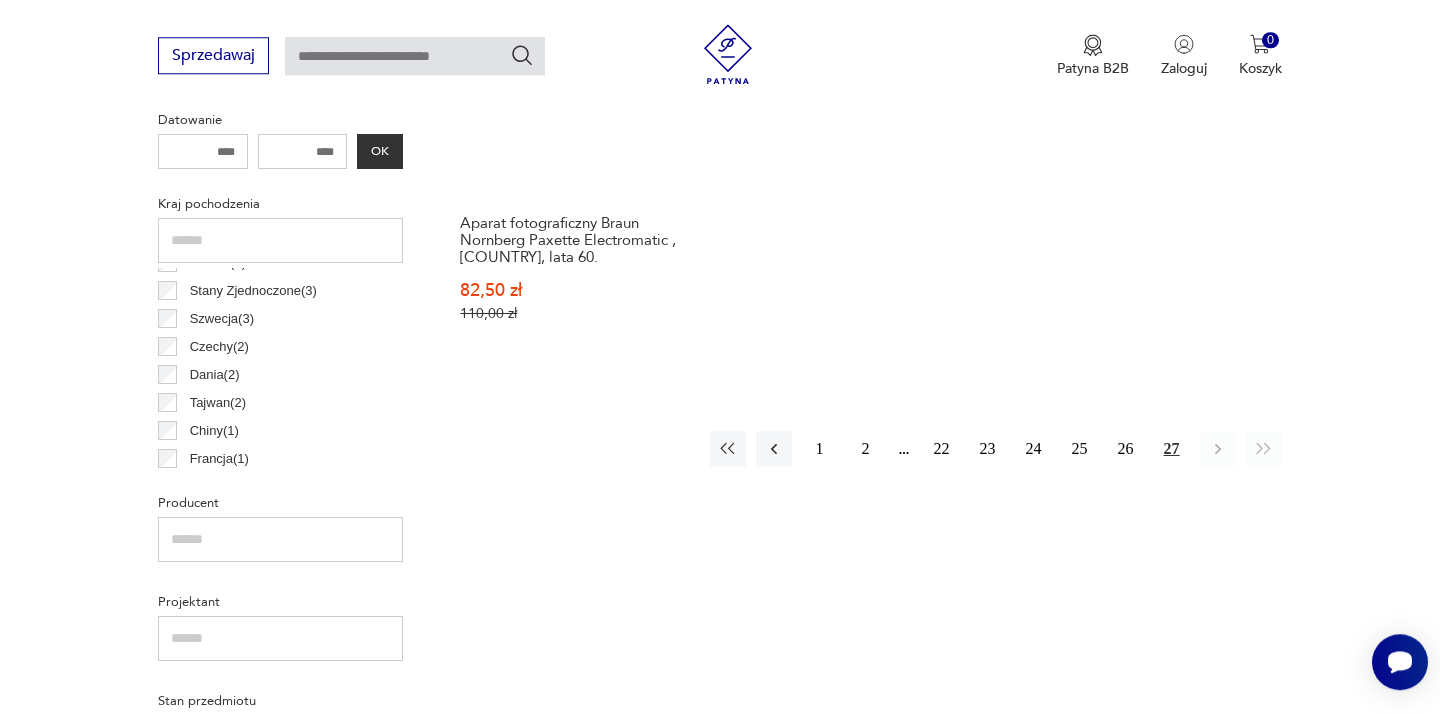 scroll, scrollTop: 363, scrollLeft: 0, axis: vertical 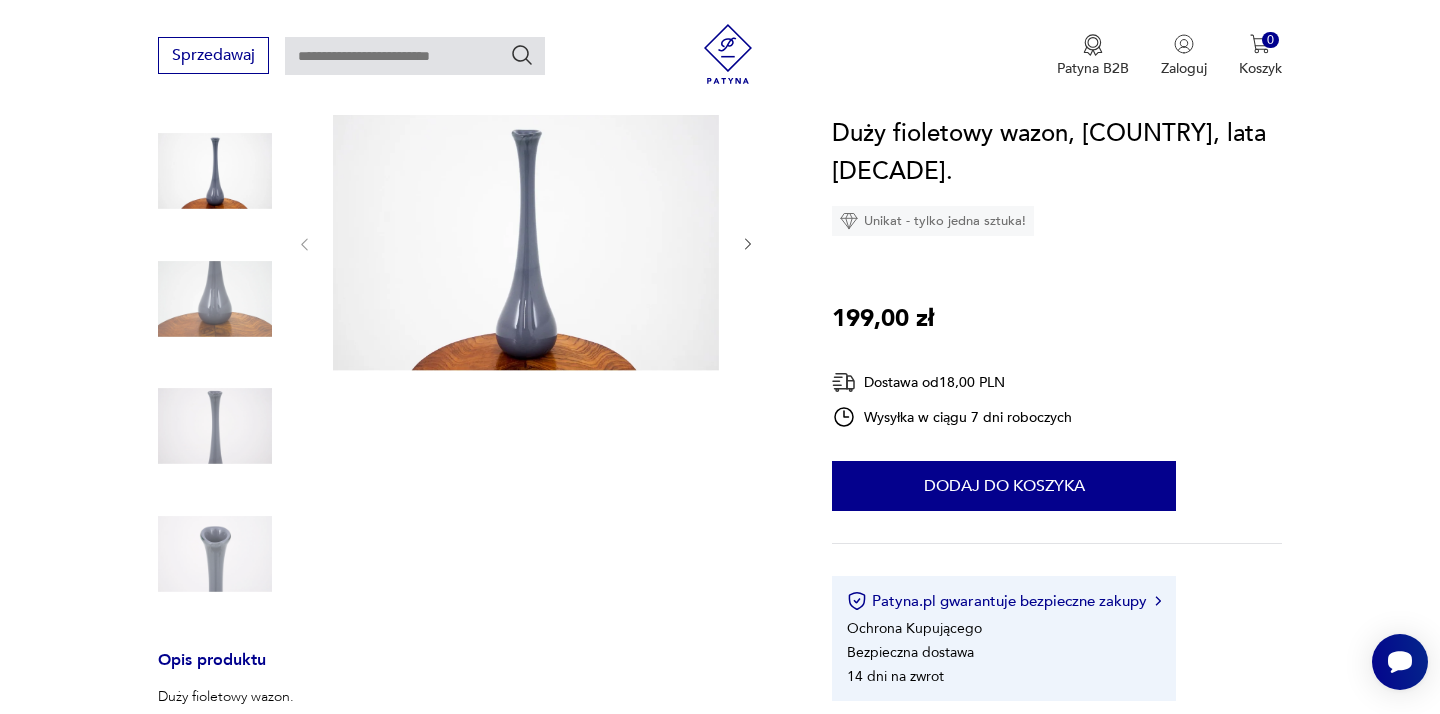 click at bounding box center [215, 299] 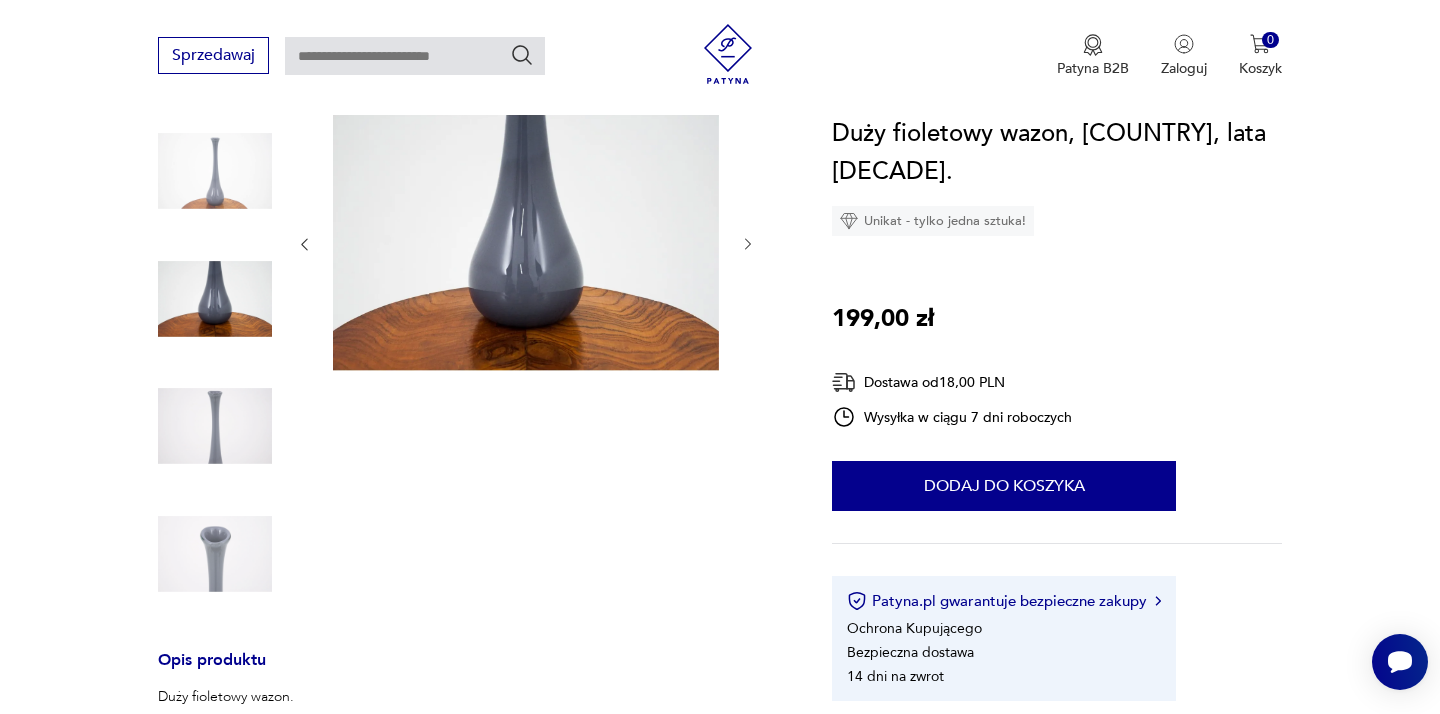 click at bounding box center [215, 426] 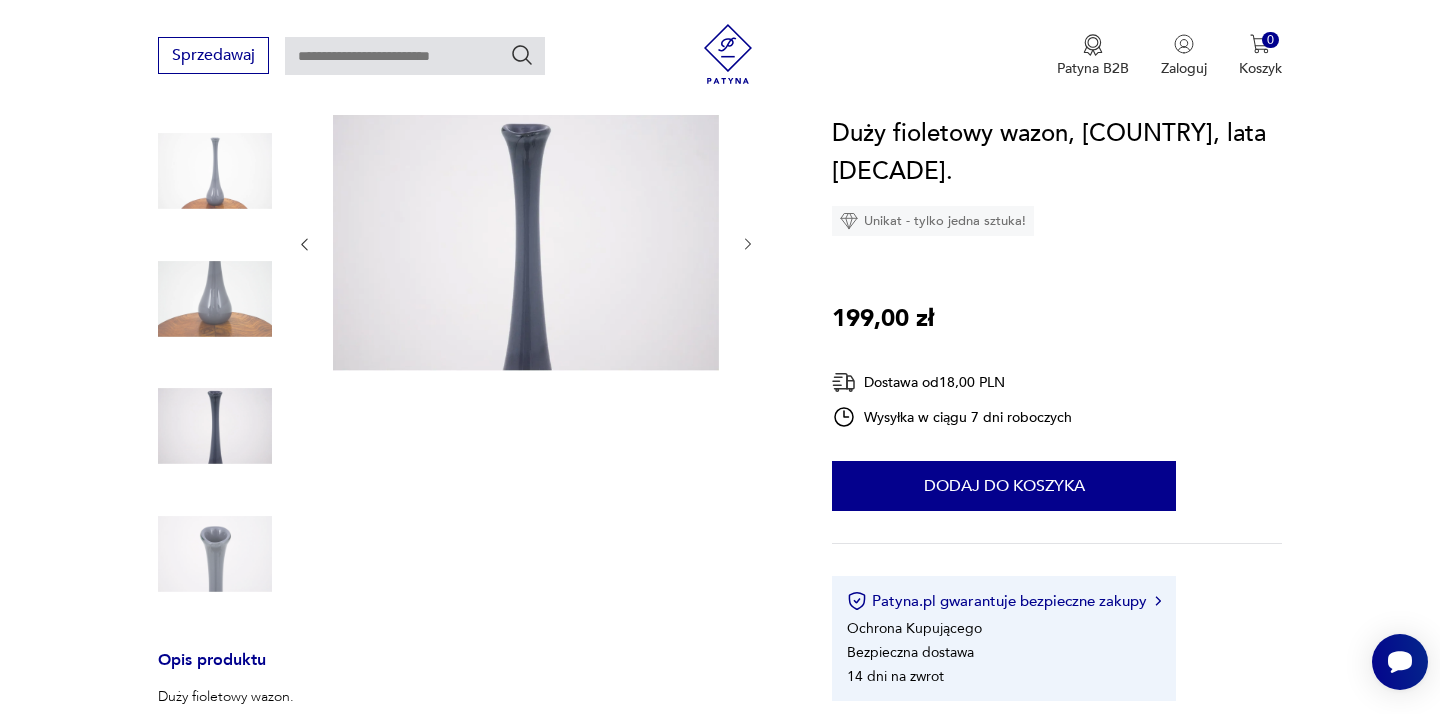 click at bounding box center (215, 554) 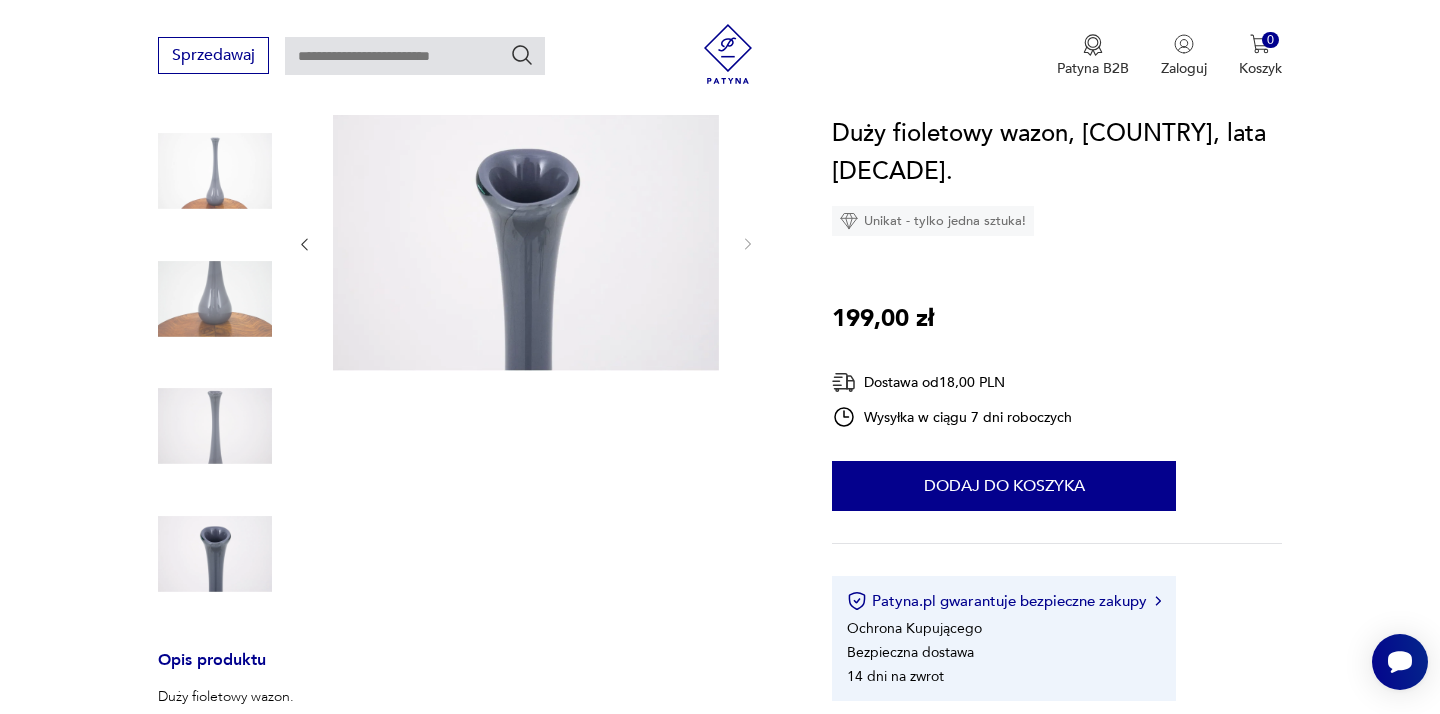 click at bounding box center [526, 242] 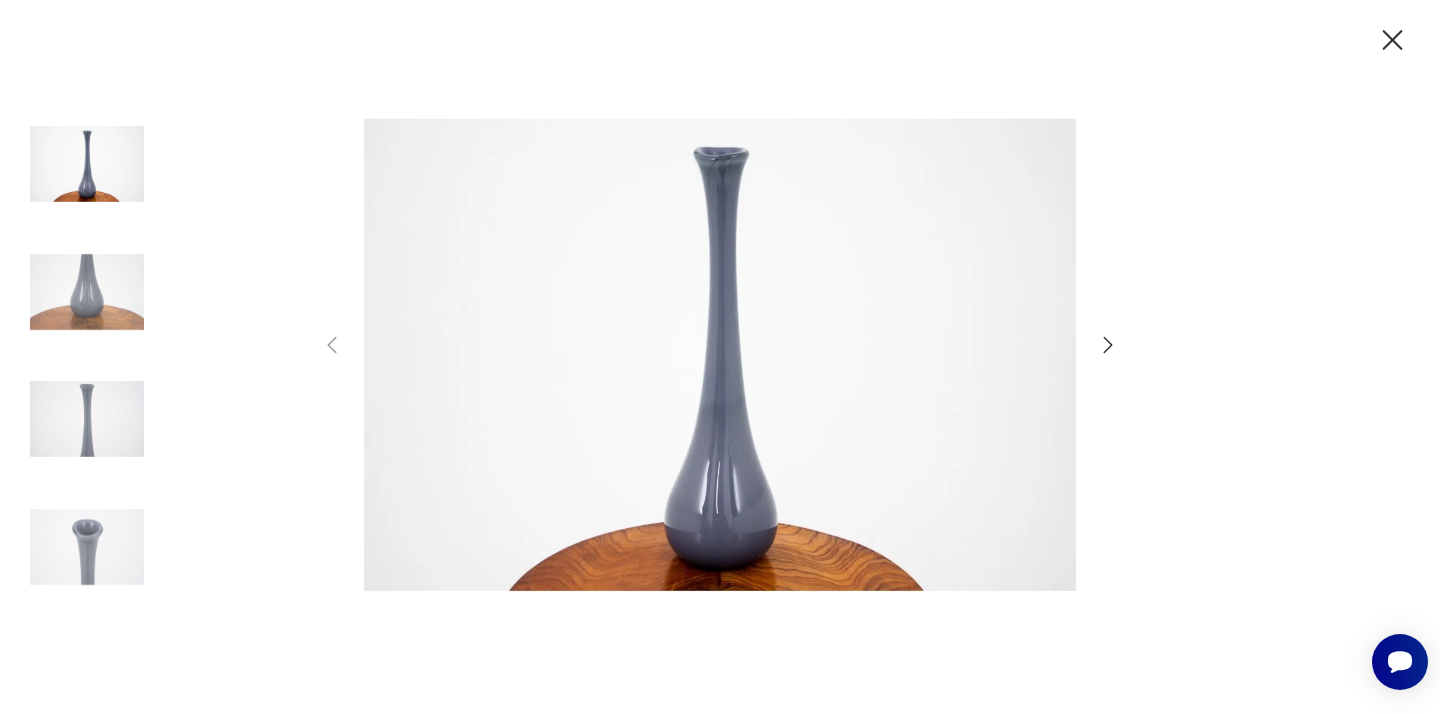 click at bounding box center (720, 354) 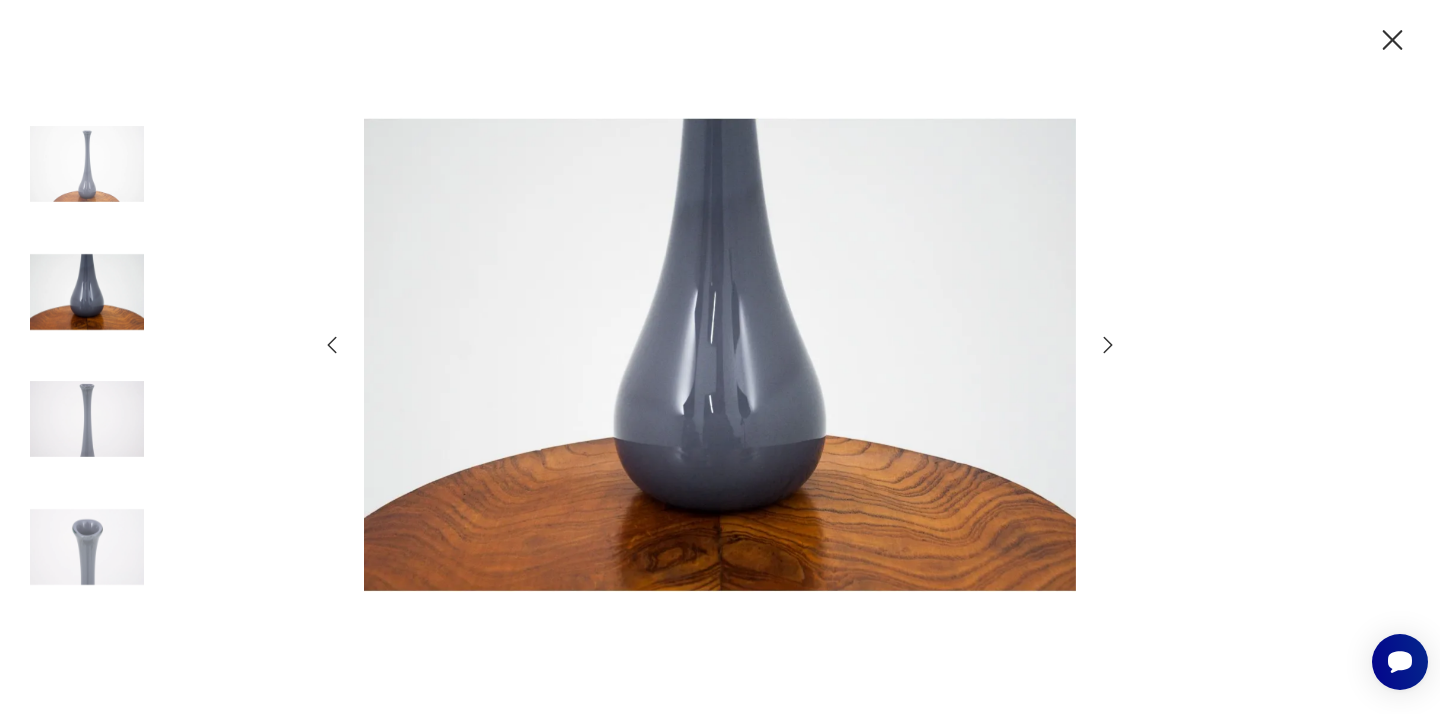 click 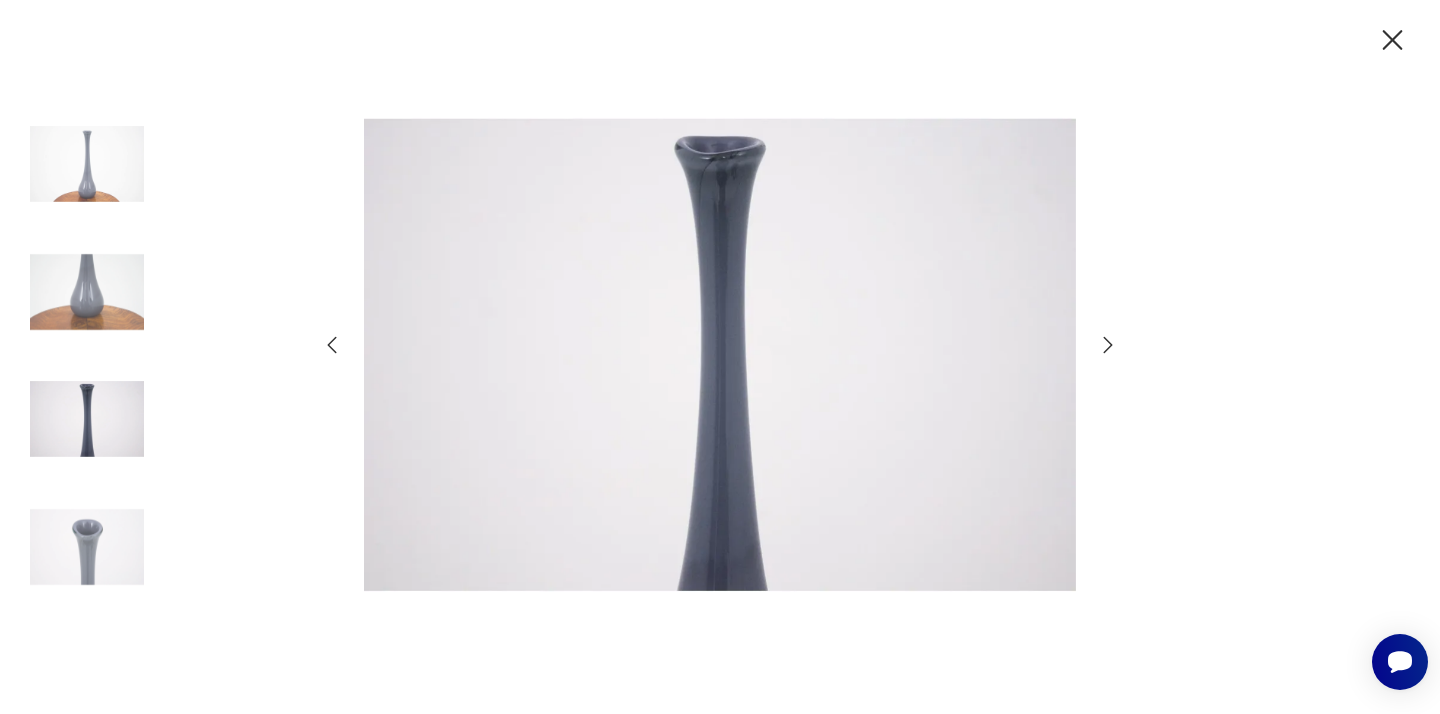 click 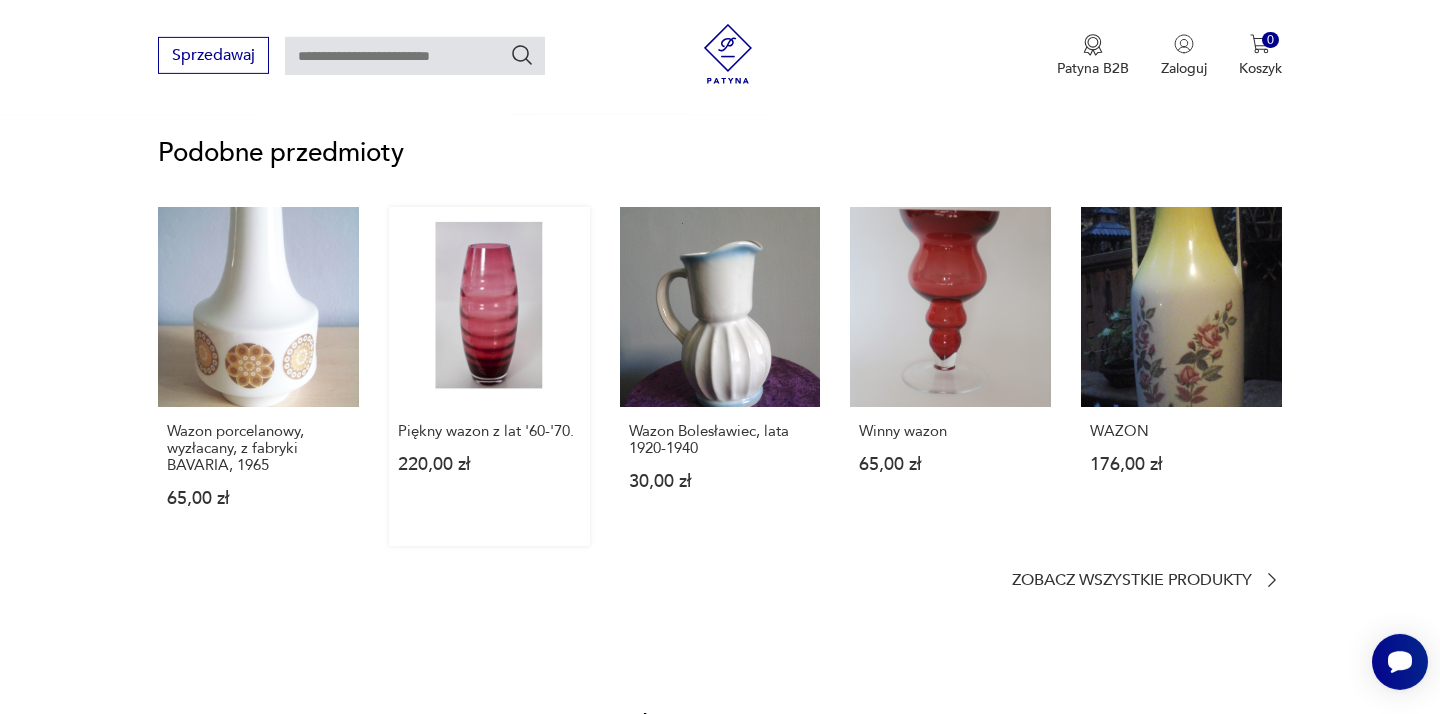 scroll, scrollTop: 1404, scrollLeft: 0, axis: vertical 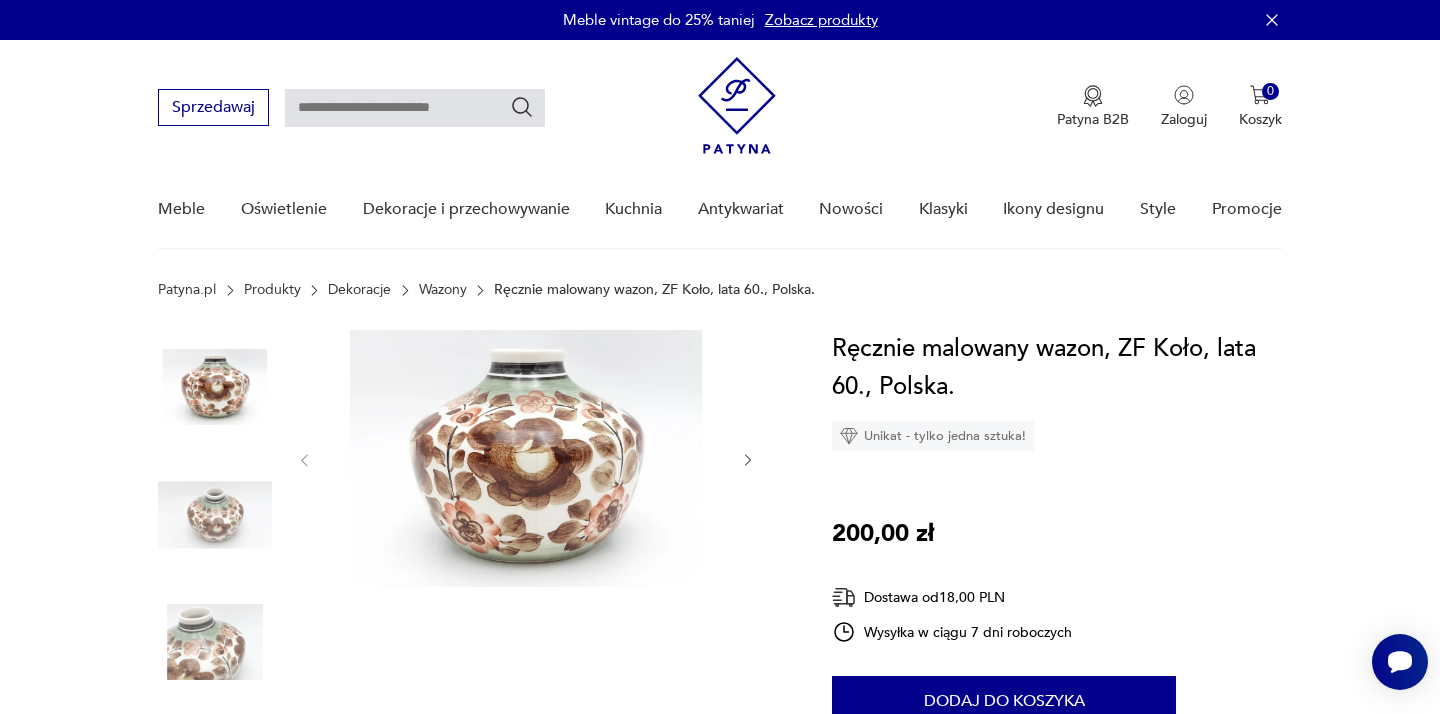 click at bounding box center [215, 515] 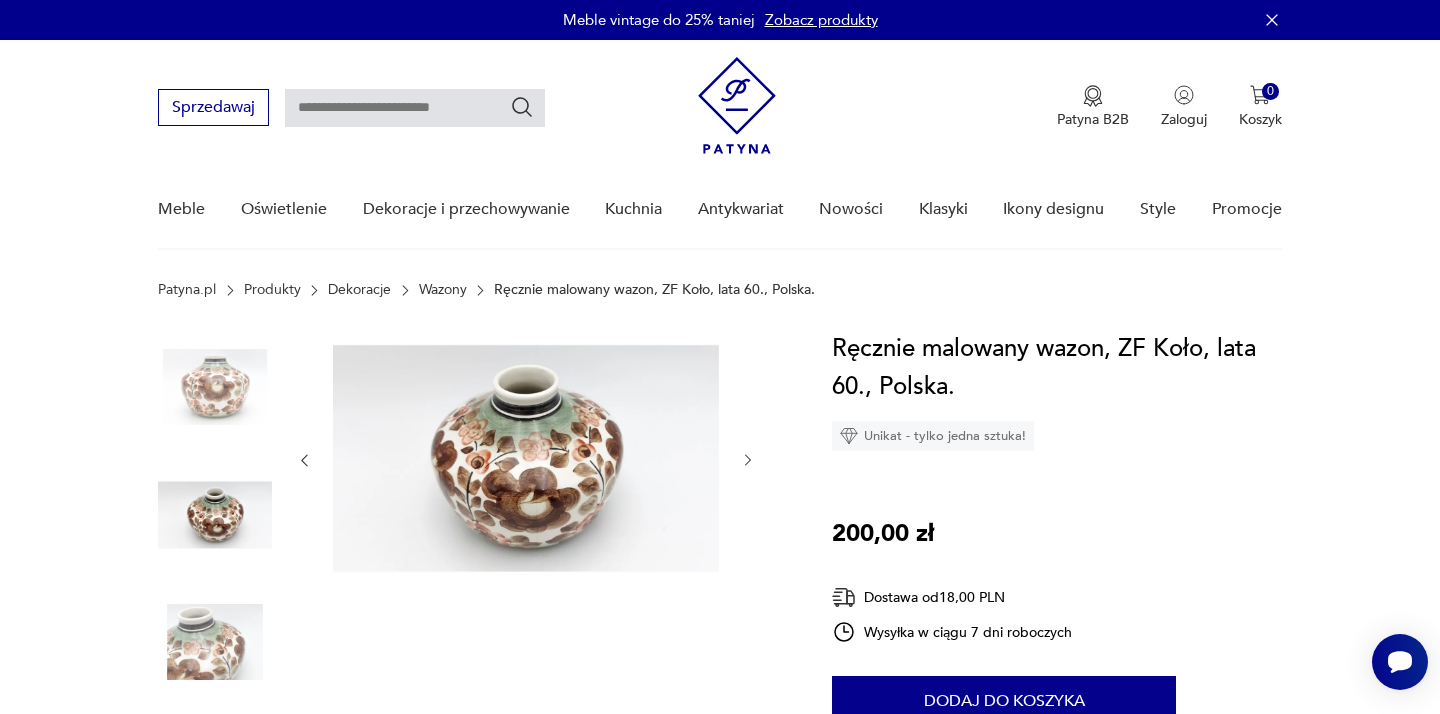 click at bounding box center [215, 642] 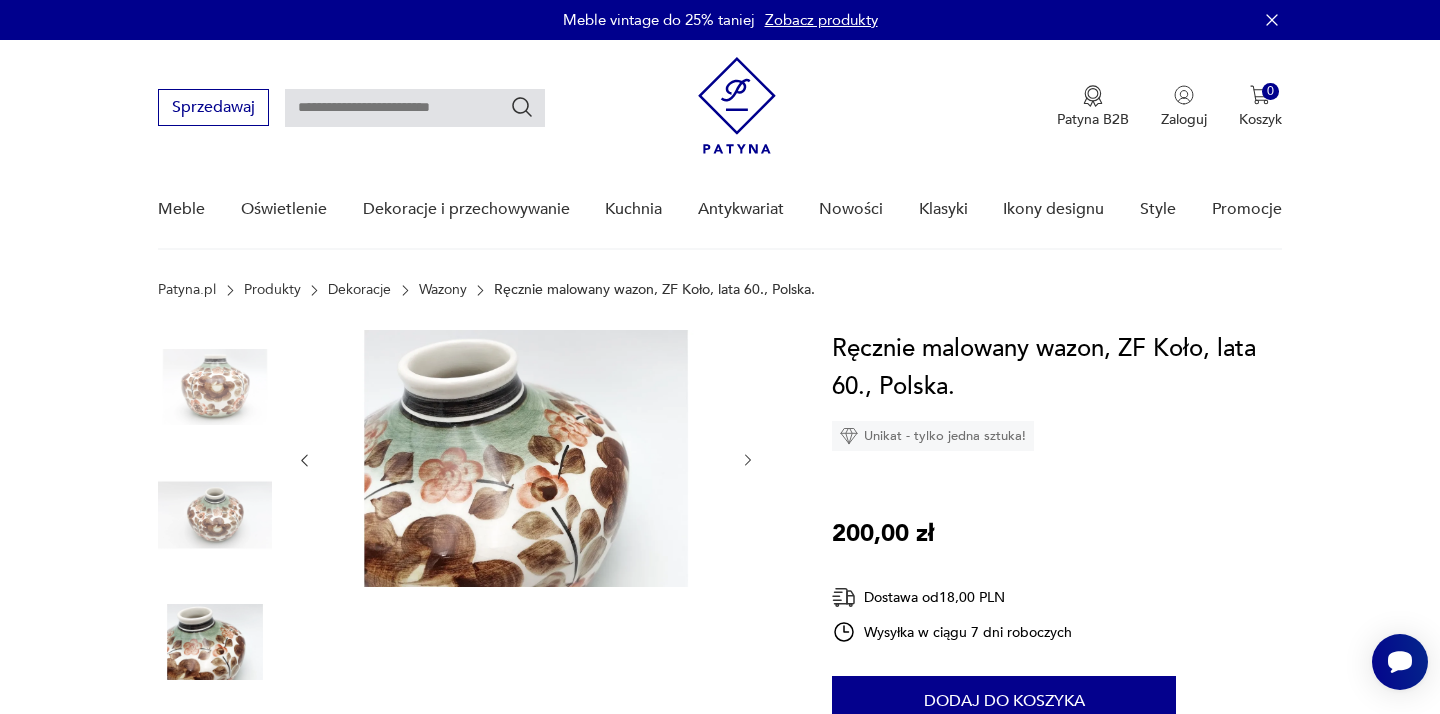 click 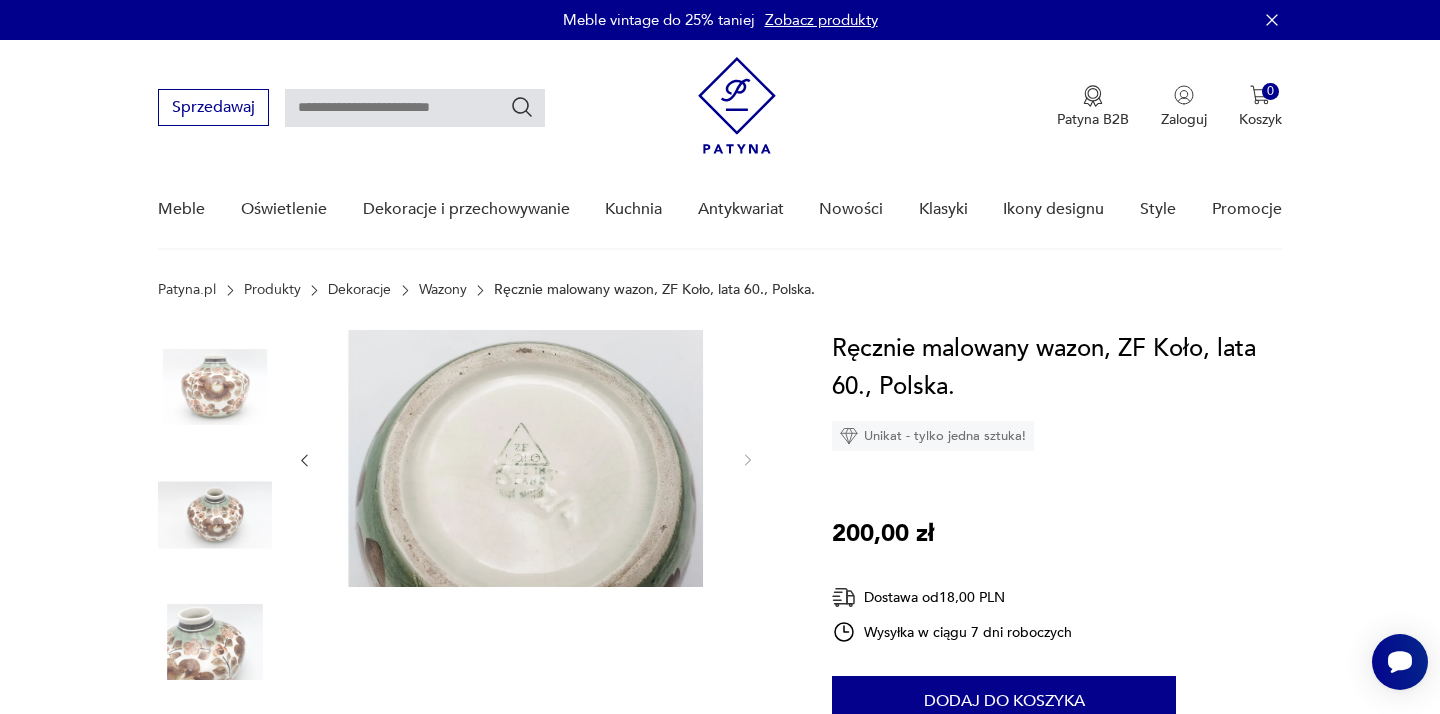 click at bounding box center (526, 458) 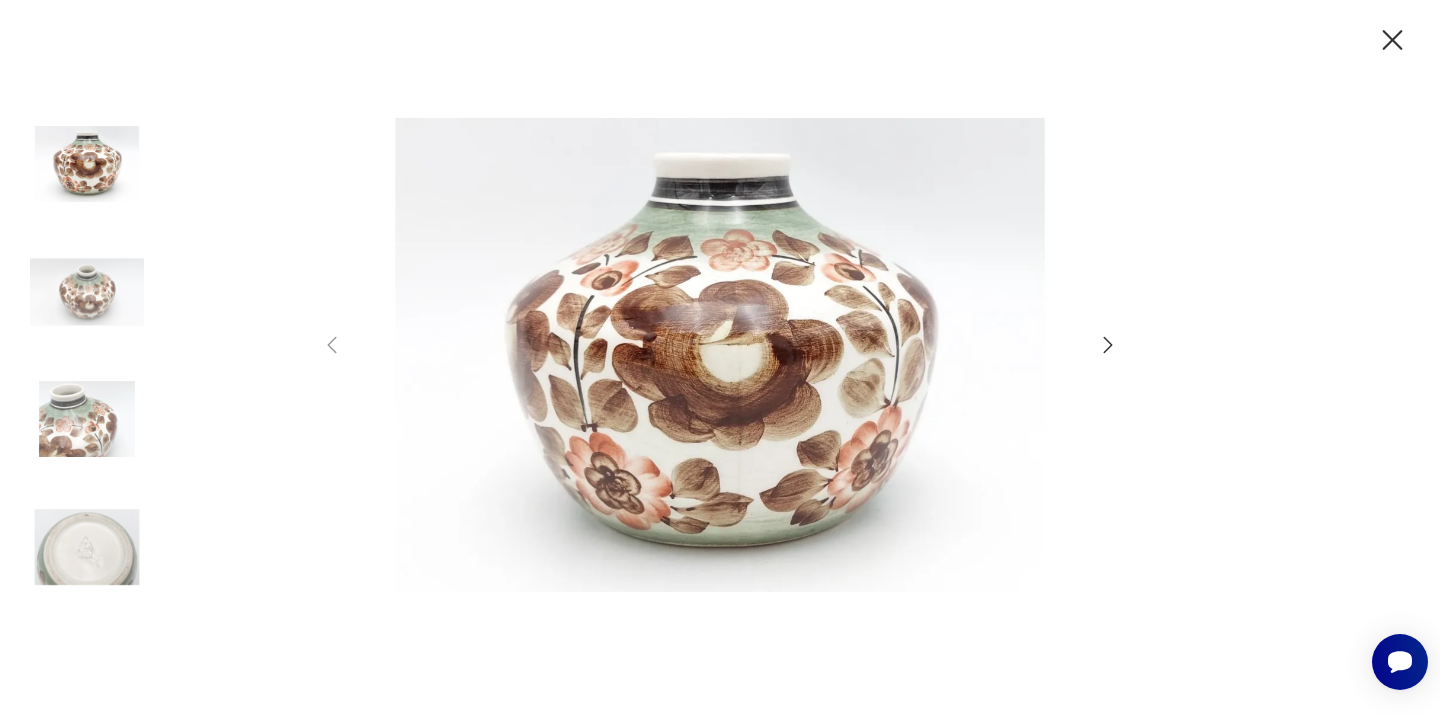 click at bounding box center (87, 292) 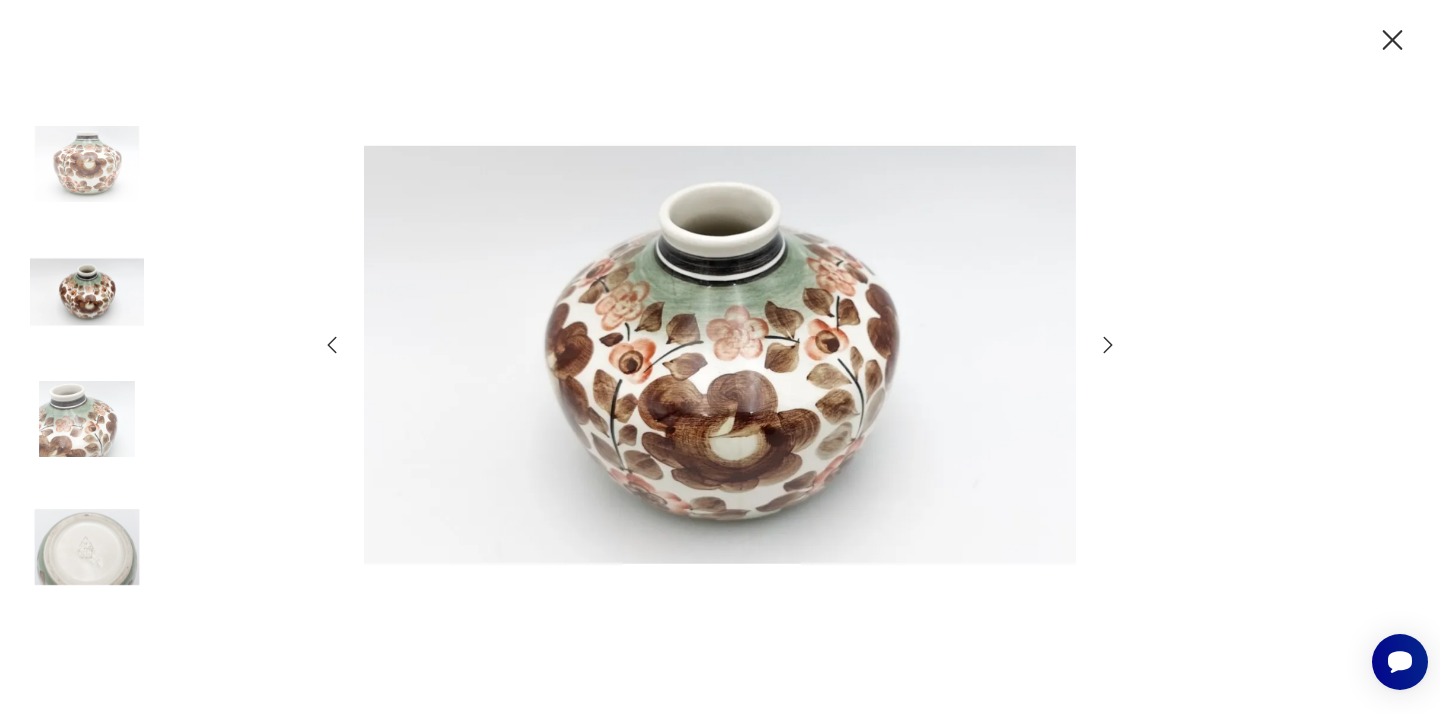 click at bounding box center [87, 419] 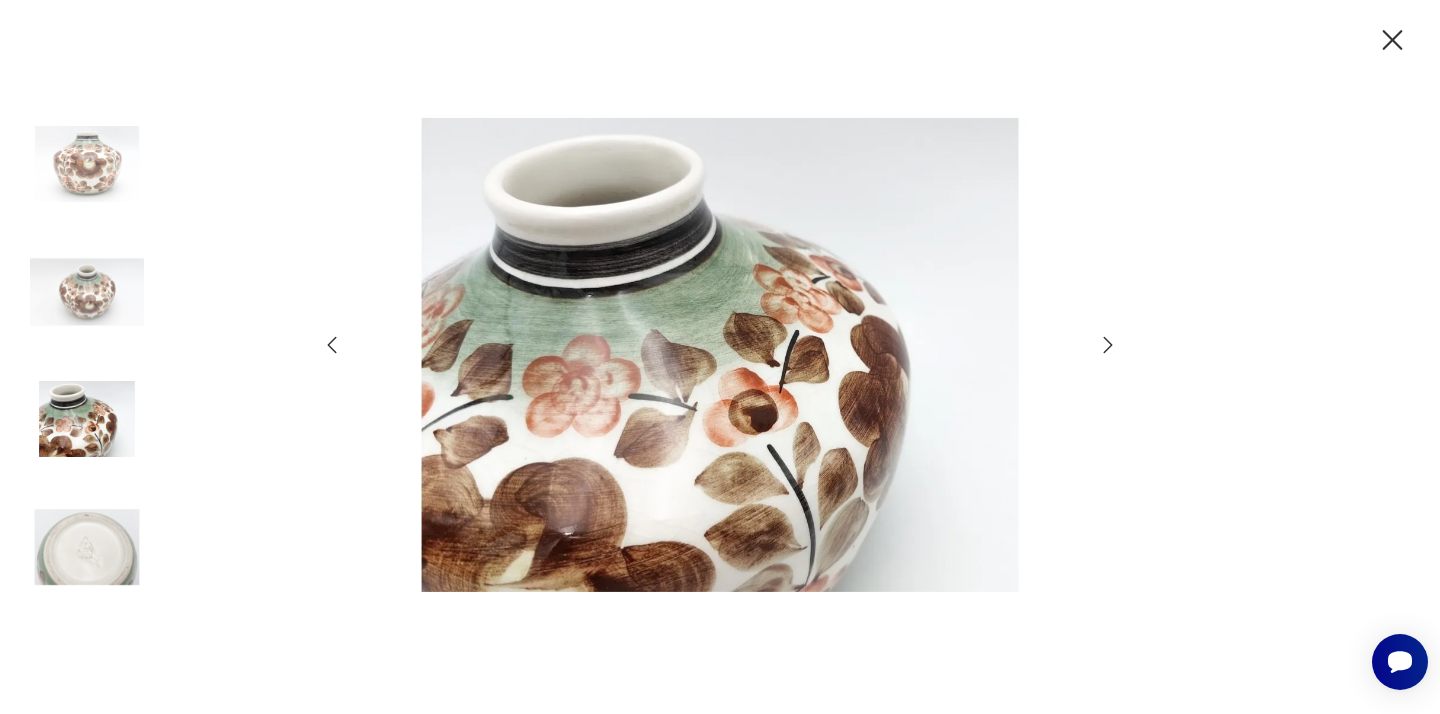 click at bounding box center (720, 354) 